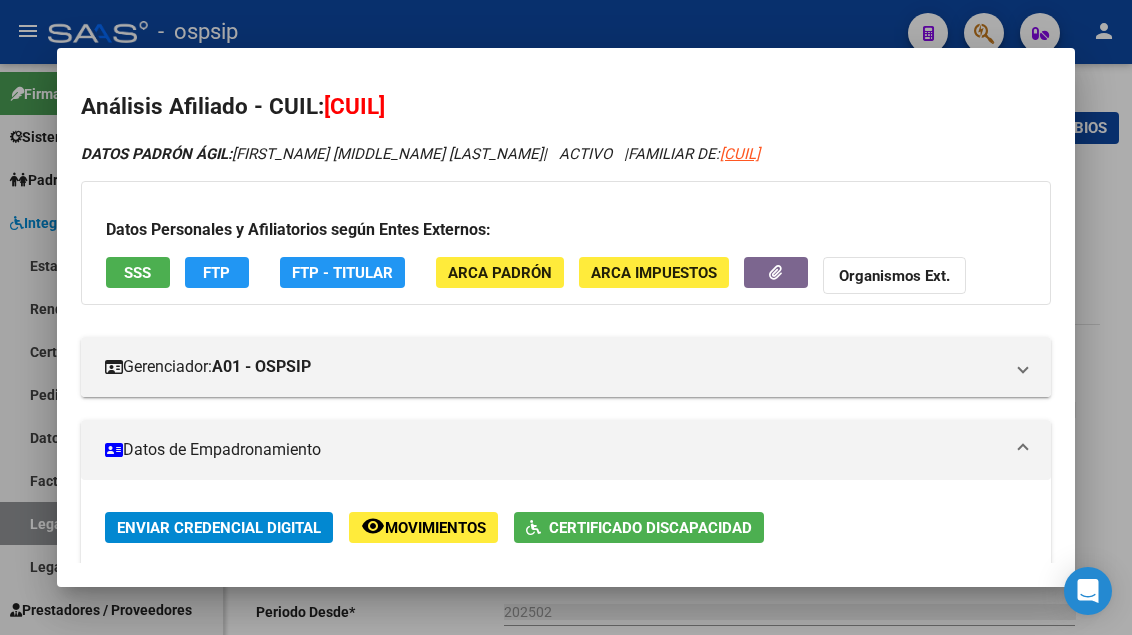 scroll, scrollTop: 0, scrollLeft: 0, axis: both 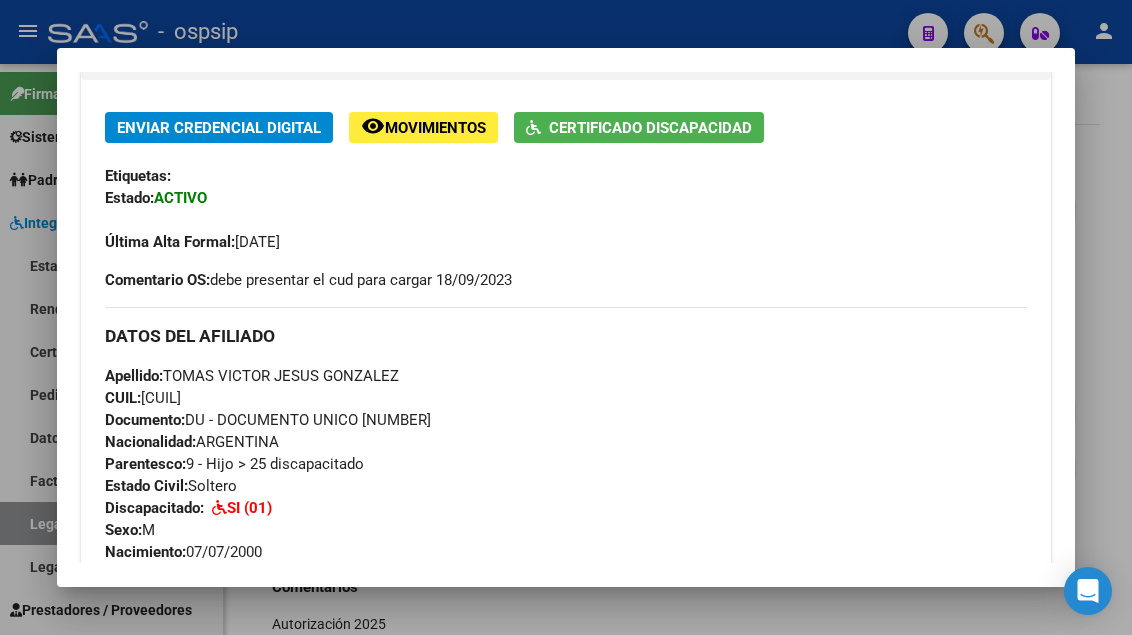 click on "Última Alta Formal:  [DATE]" at bounding box center (566, 231) 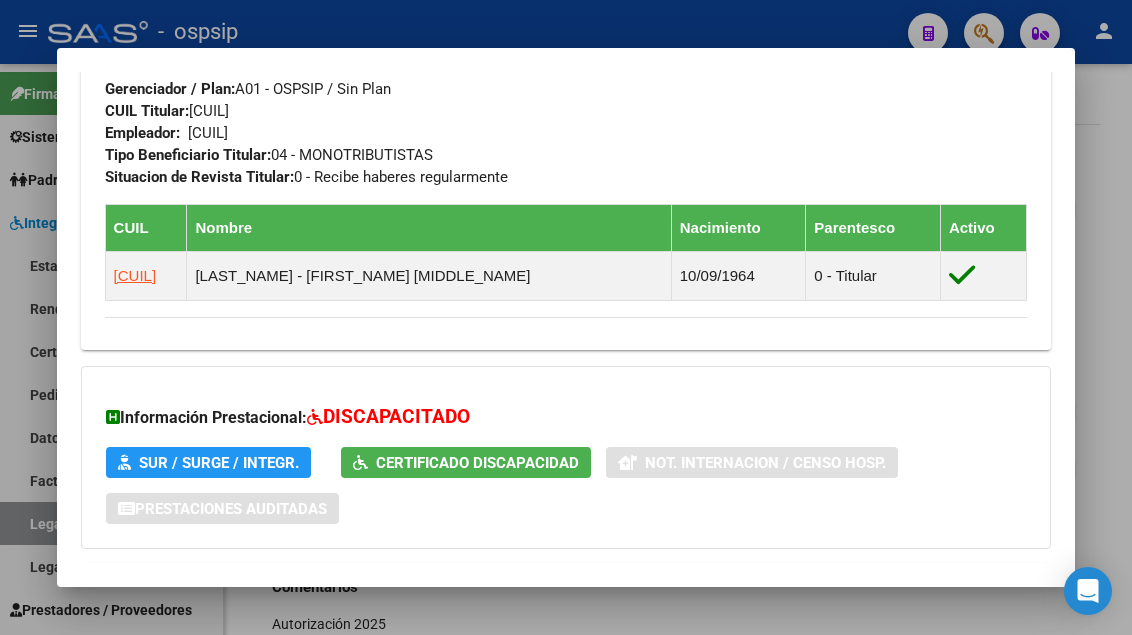 scroll, scrollTop: 1233, scrollLeft: 0, axis: vertical 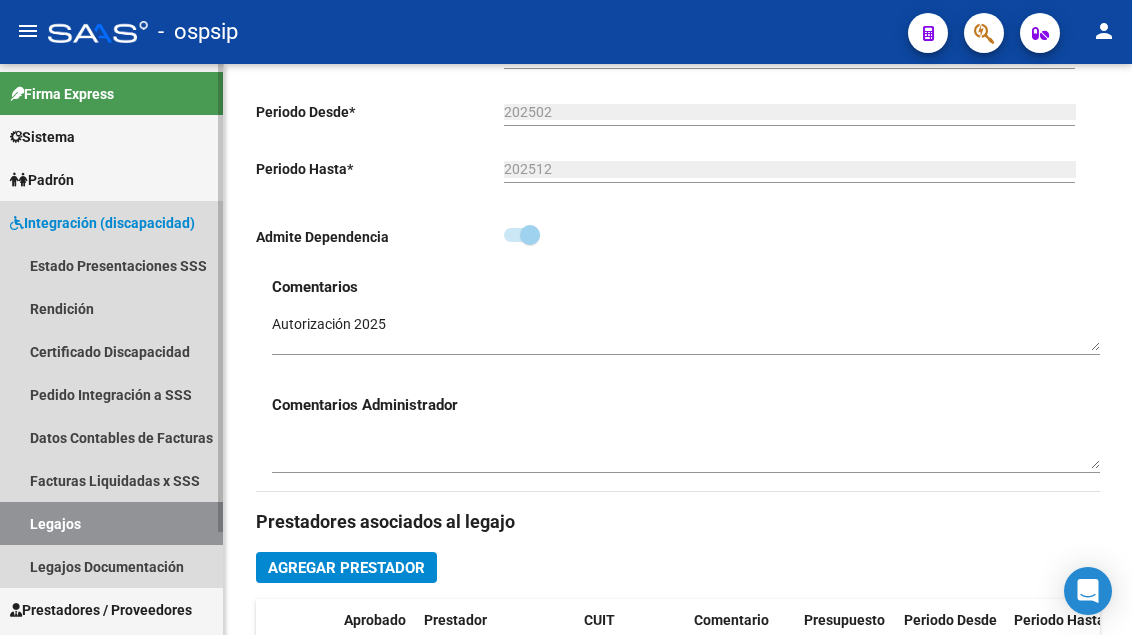 click on "Legajos" at bounding box center [111, 523] 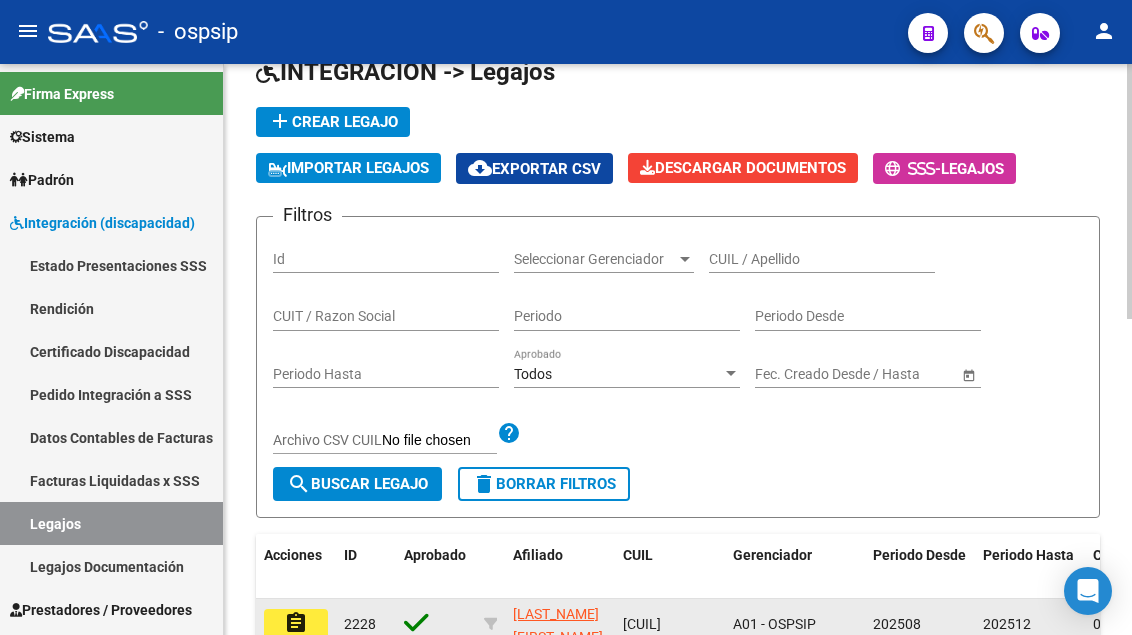 scroll, scrollTop: 100, scrollLeft: 0, axis: vertical 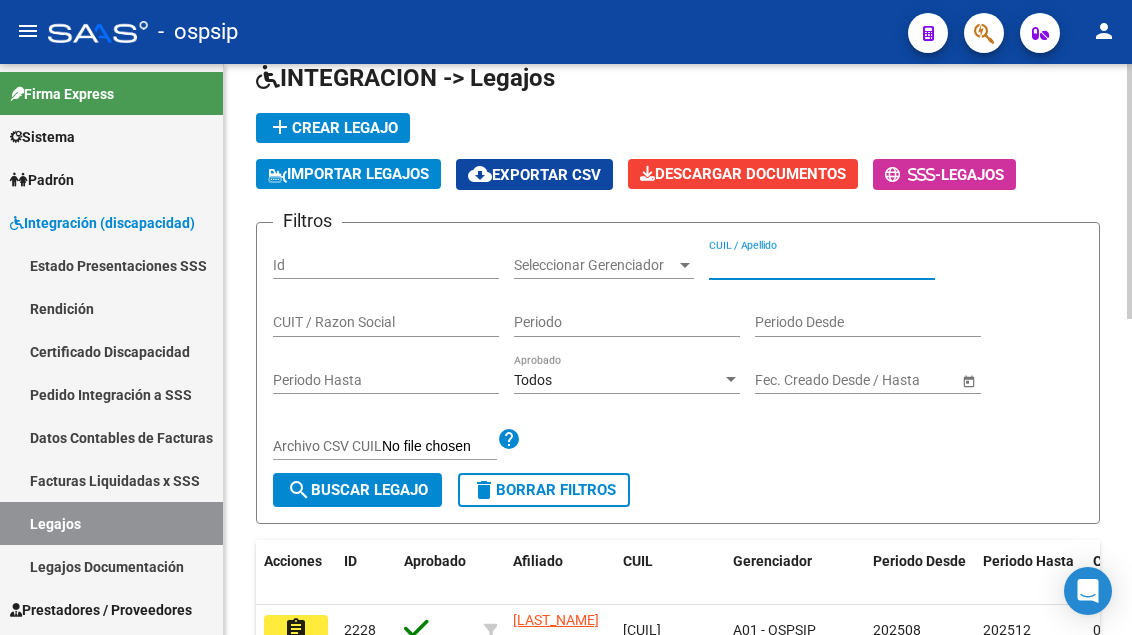 click on "CUIL / Apellido" at bounding box center (822, 265) 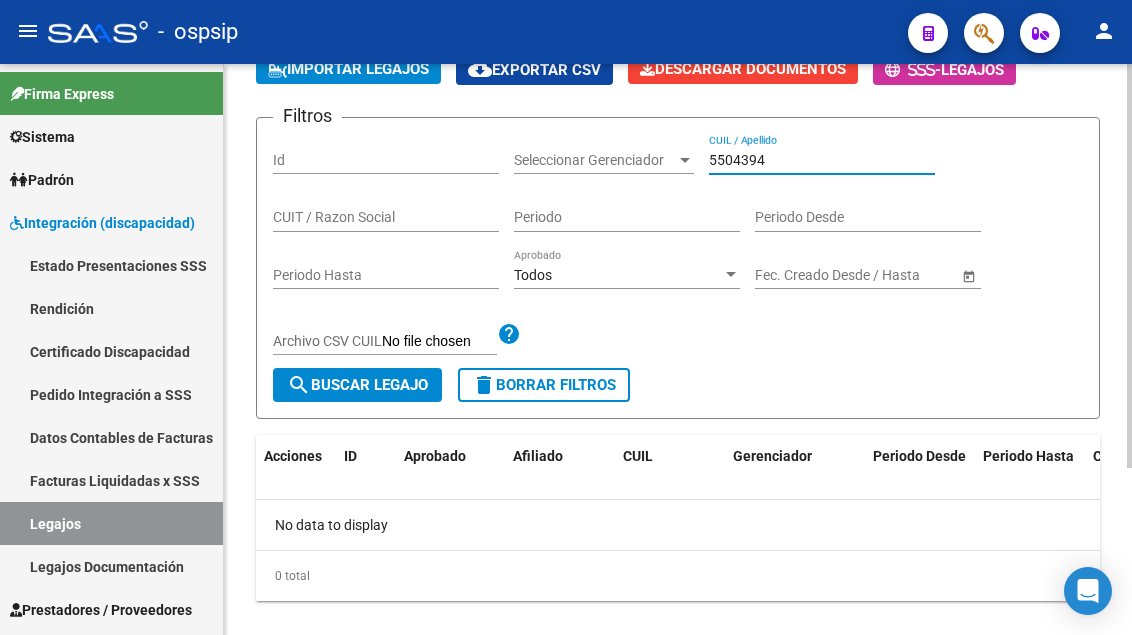 scroll, scrollTop: 236, scrollLeft: 0, axis: vertical 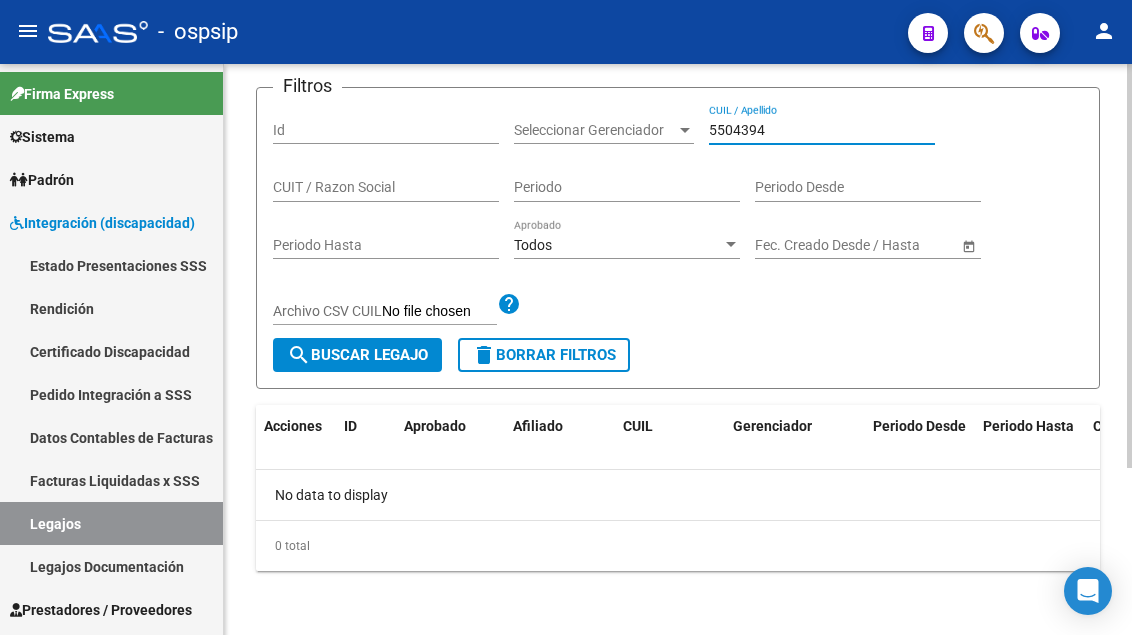 click on "[NUMBER] CUIL / Apellido" 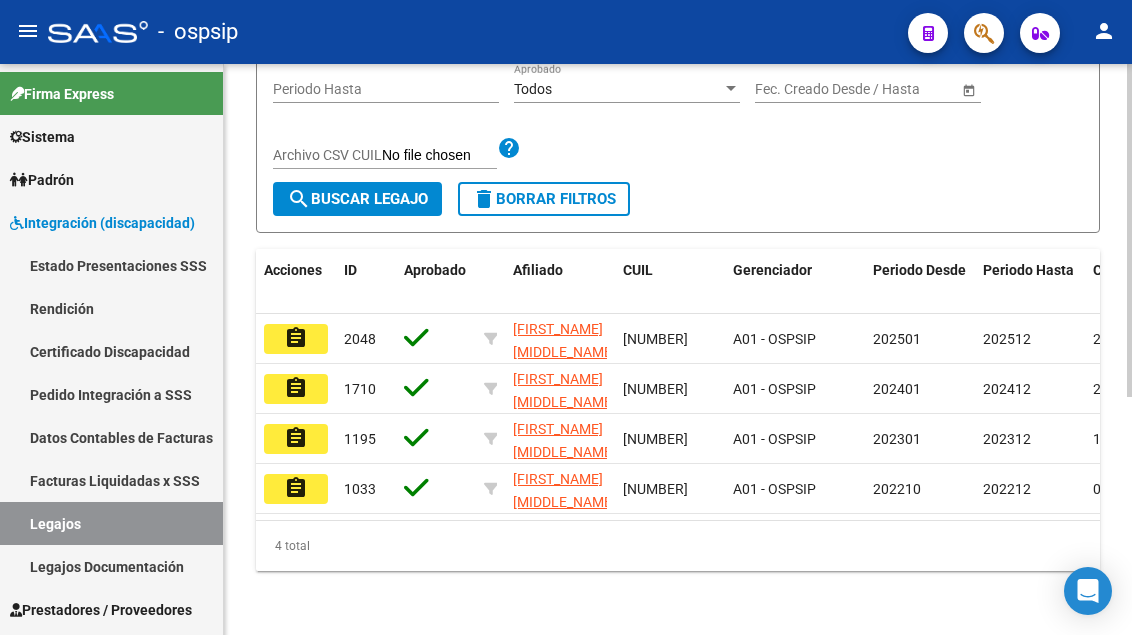 scroll, scrollTop: 408, scrollLeft: 0, axis: vertical 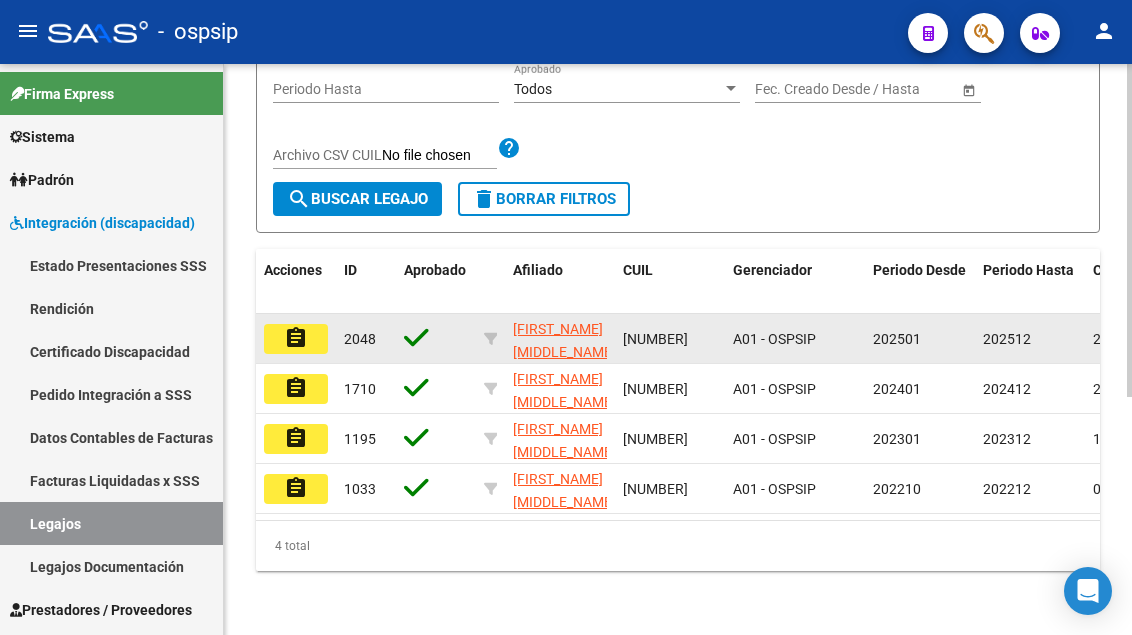 type on "55043994" 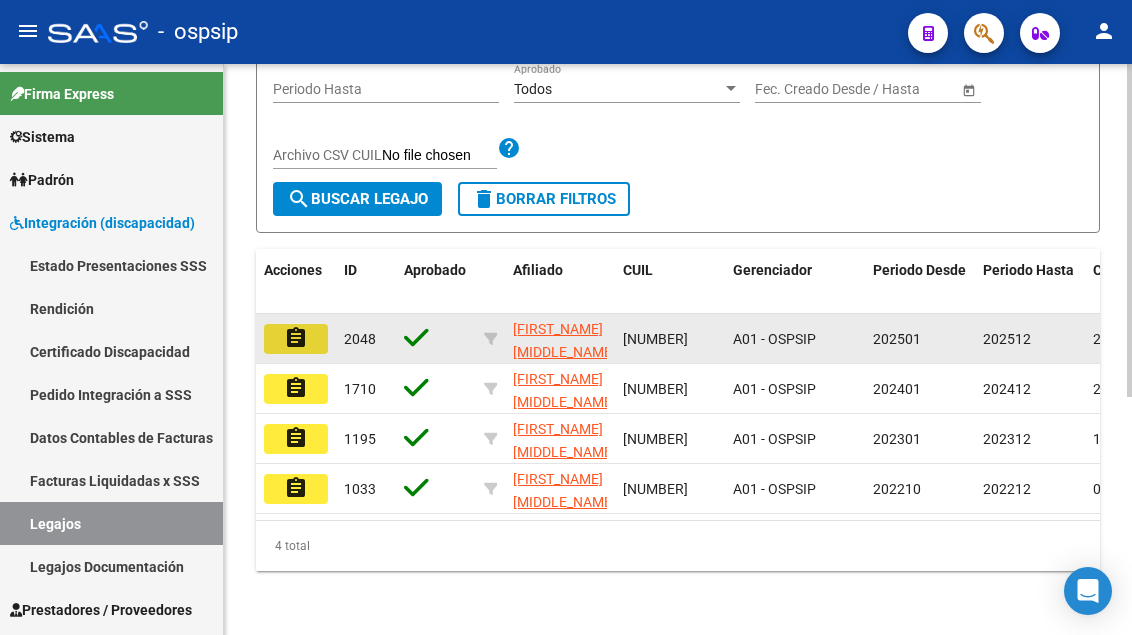 click on "assignment" 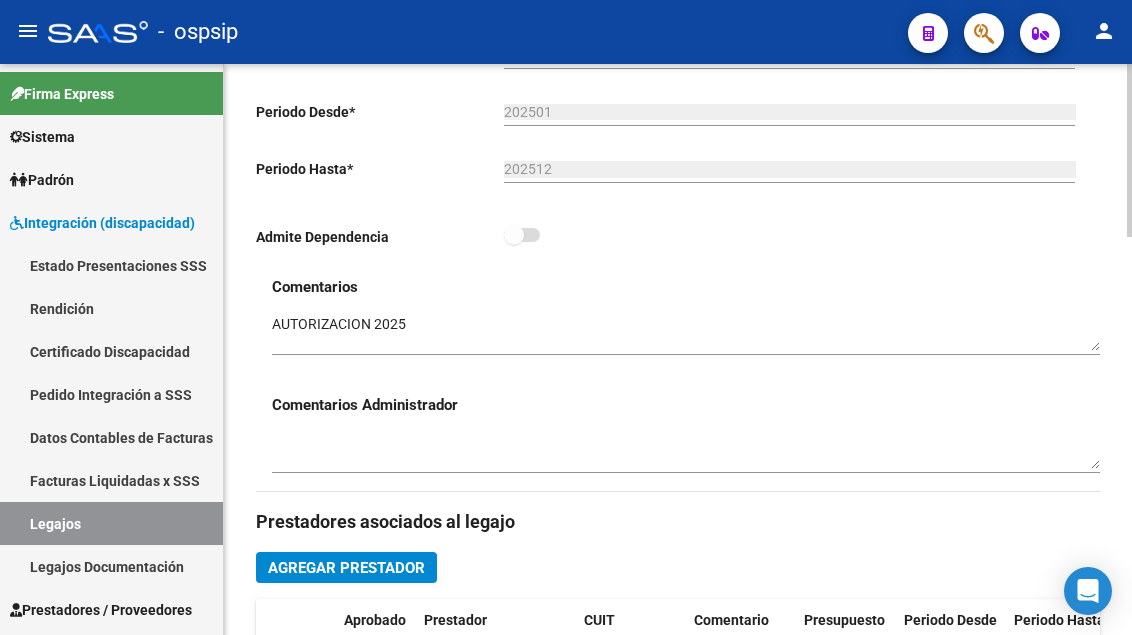 scroll, scrollTop: 800, scrollLeft: 0, axis: vertical 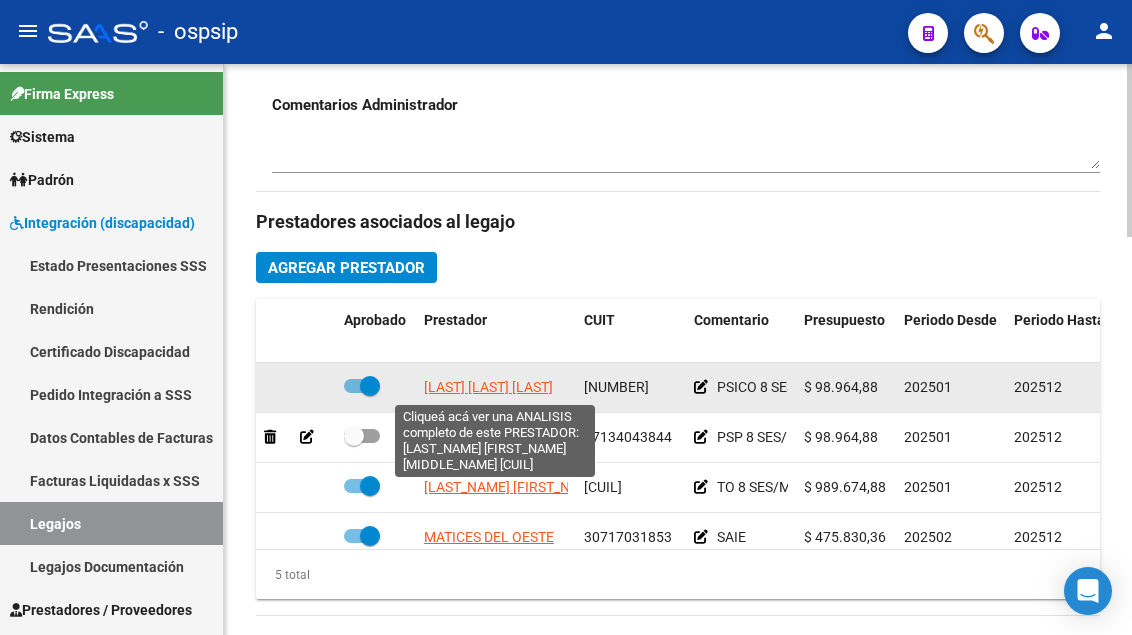 click on "[LAST] [LAST] [LAST]" 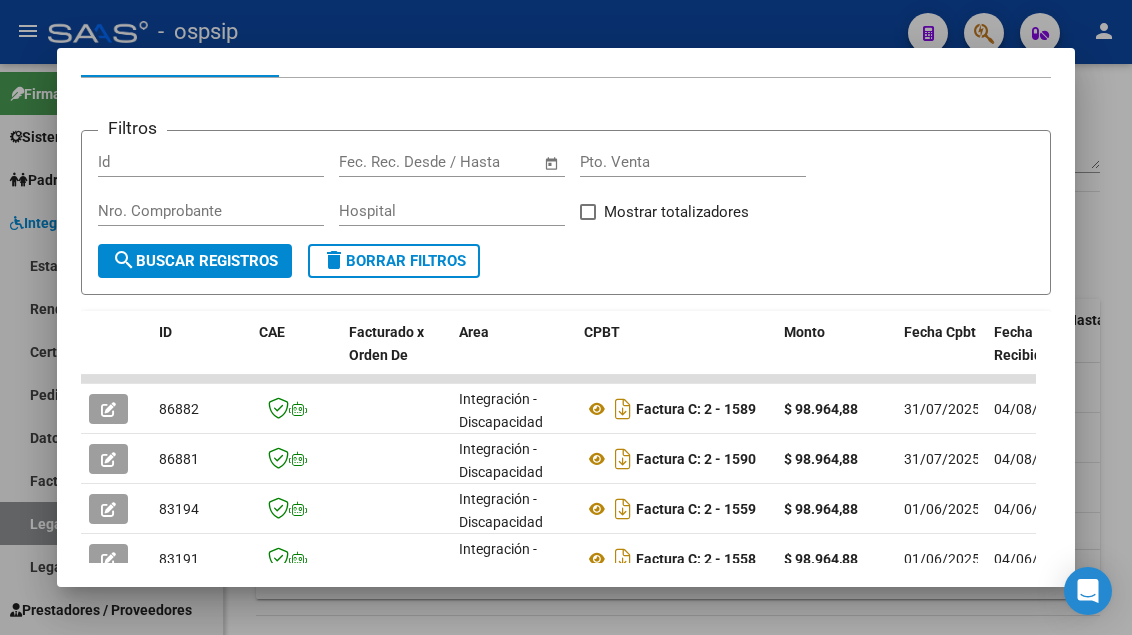 scroll, scrollTop: 300, scrollLeft: 0, axis: vertical 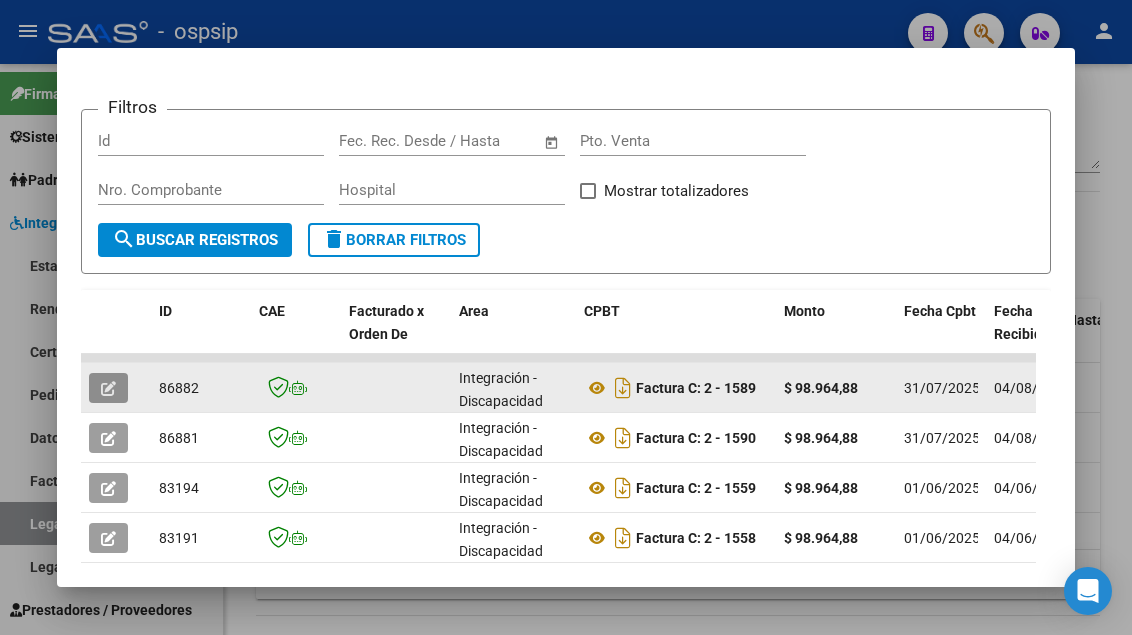 click 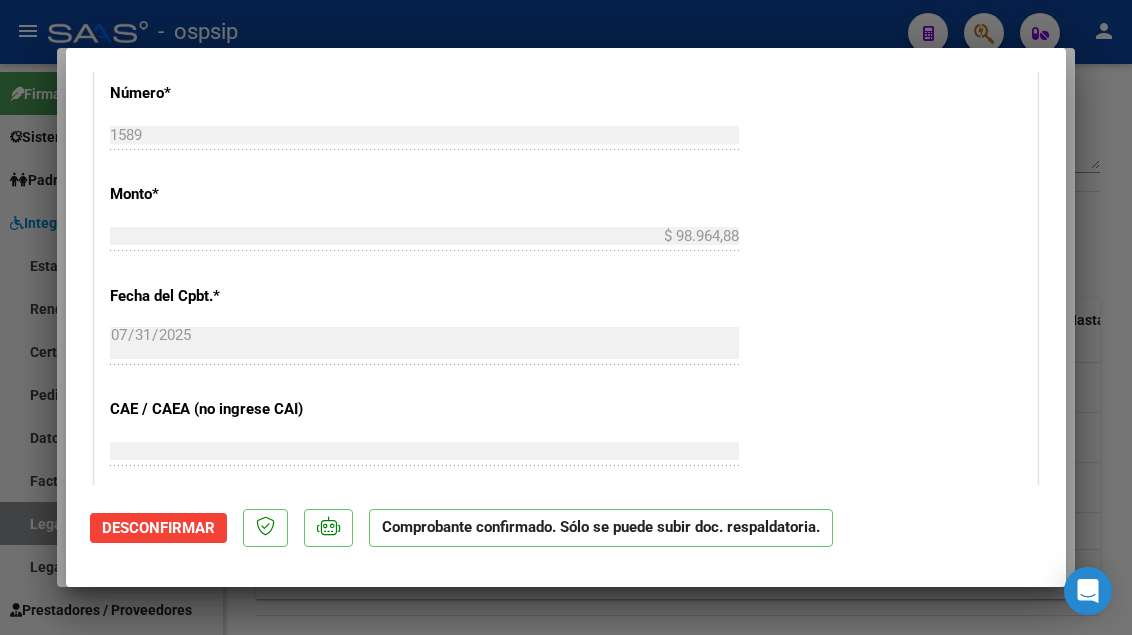 scroll, scrollTop: 1200, scrollLeft: 0, axis: vertical 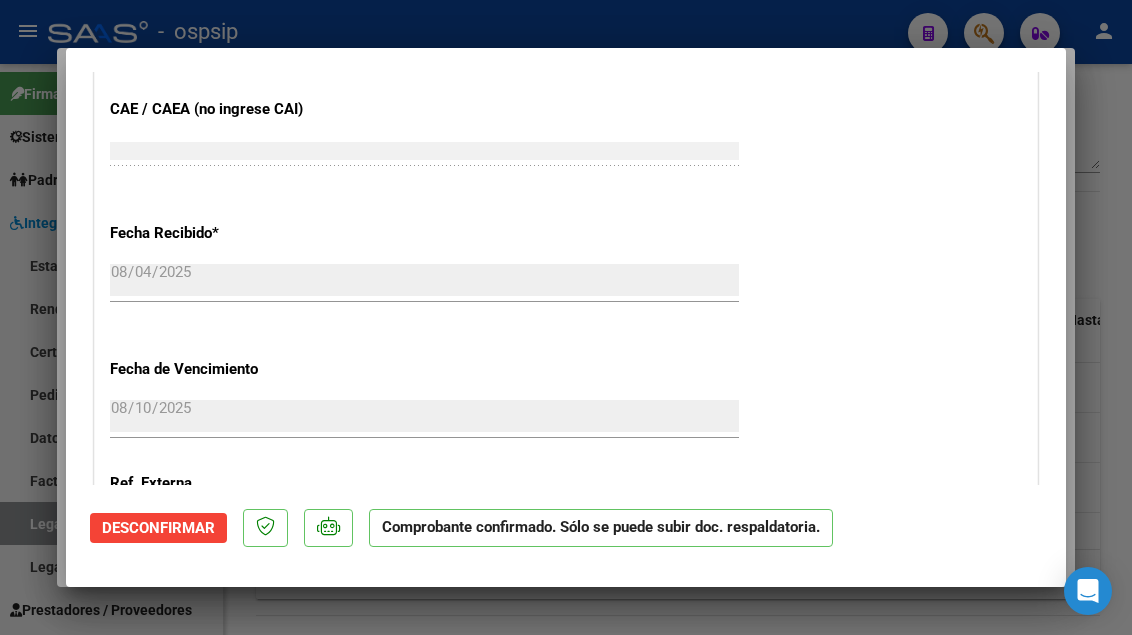 click at bounding box center (566, 317) 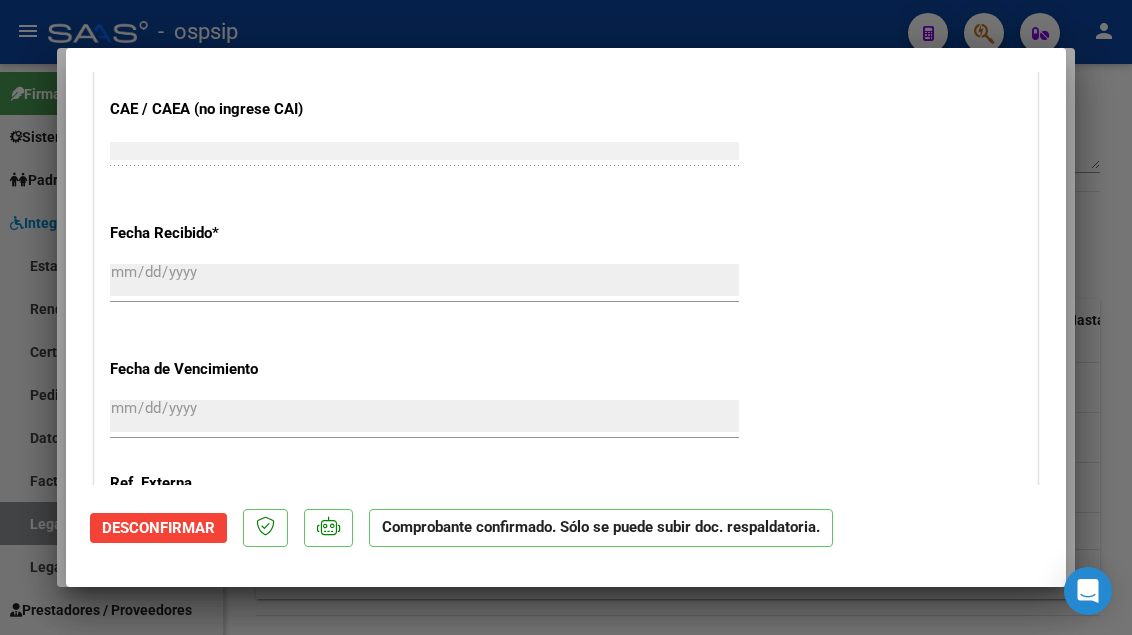 scroll, scrollTop: 0, scrollLeft: 0, axis: both 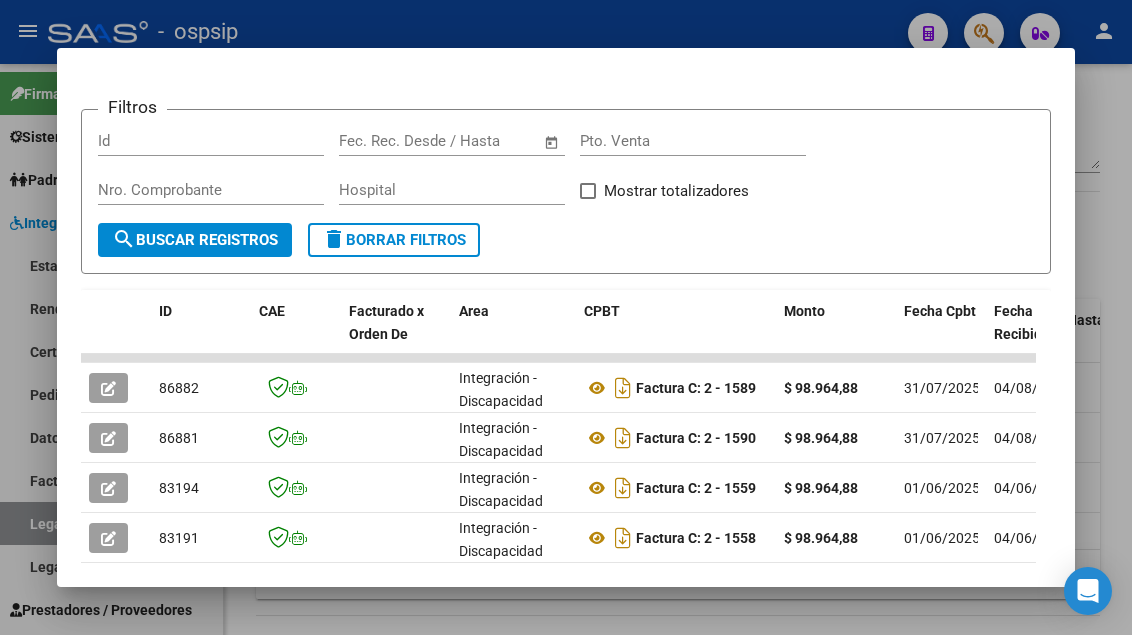 click at bounding box center [566, 317] 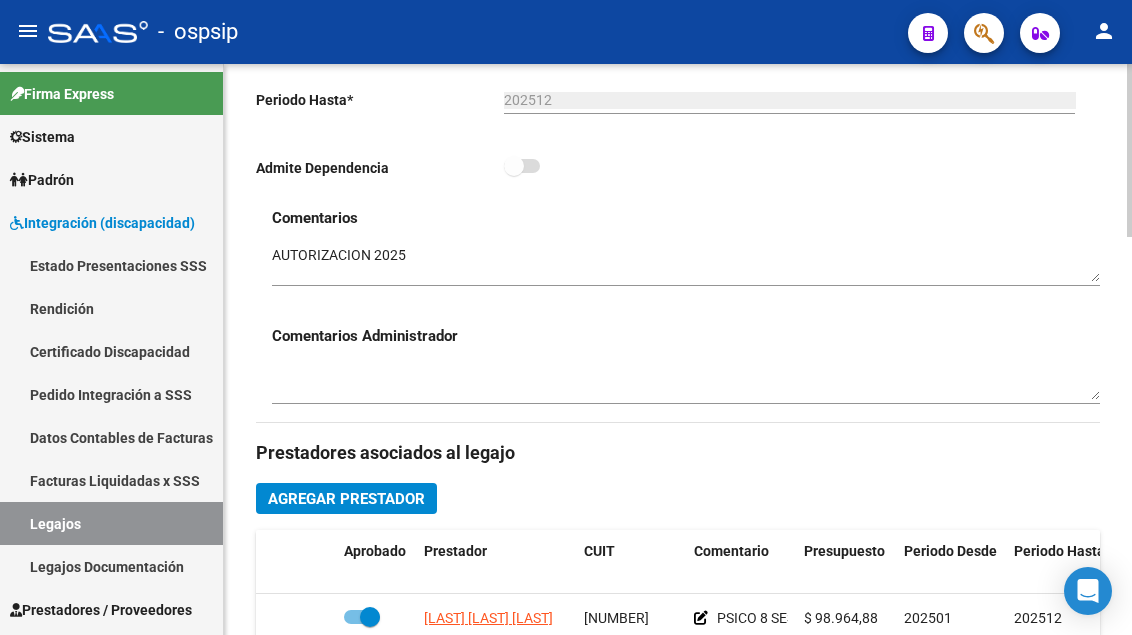 scroll, scrollTop: 700, scrollLeft: 0, axis: vertical 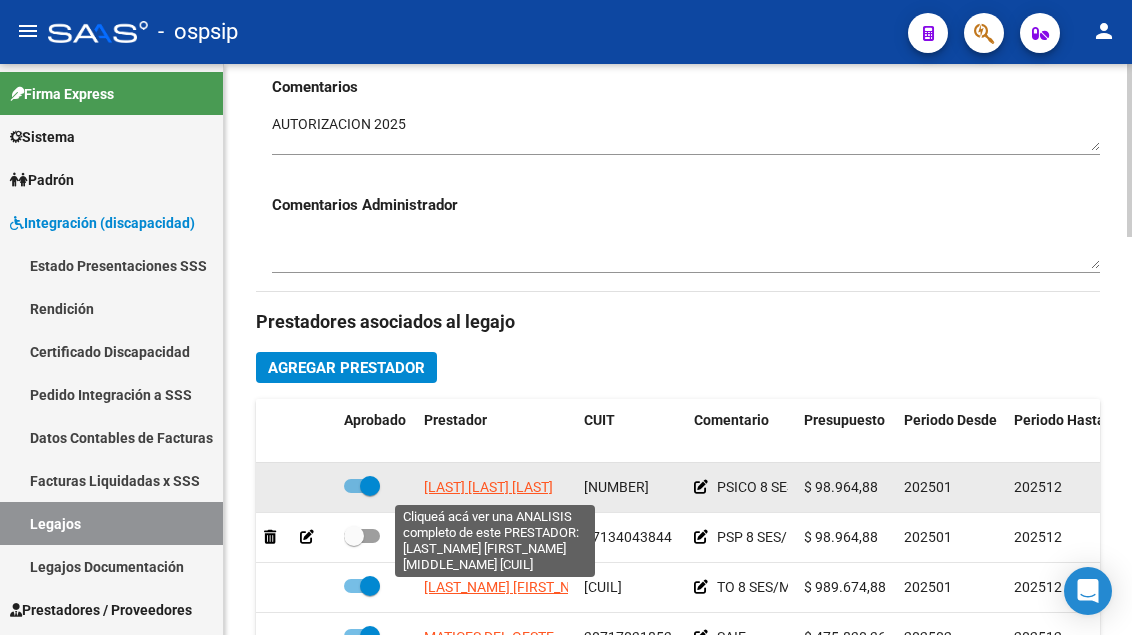 click on "[LAST] [LAST] [LAST]" 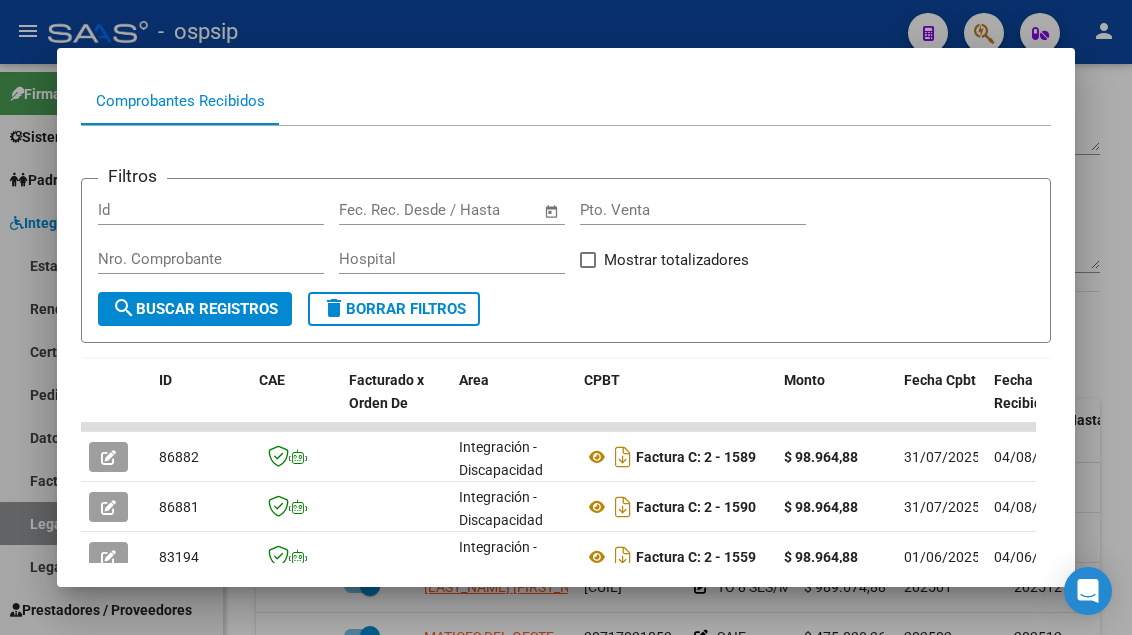 scroll, scrollTop: 531, scrollLeft: 0, axis: vertical 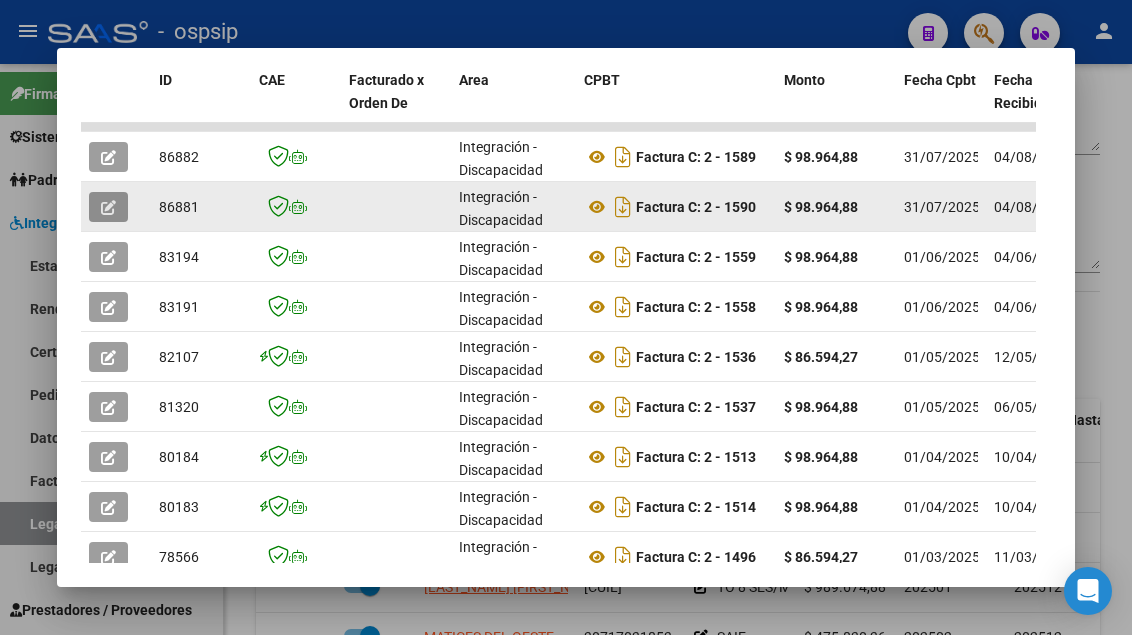 click 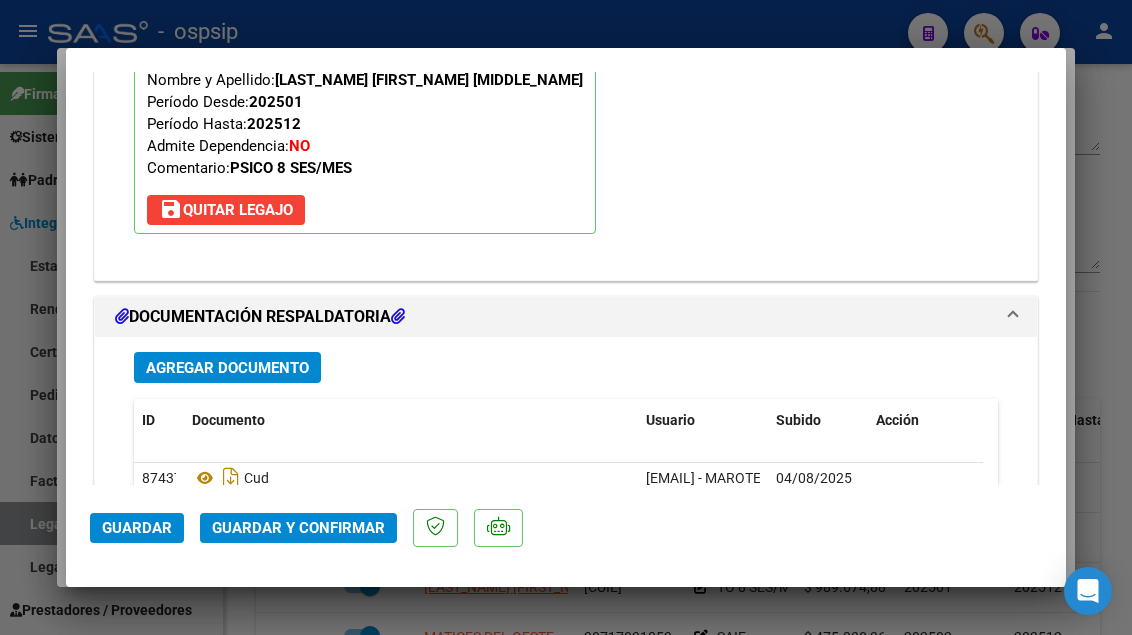 scroll, scrollTop: 2515, scrollLeft: 0, axis: vertical 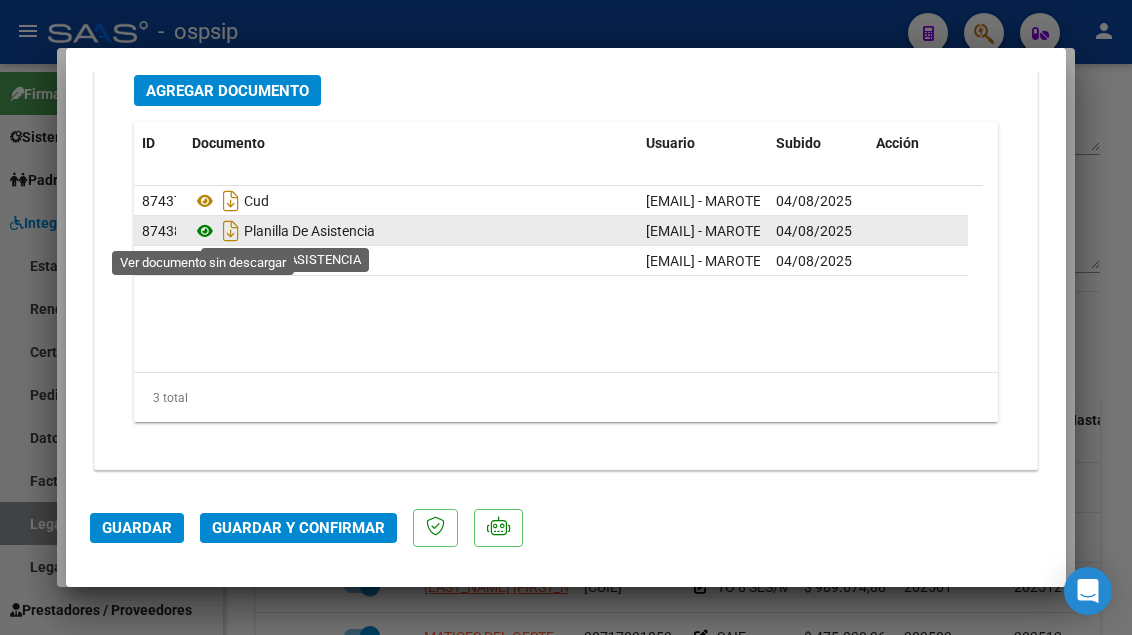 click 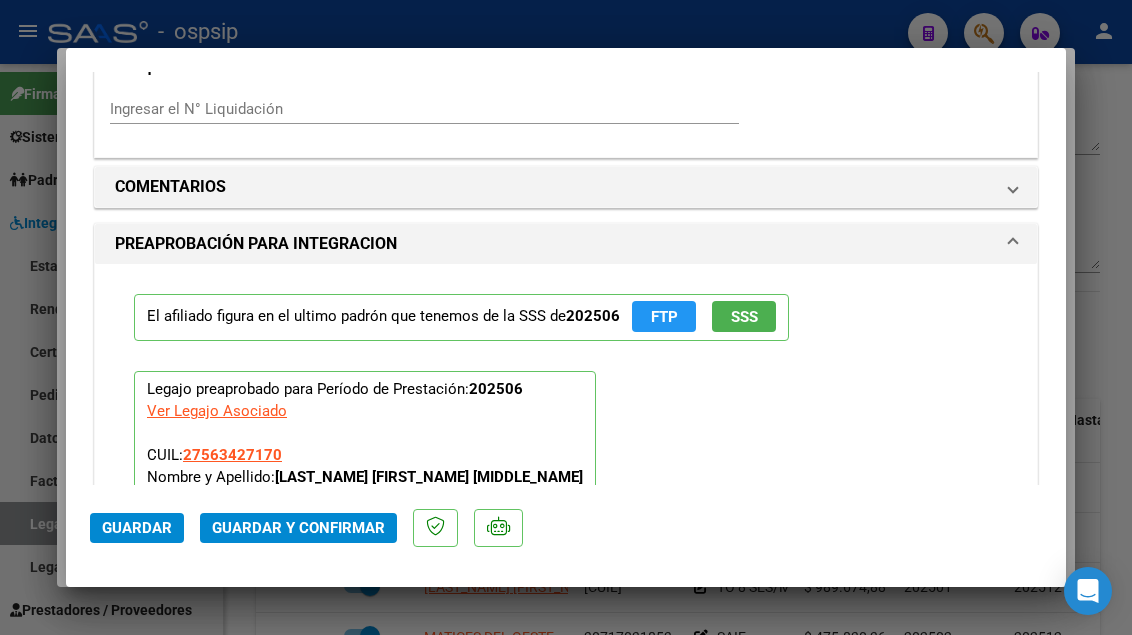 scroll, scrollTop: 1815, scrollLeft: 0, axis: vertical 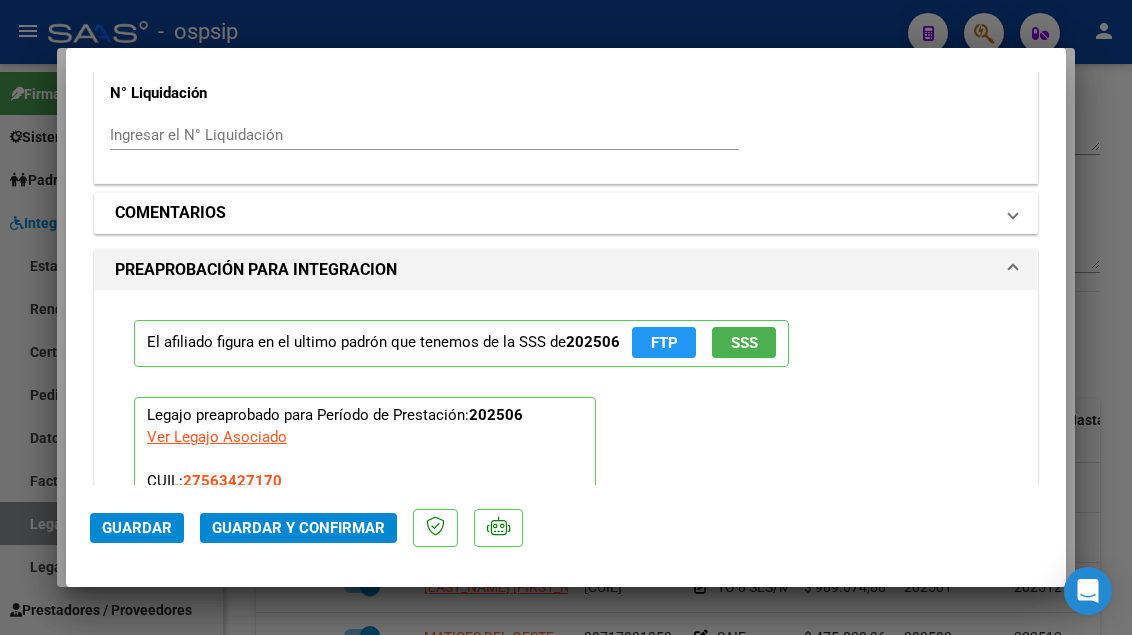 click at bounding box center [1013, 213] 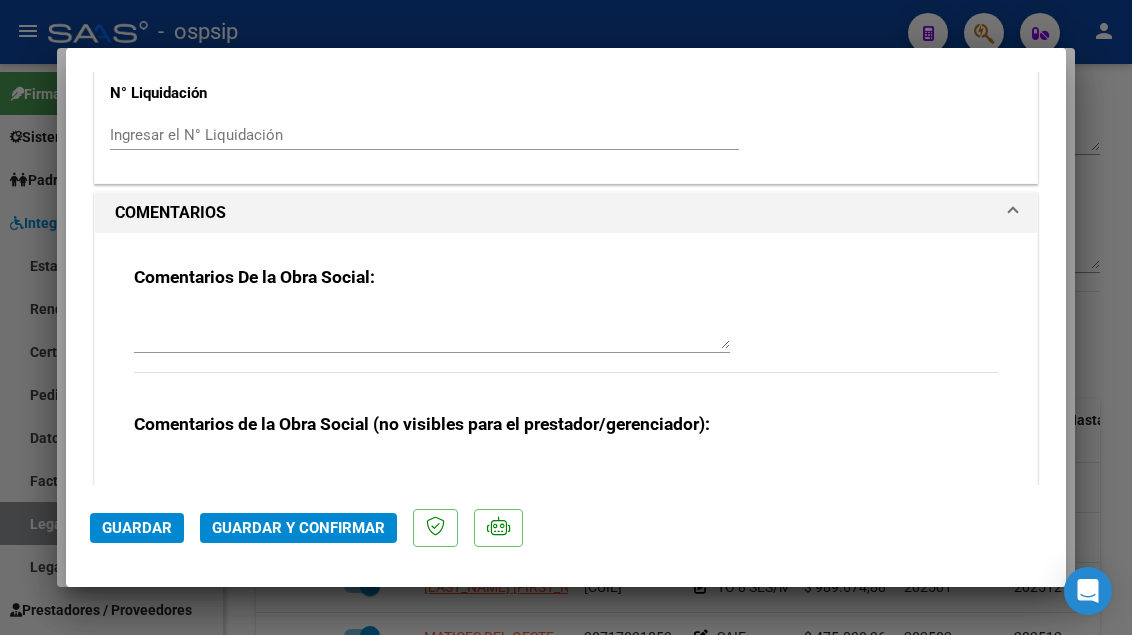 click at bounding box center [432, 329] 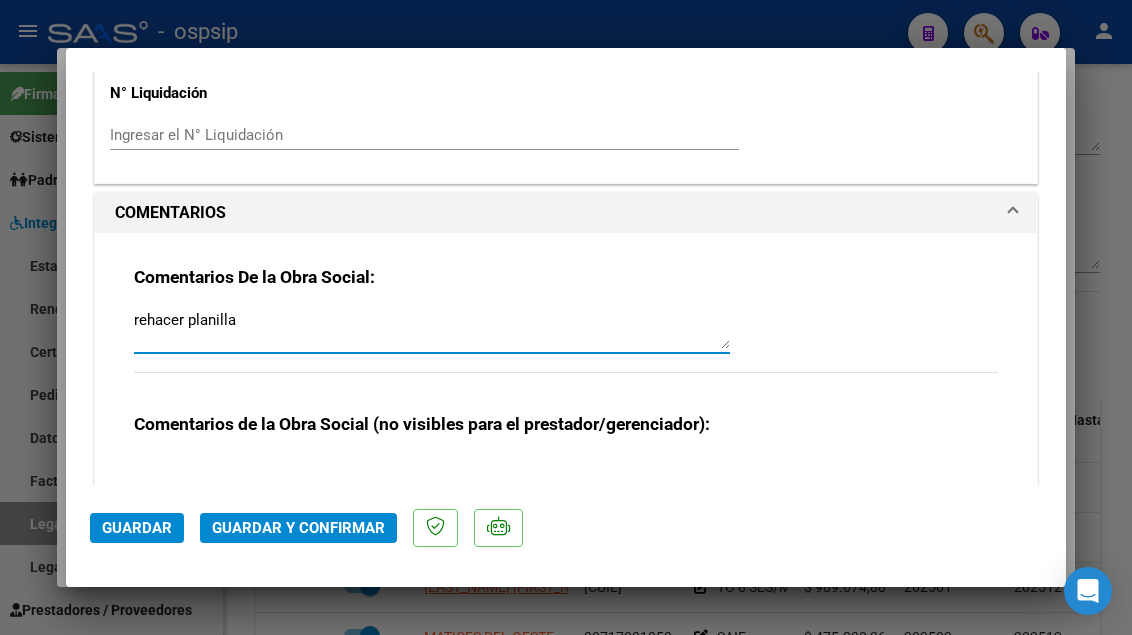 type on "rehacer planilla" 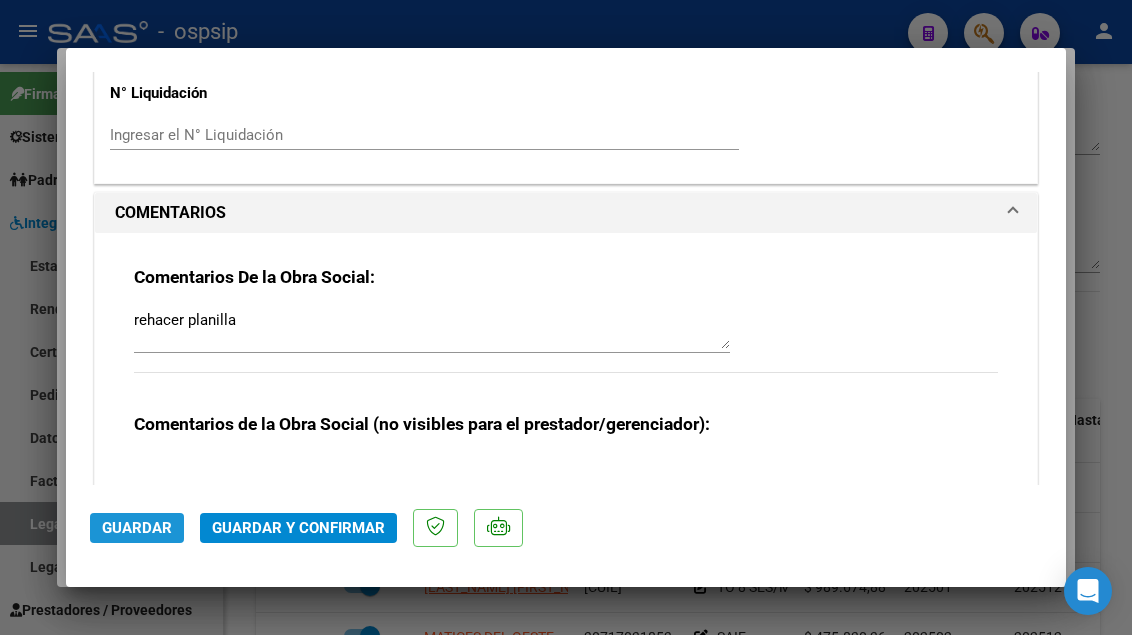 click on "Guardar" 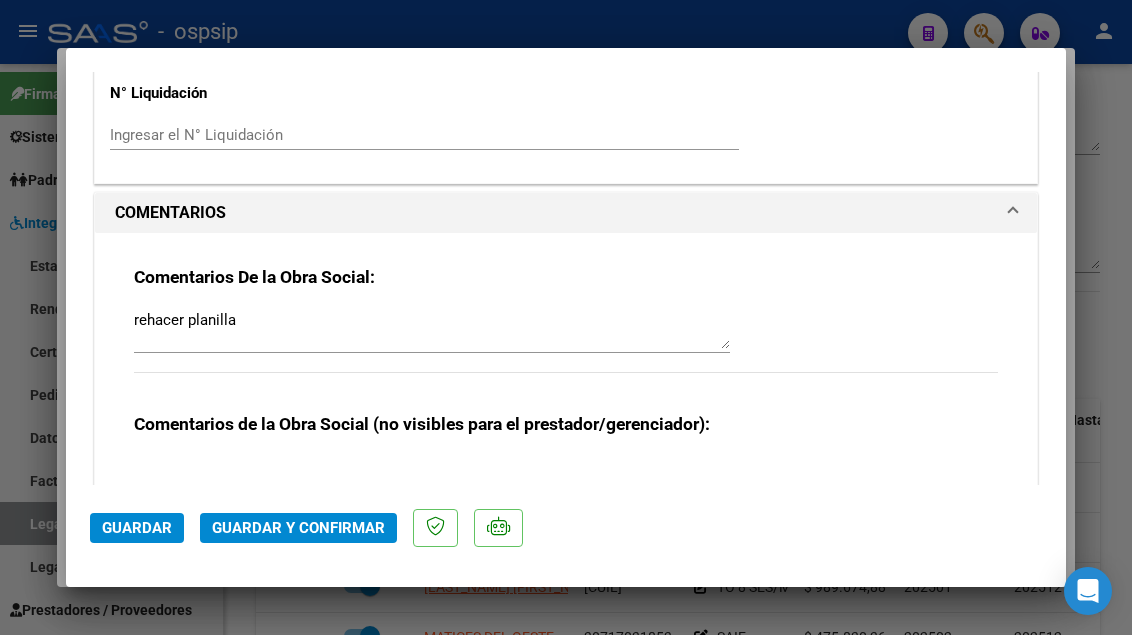click at bounding box center [566, 317] 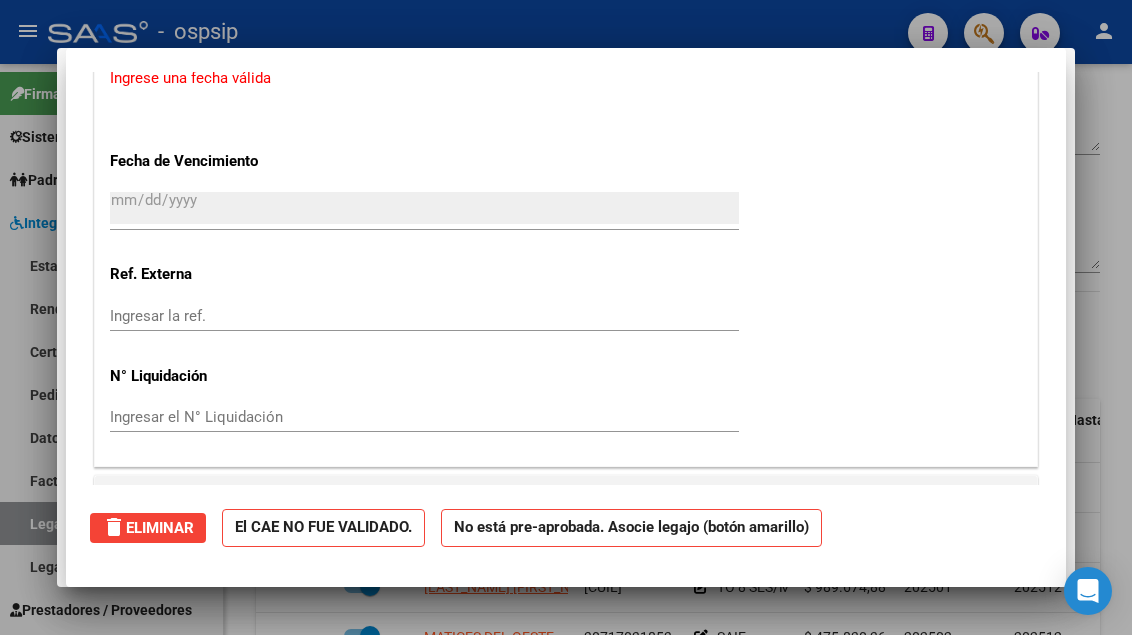 scroll, scrollTop: 0, scrollLeft: 0, axis: both 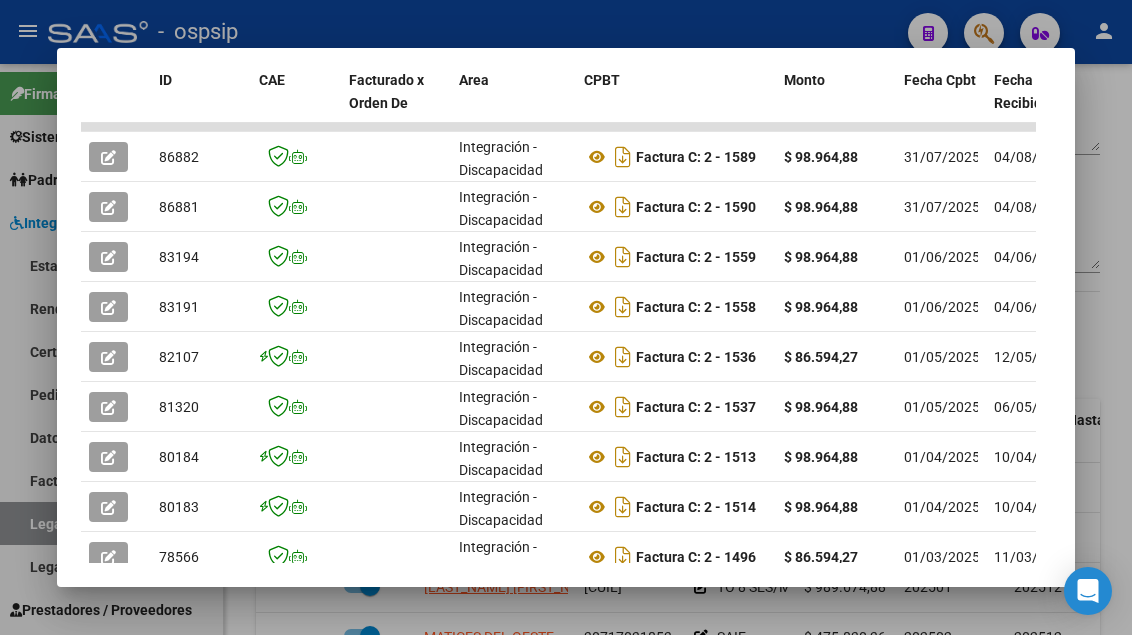 click at bounding box center [566, 317] 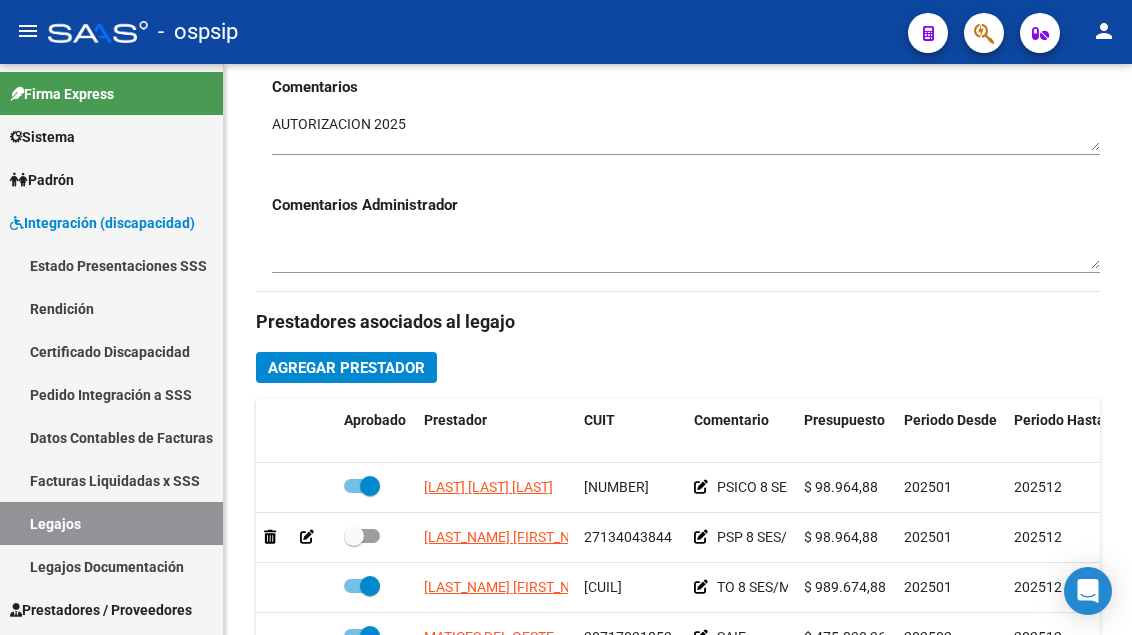 click on "Legajos" at bounding box center [111, 523] 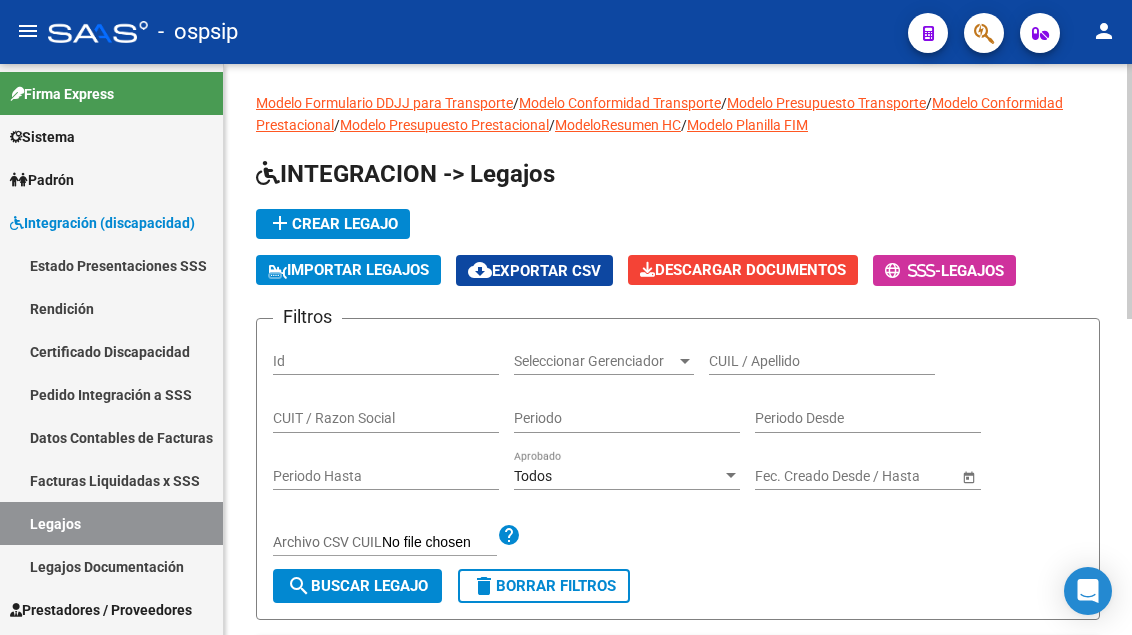 scroll, scrollTop: 0, scrollLeft: 0, axis: both 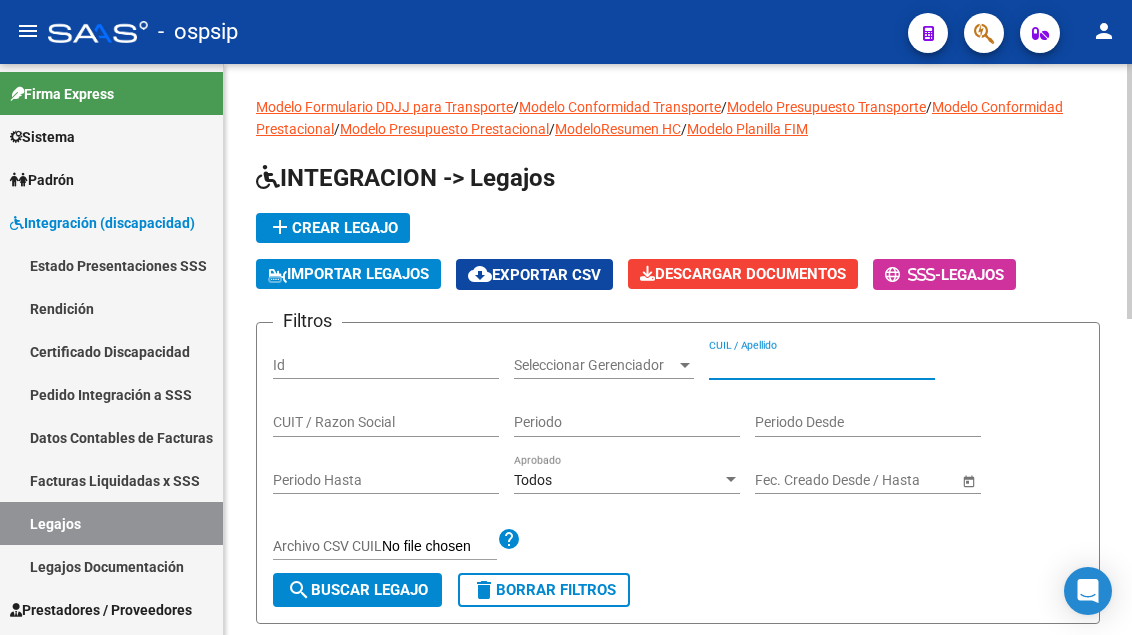 click on "CUIL / Apellido" at bounding box center [822, 365] 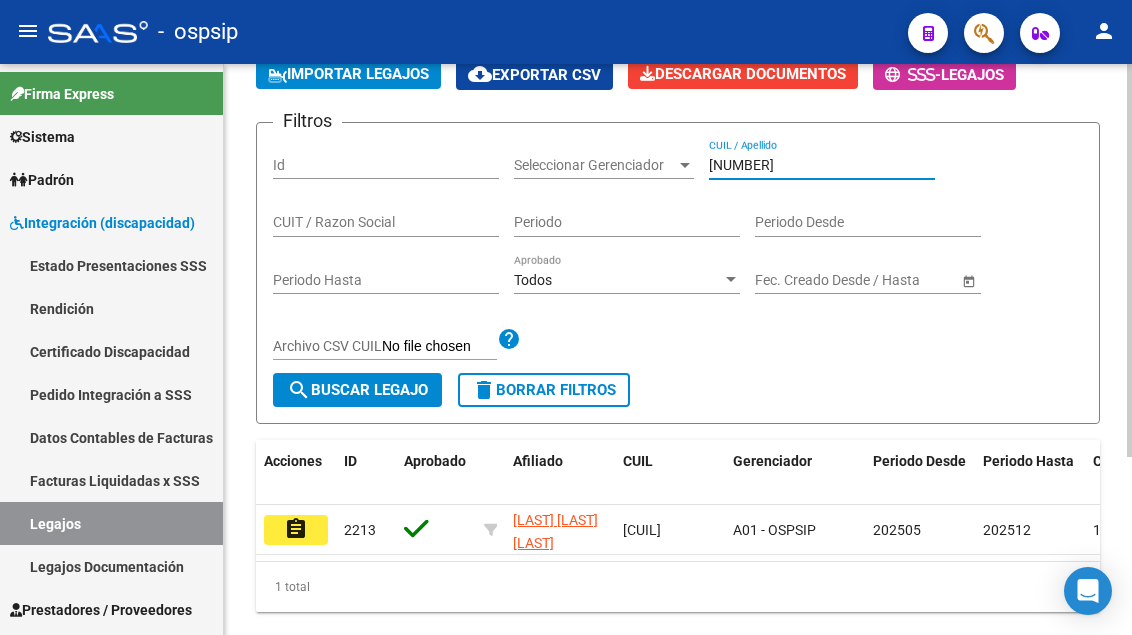scroll, scrollTop: 258, scrollLeft: 0, axis: vertical 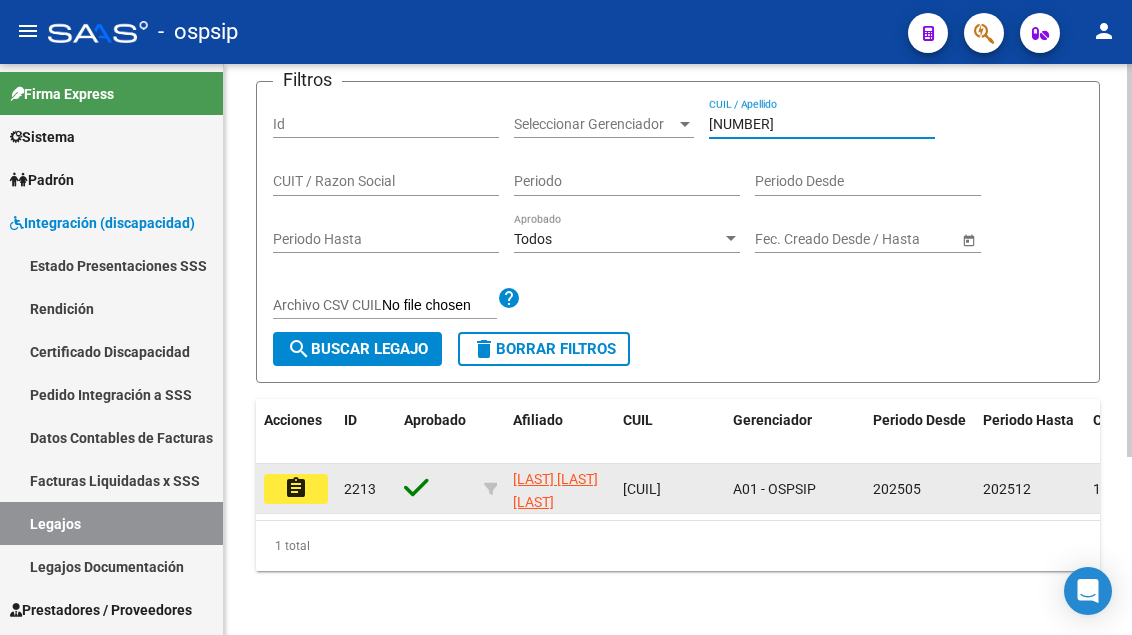 type on "[NUMBER]" 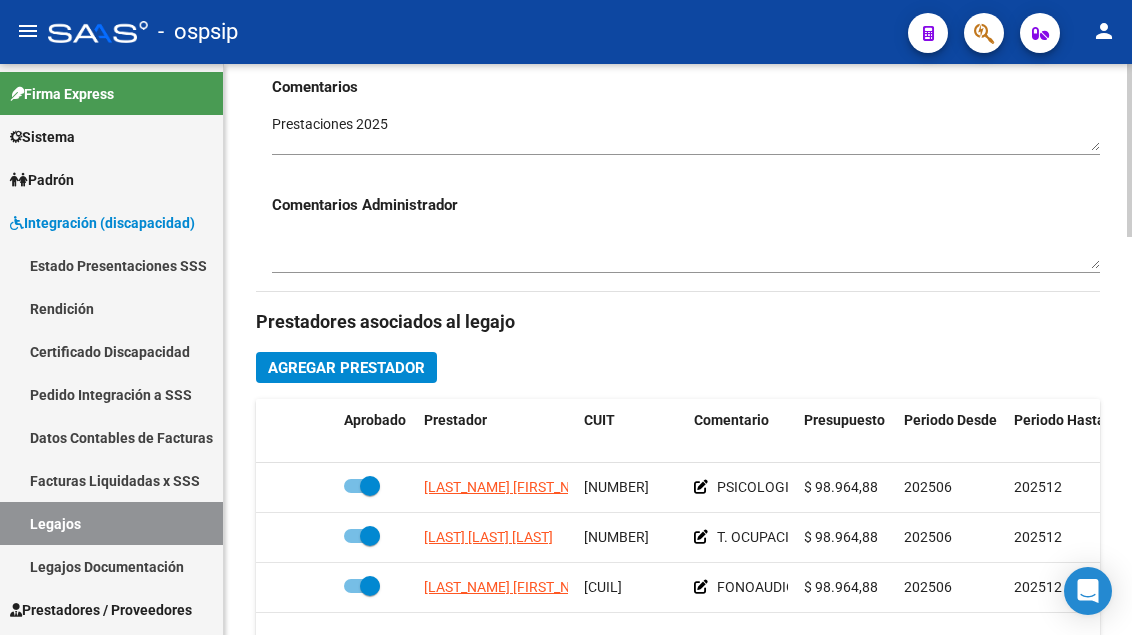 scroll, scrollTop: 1000, scrollLeft: 0, axis: vertical 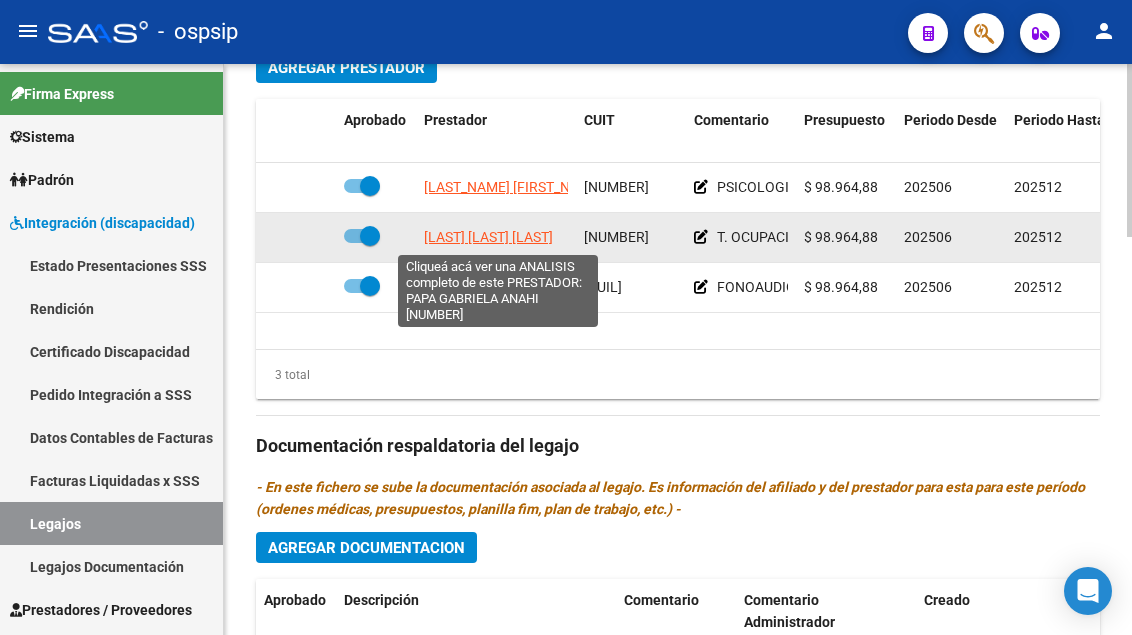 click on "[LAST] [LAST] [LAST]" 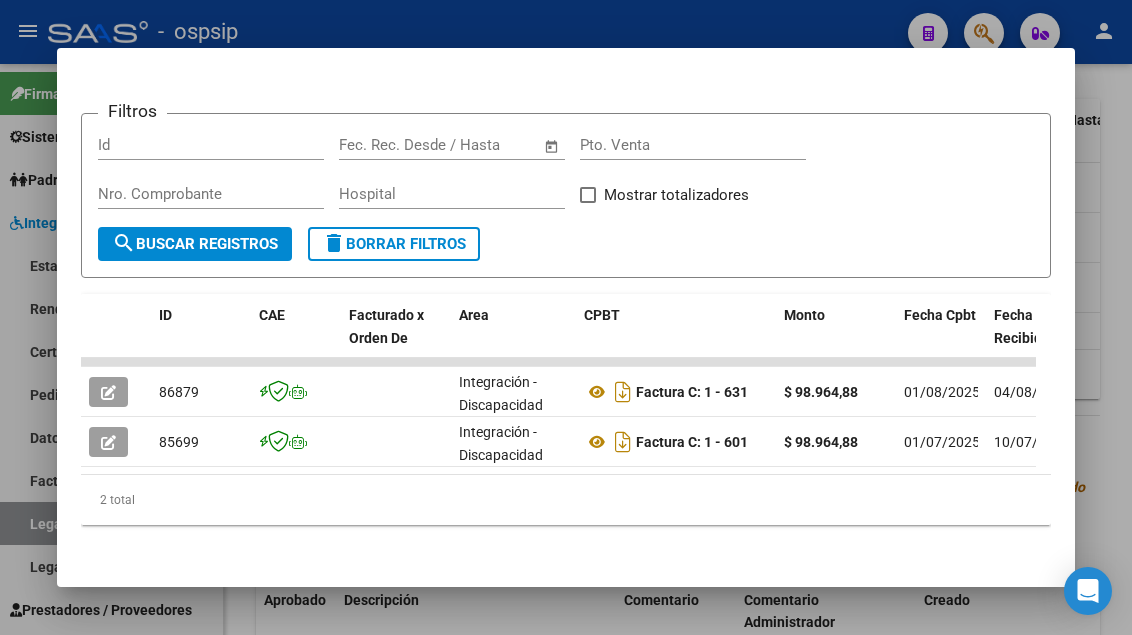 scroll, scrollTop: 311, scrollLeft: 0, axis: vertical 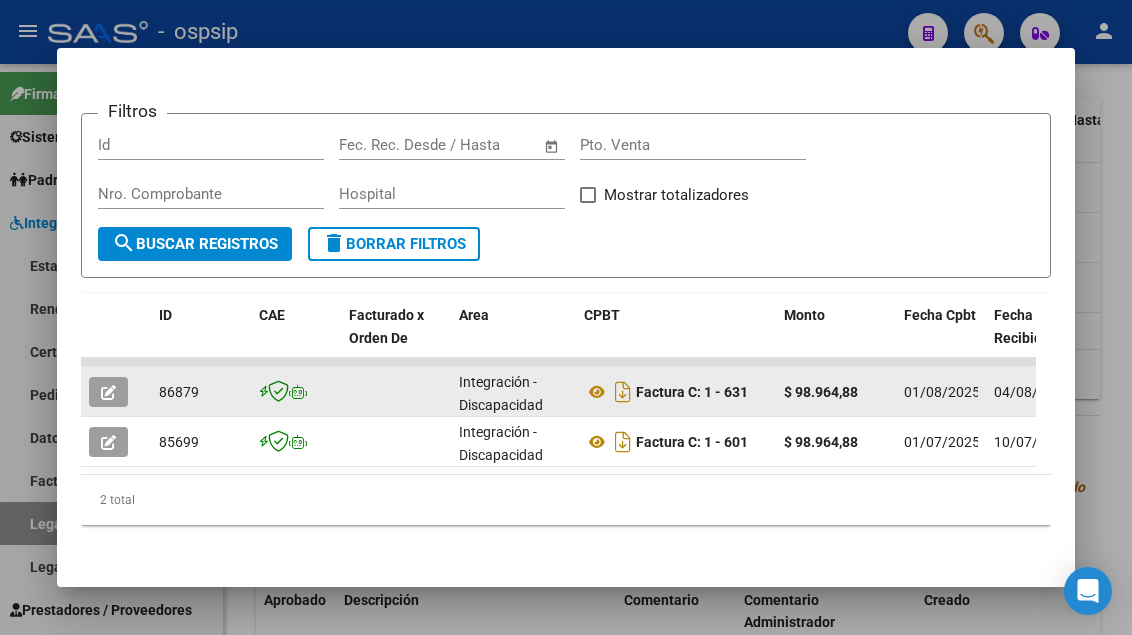 click 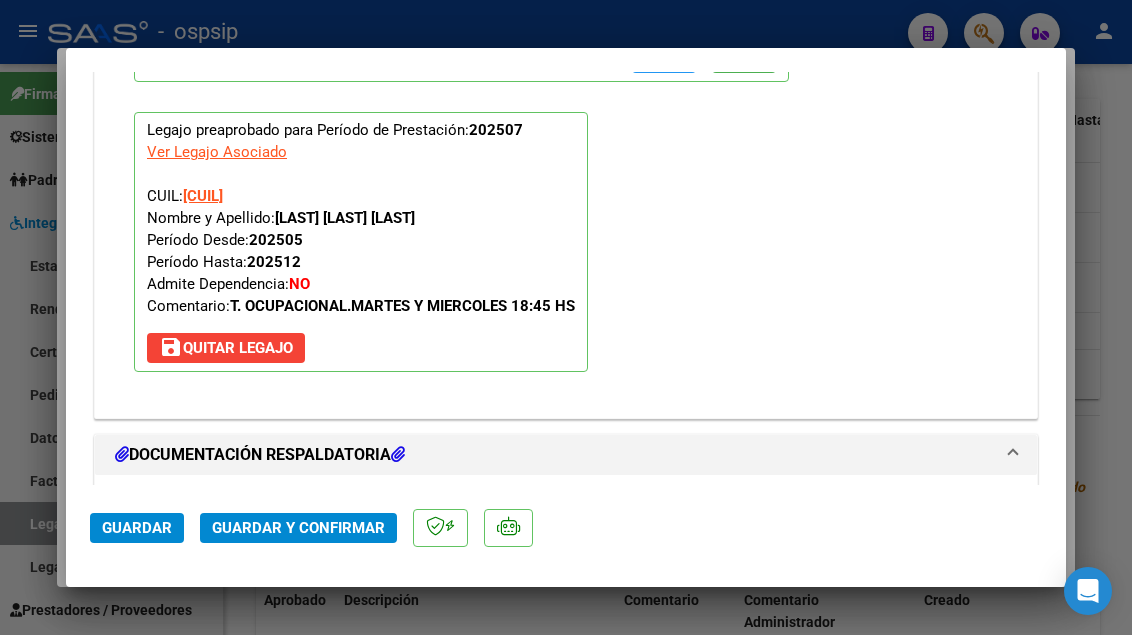 scroll, scrollTop: 2400, scrollLeft: 0, axis: vertical 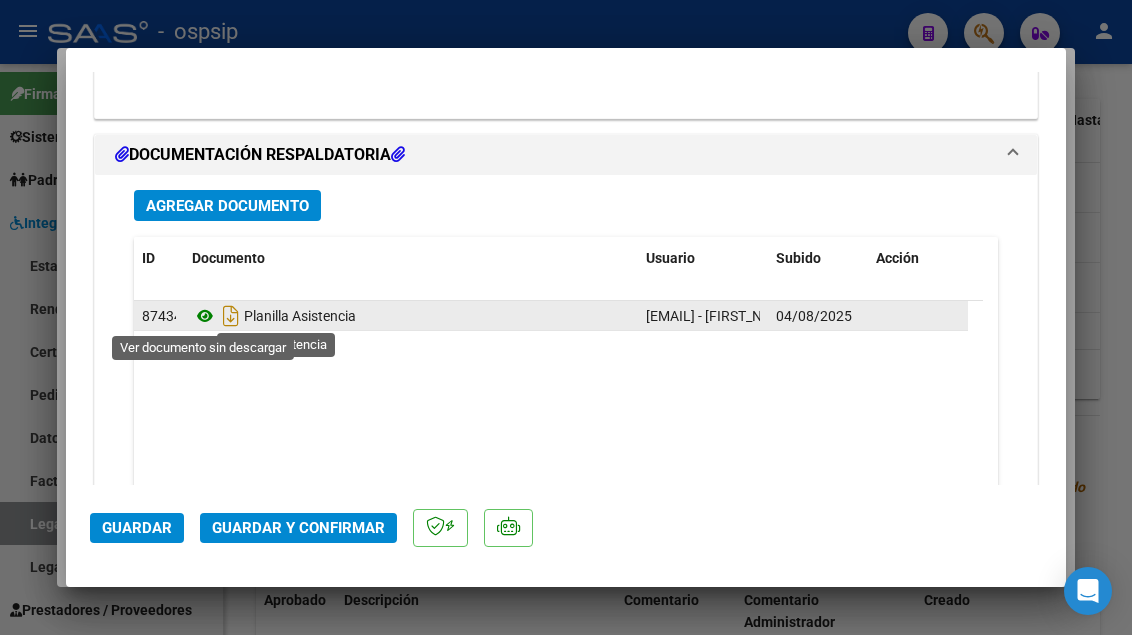 click 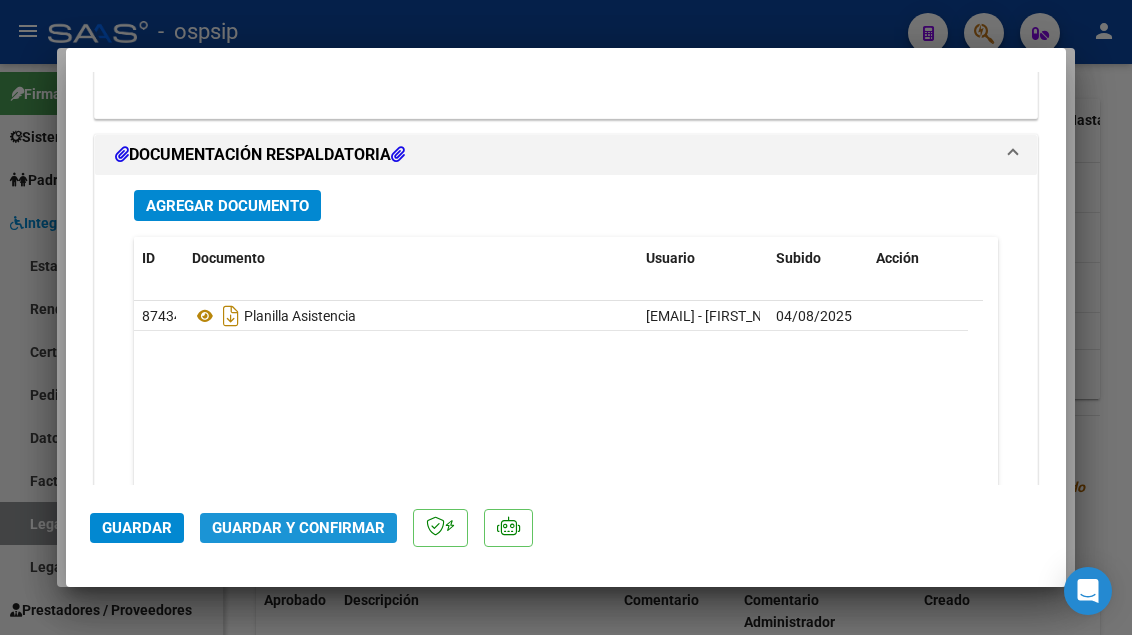 click on "Guardar y Confirmar" 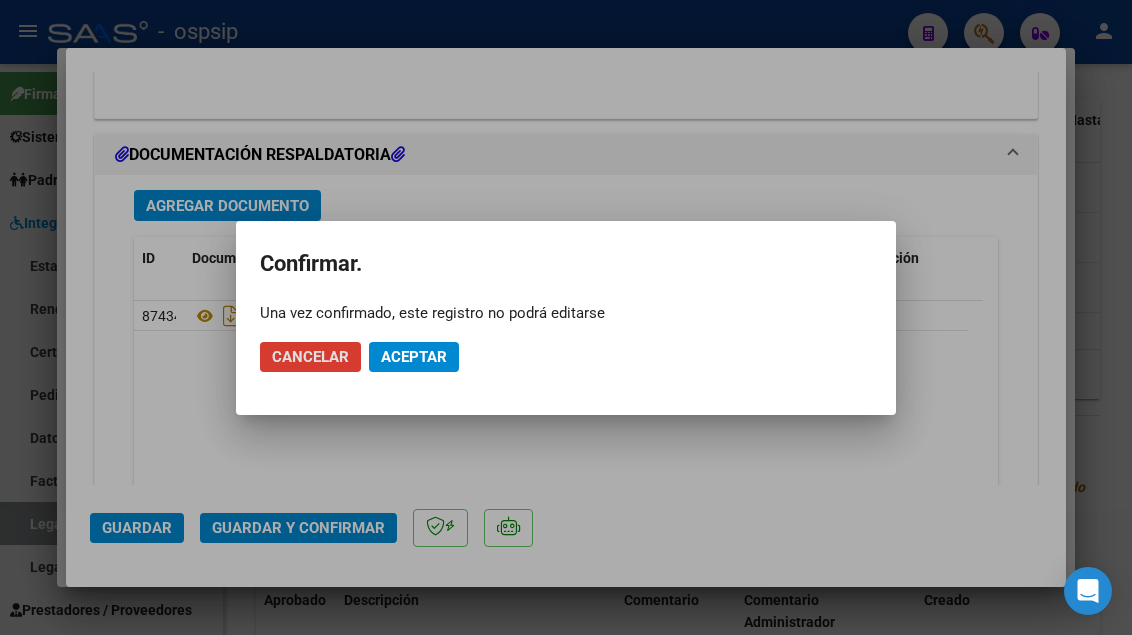 click on "Aceptar" 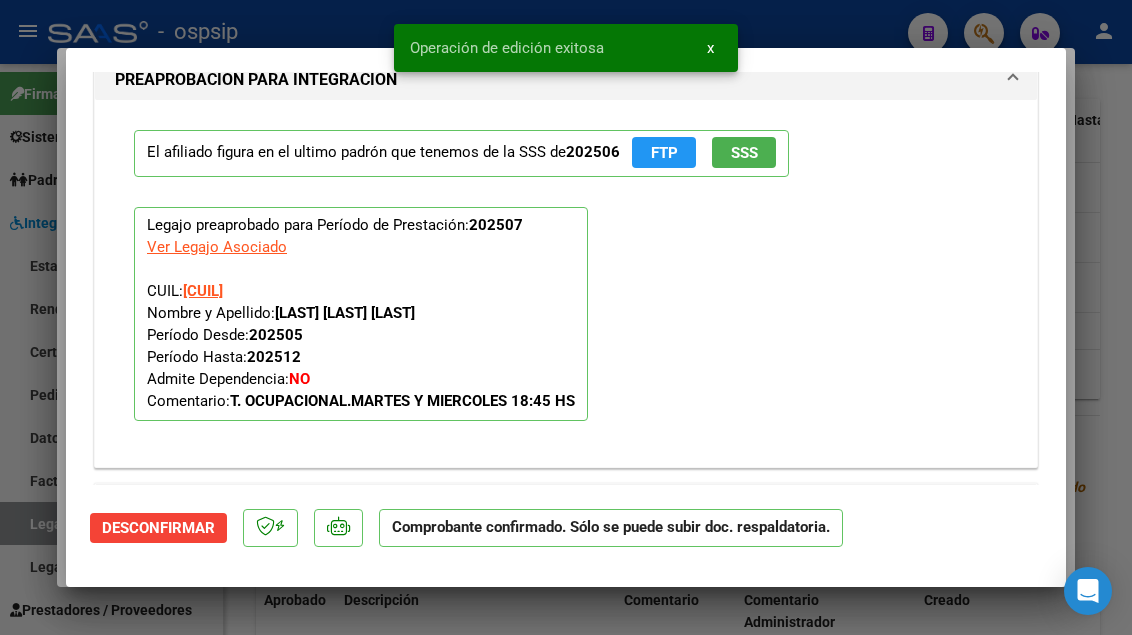 scroll, scrollTop: 1819, scrollLeft: 0, axis: vertical 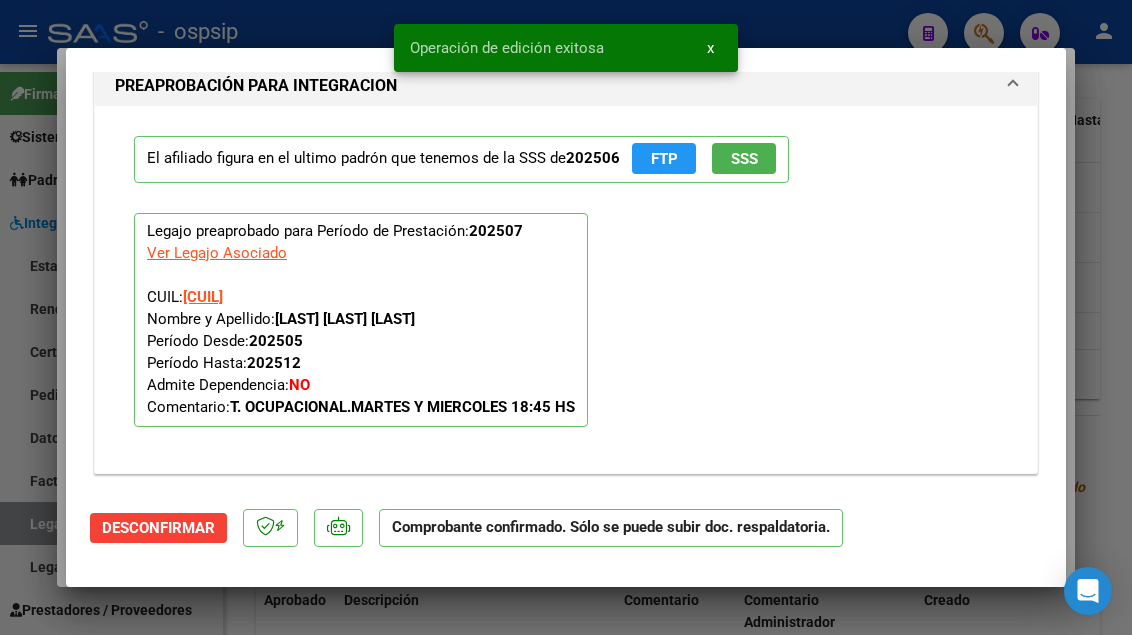 type 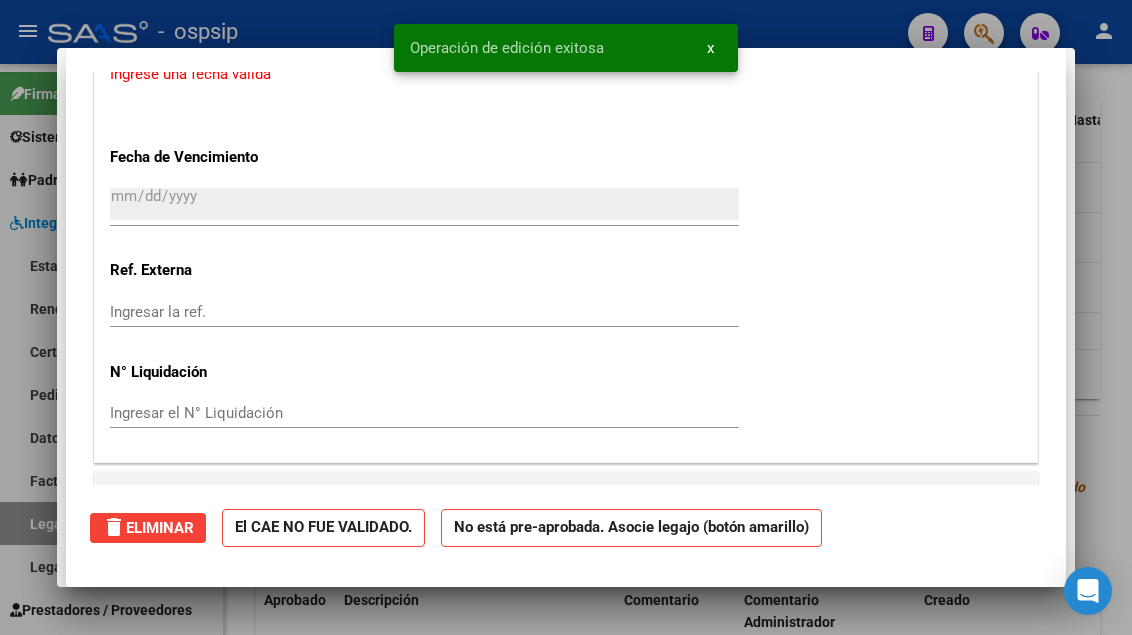 scroll, scrollTop: 0, scrollLeft: 0, axis: both 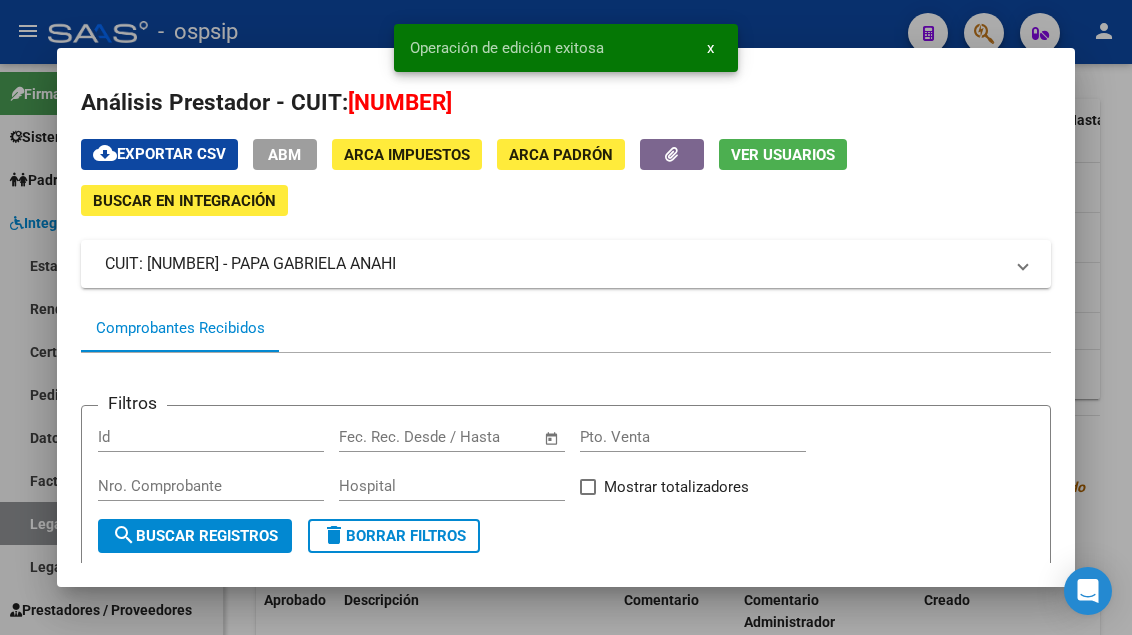 type 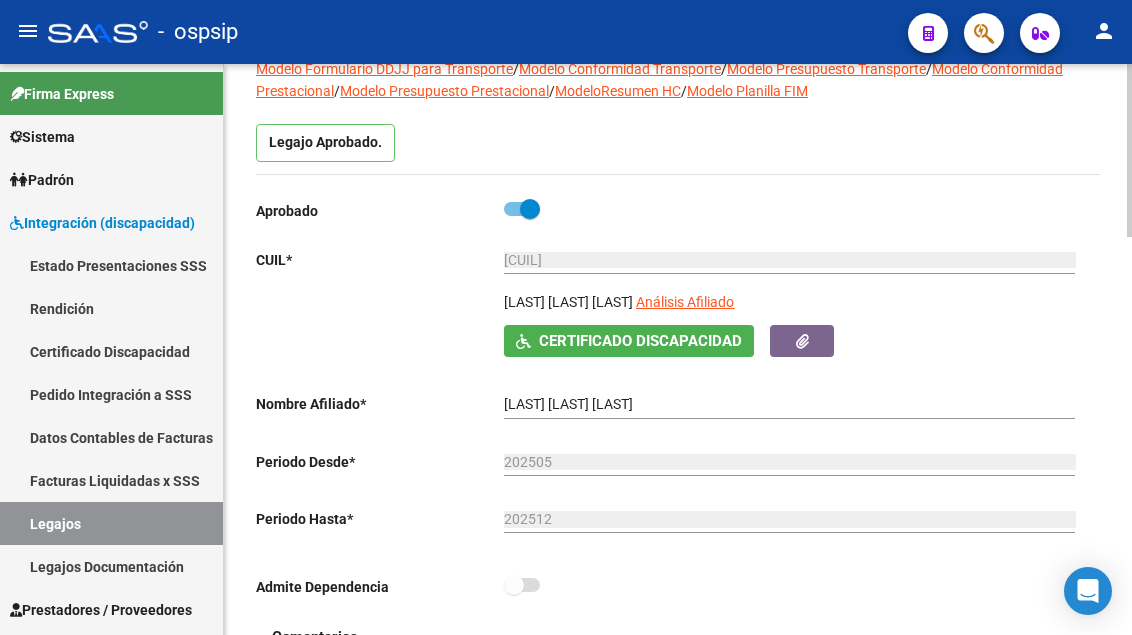 scroll, scrollTop: 100, scrollLeft: 0, axis: vertical 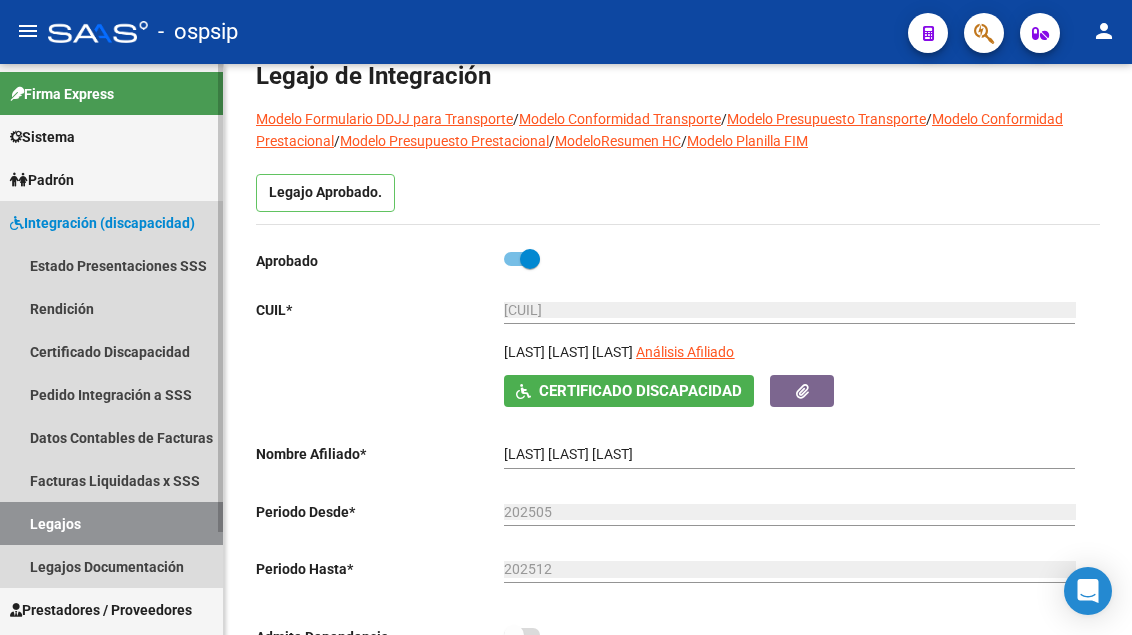 click on "Legajos" at bounding box center [111, 523] 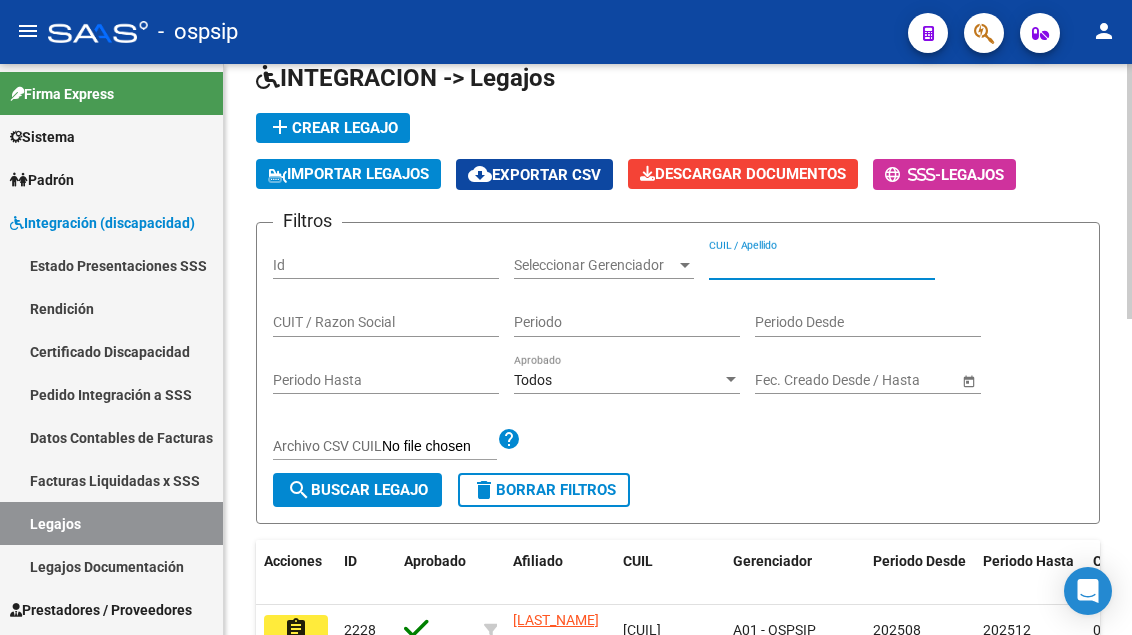click on "CUIL / Apellido" at bounding box center [822, 265] 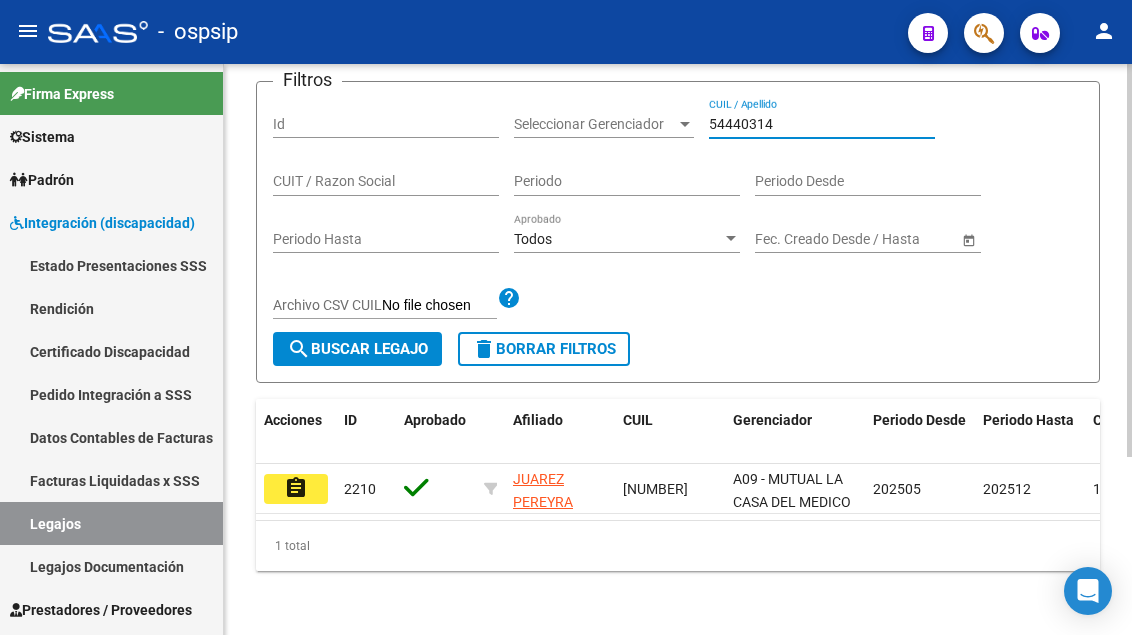 scroll, scrollTop: 258, scrollLeft: 0, axis: vertical 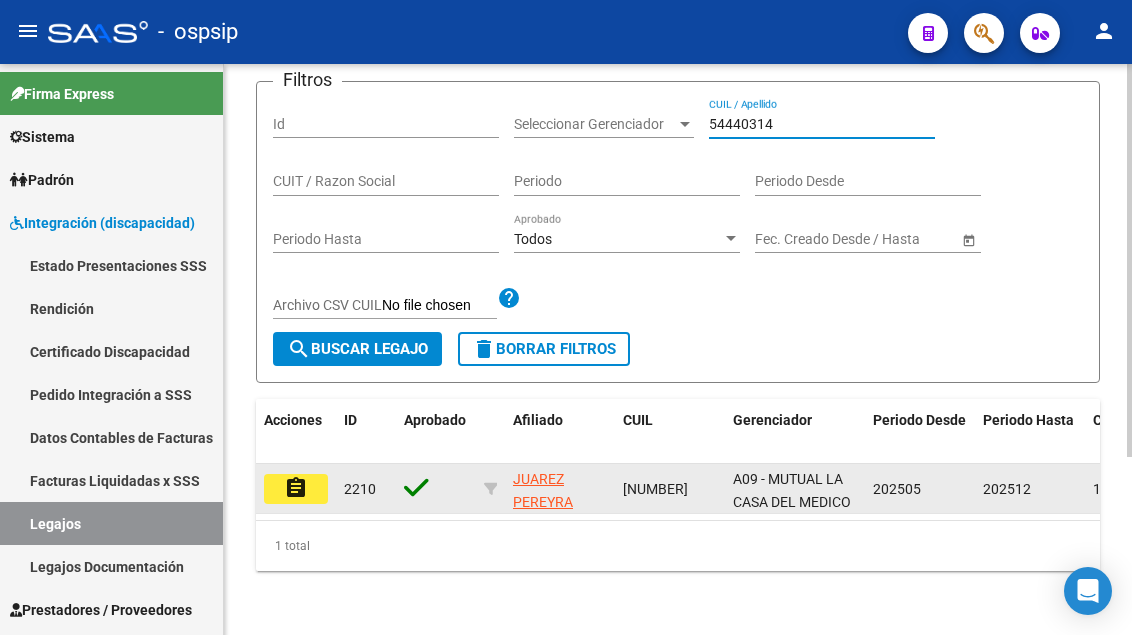 type on "54440314" 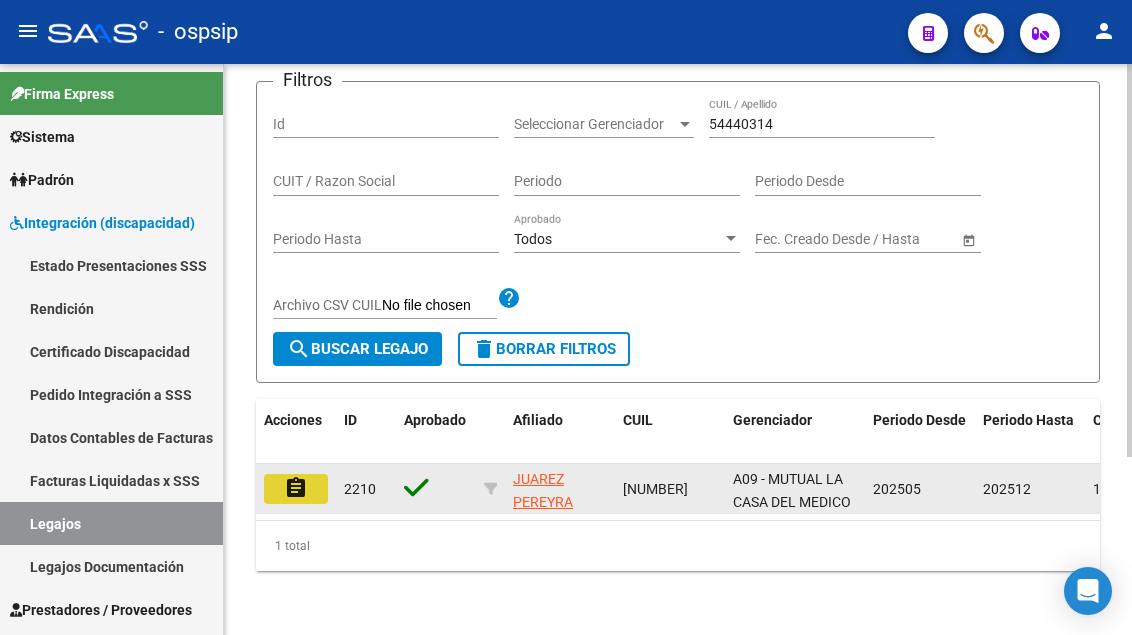click on "assignment" 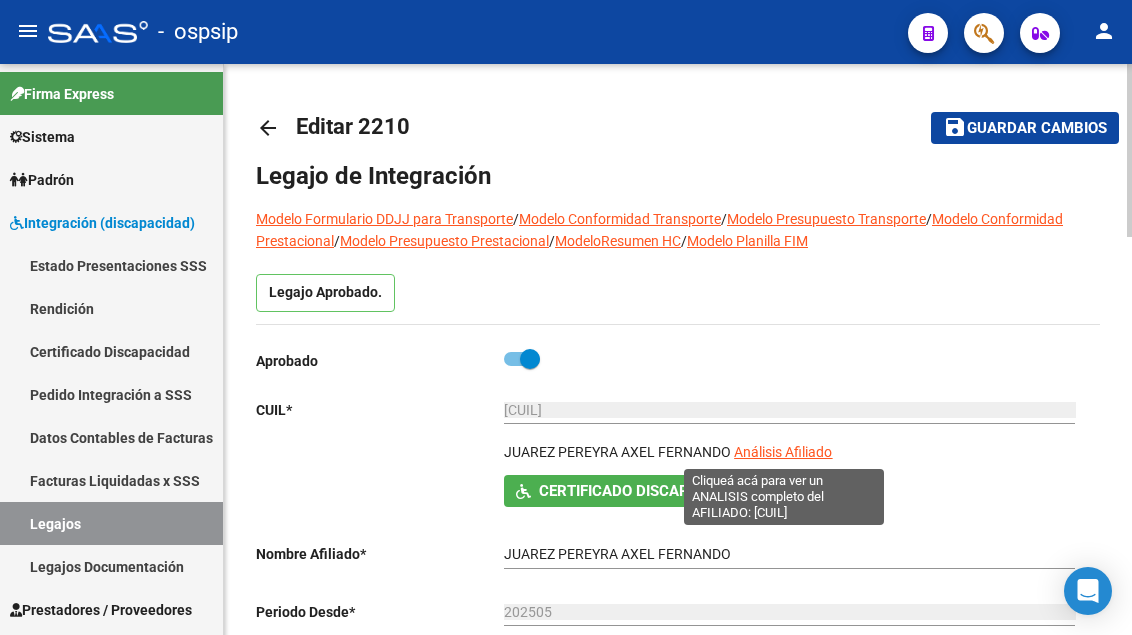 click on "Análisis Afiliado" 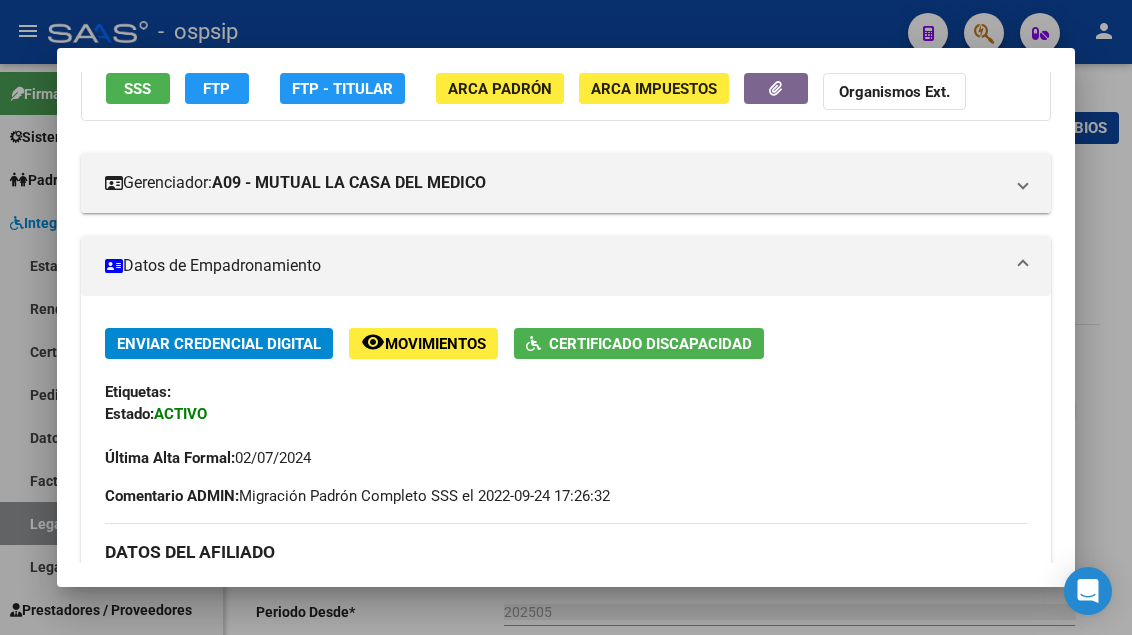 scroll, scrollTop: 200, scrollLeft: 0, axis: vertical 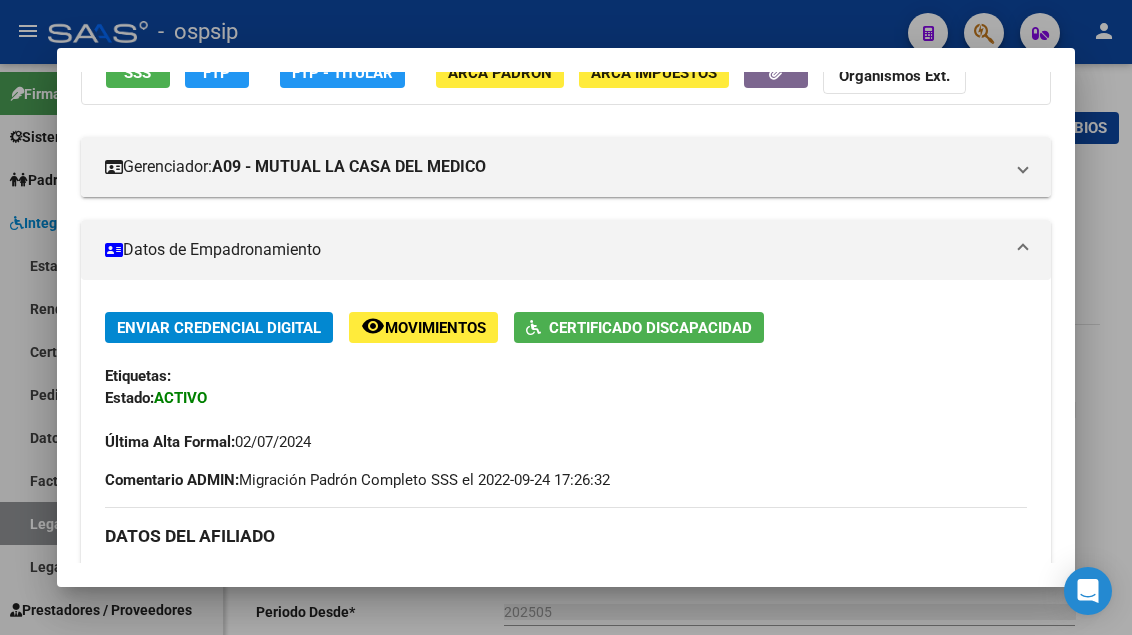 click on "SSS" at bounding box center [137, 73] 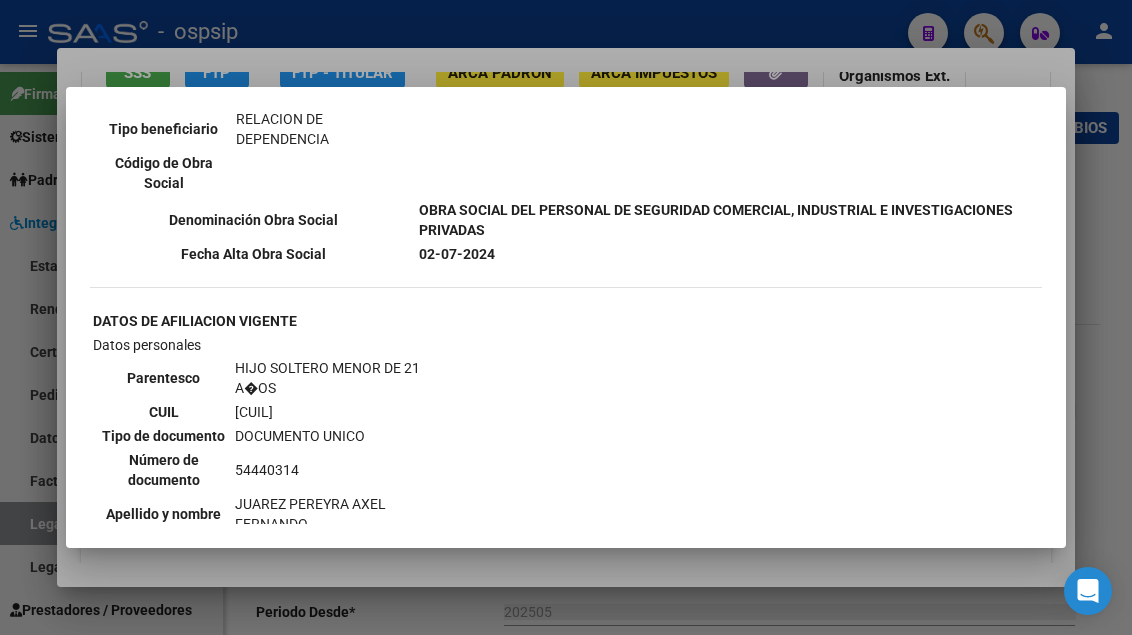 scroll, scrollTop: 1300, scrollLeft: 0, axis: vertical 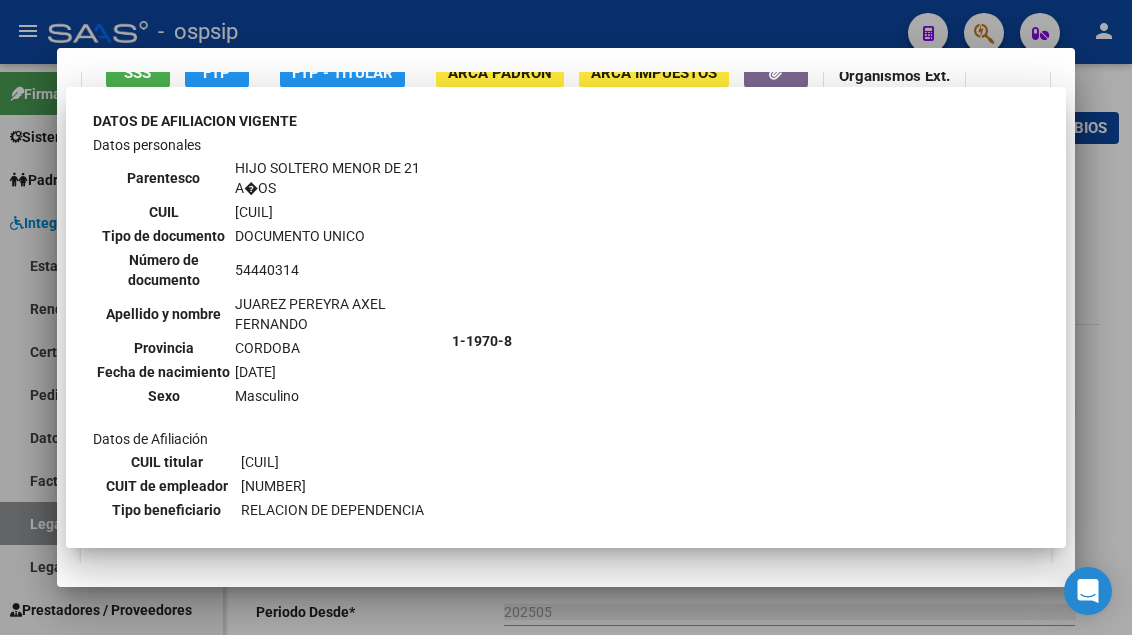 type 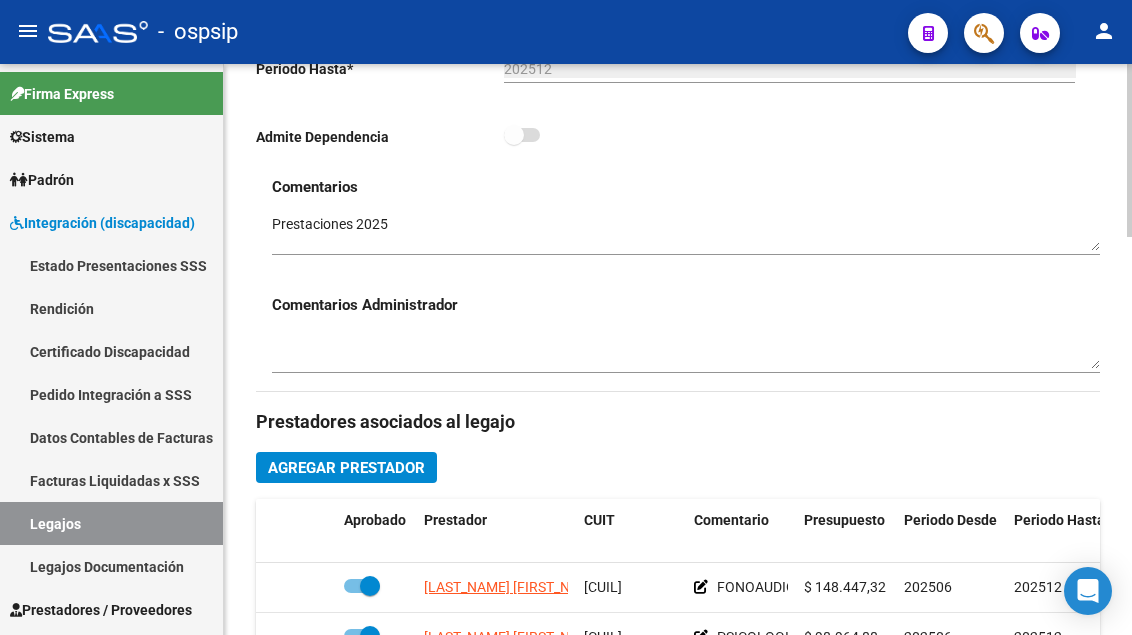 scroll, scrollTop: 800, scrollLeft: 0, axis: vertical 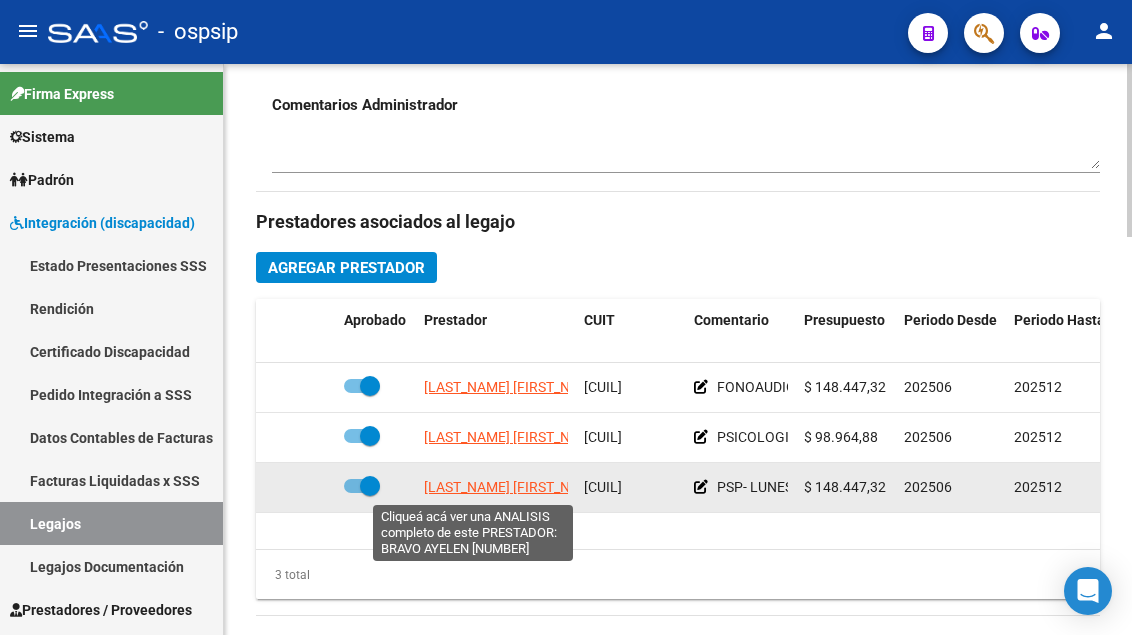 click on "[LAST_NAME] [FIRST_NAME]" 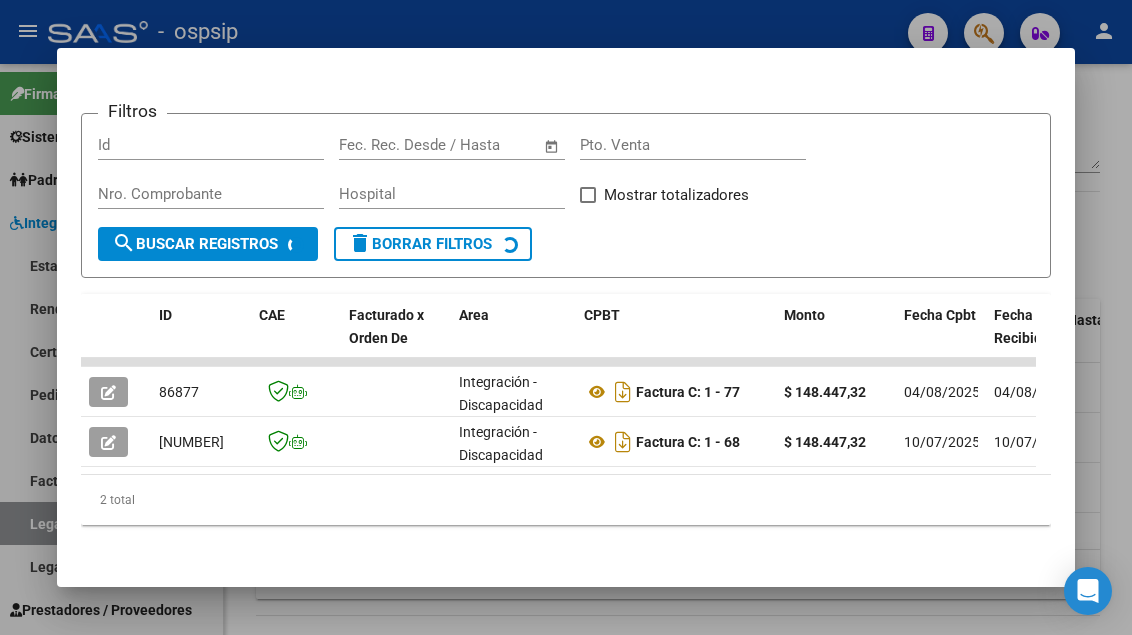 scroll, scrollTop: 311, scrollLeft: 0, axis: vertical 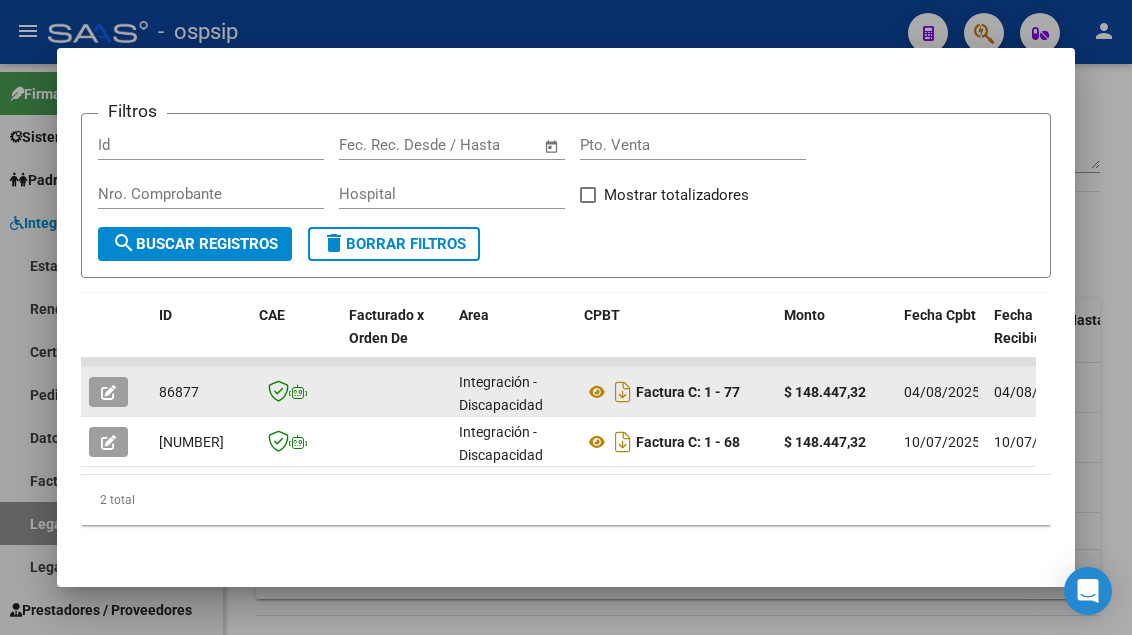 click 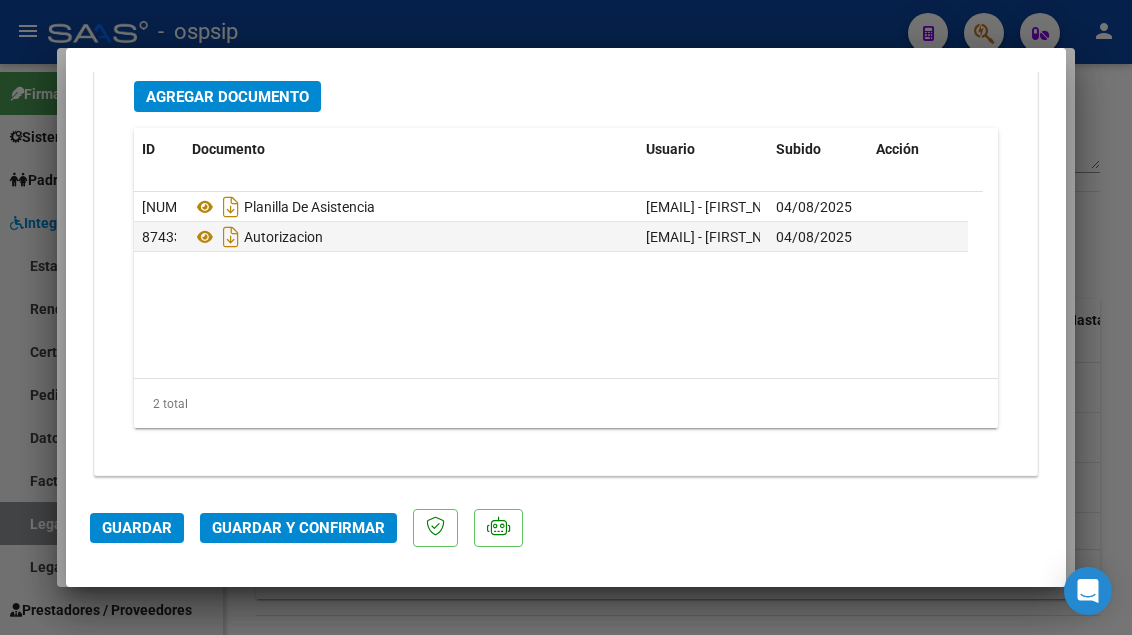 scroll, scrollTop: 2515, scrollLeft: 0, axis: vertical 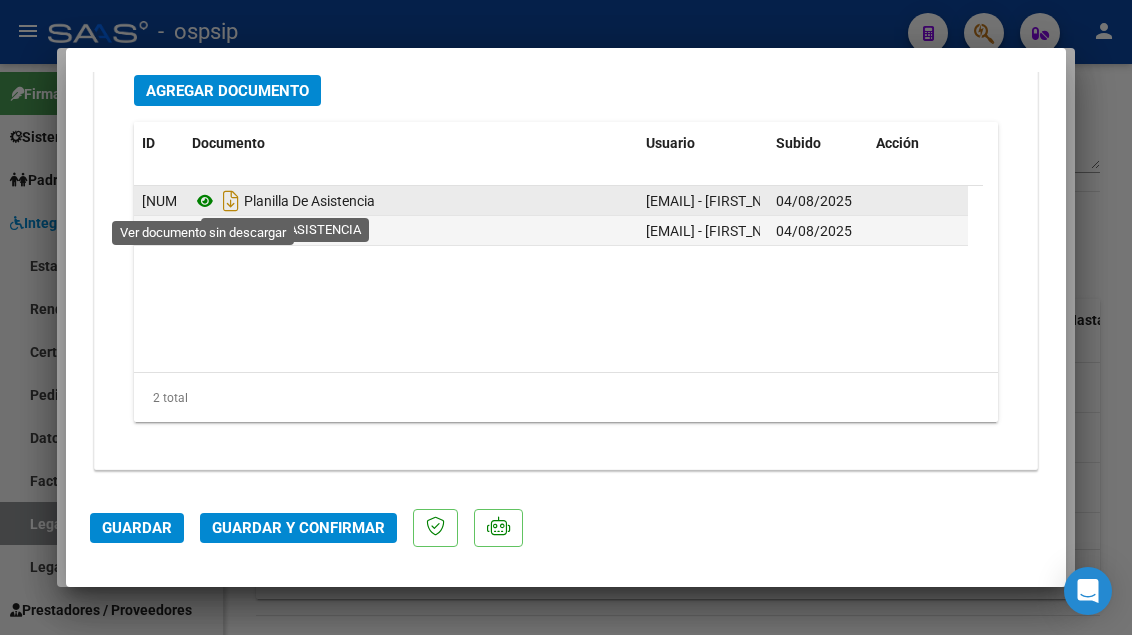 click 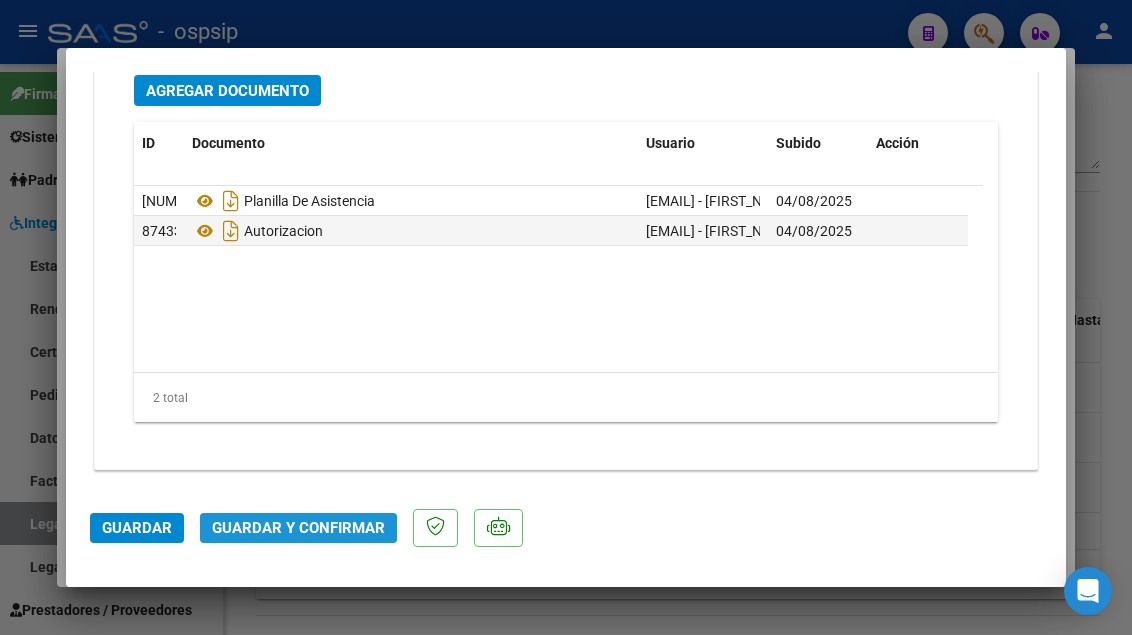 click on "Guardar y Confirmar" 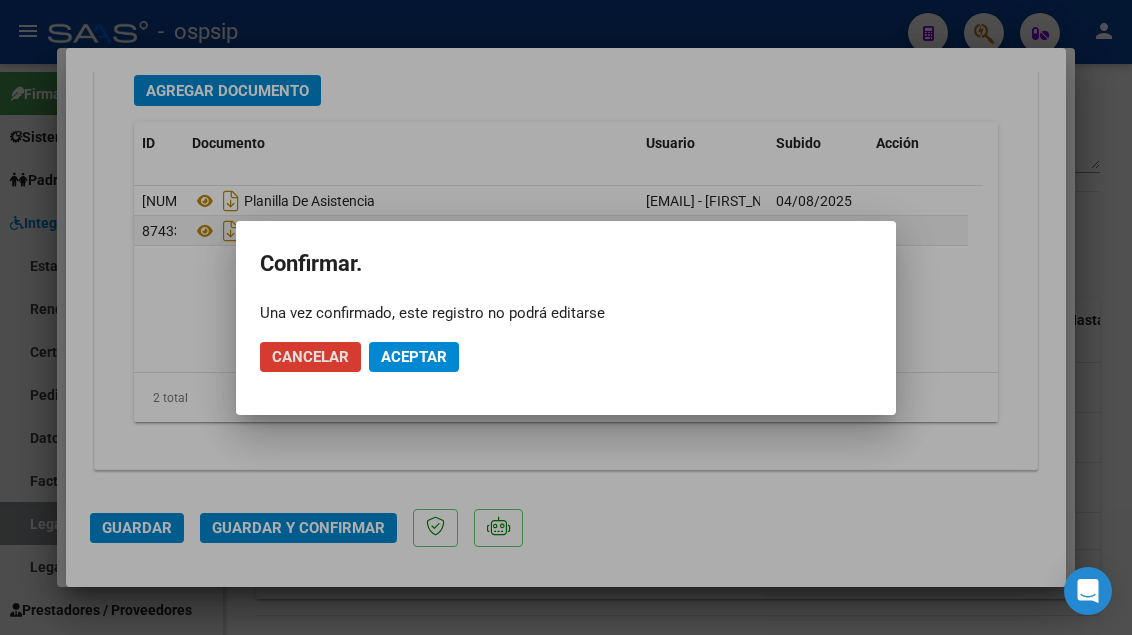 click on "Aceptar" 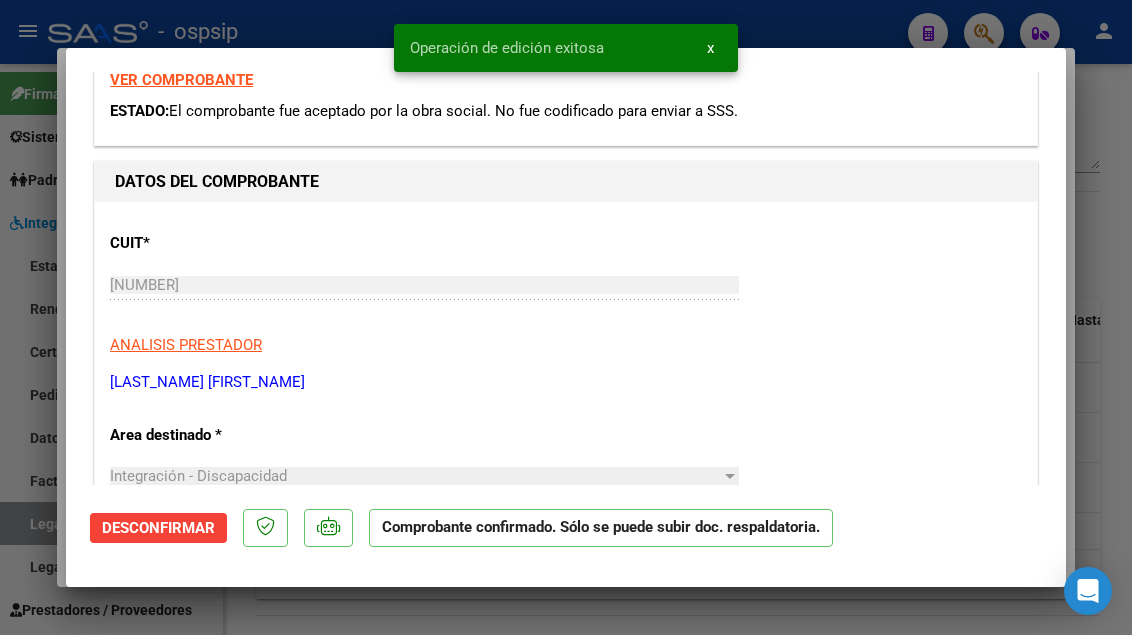 scroll, scrollTop: 0, scrollLeft: 0, axis: both 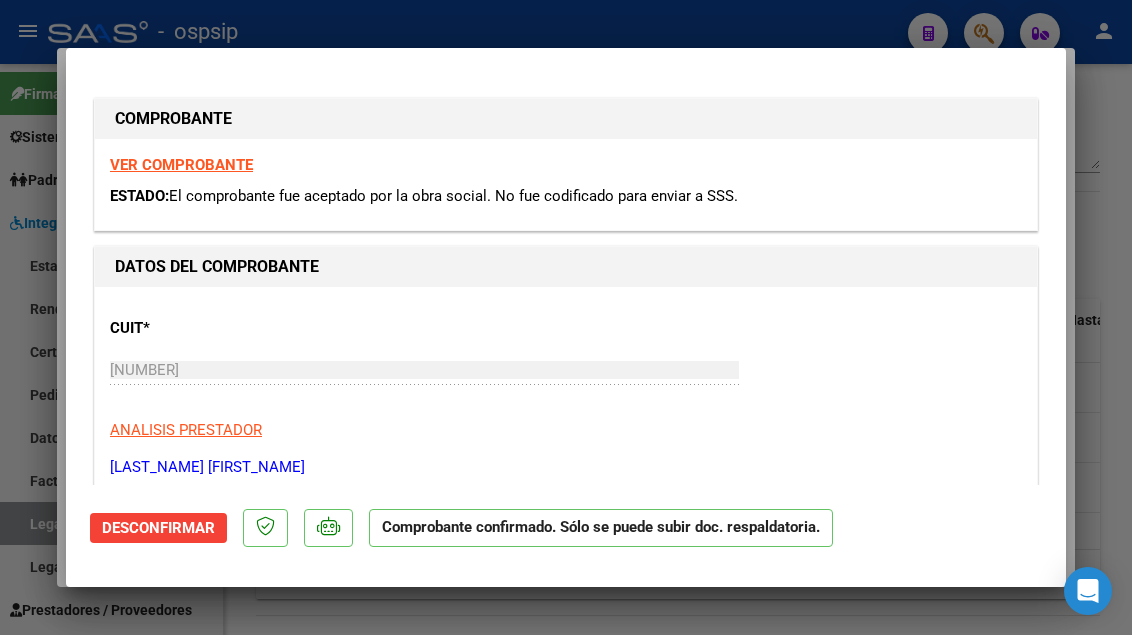 click on "CUIT  *   [CUIL] Ingresar CUIT  ANALISIS PRESTADOR  [LAST_NAME] [FIRST_NAME]  ARCA Padrón" at bounding box center (566, 390) 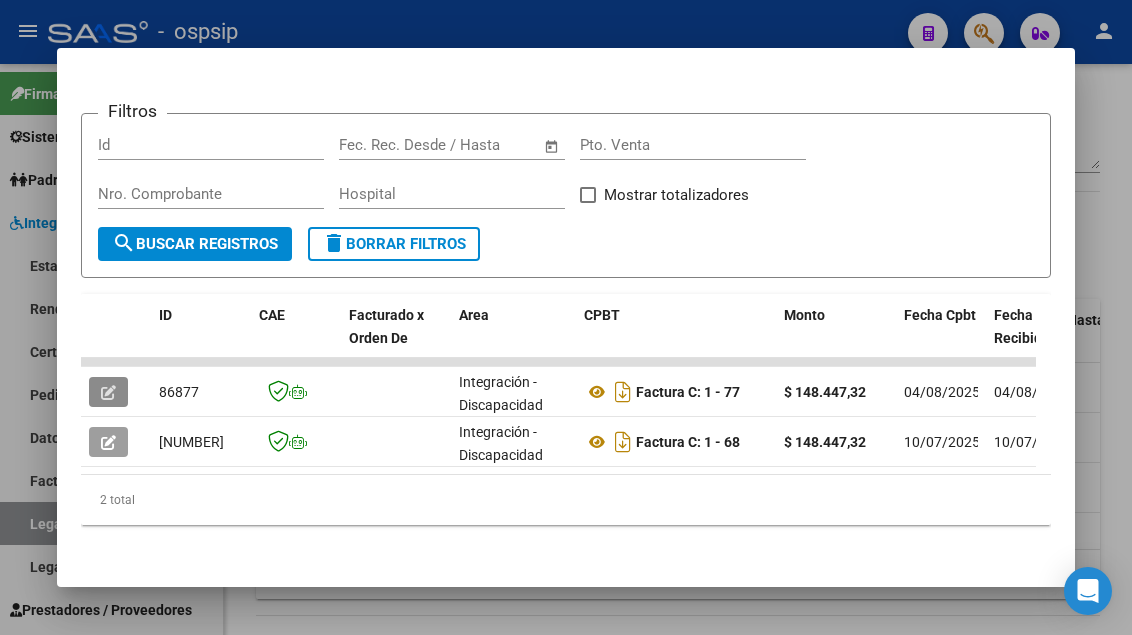 scroll, scrollTop: 311, scrollLeft: 0, axis: vertical 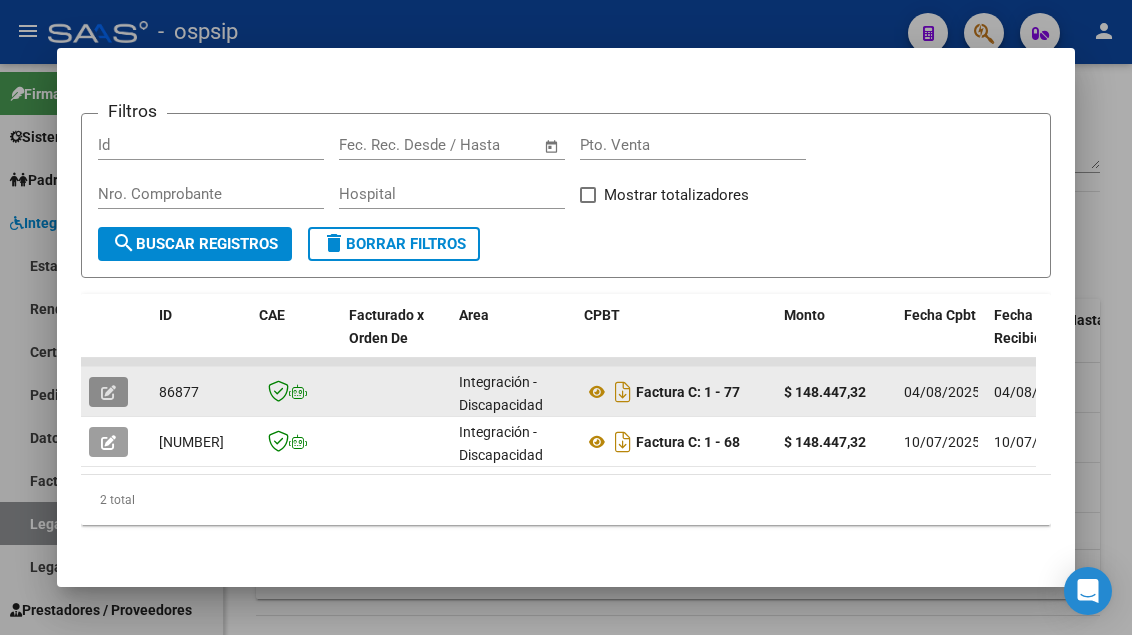 click 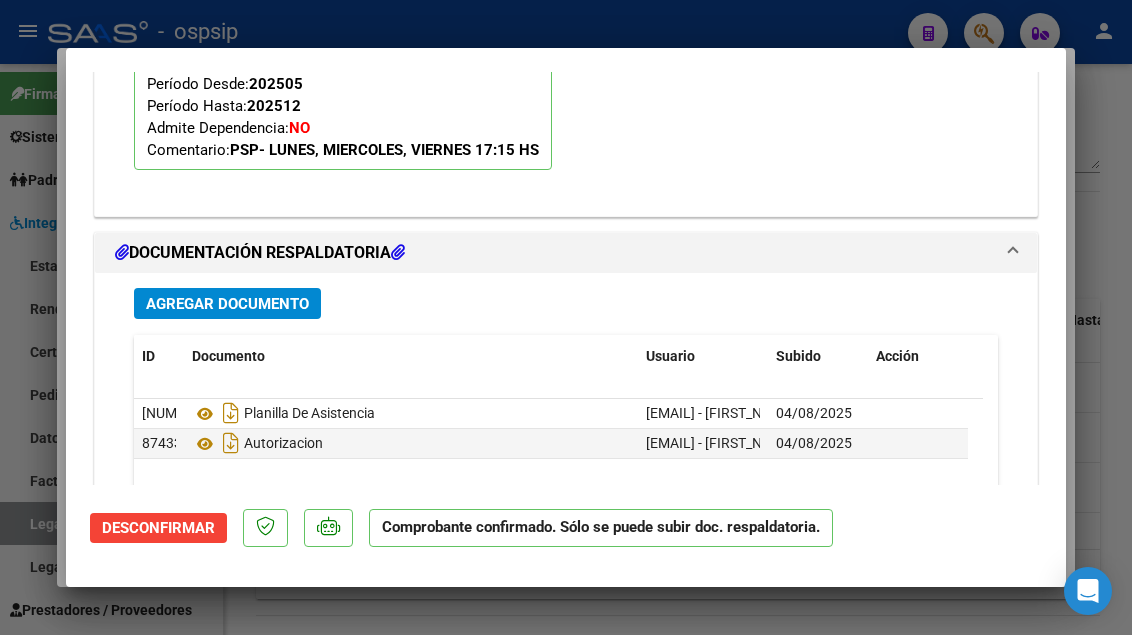 scroll, scrollTop: 2200, scrollLeft: 0, axis: vertical 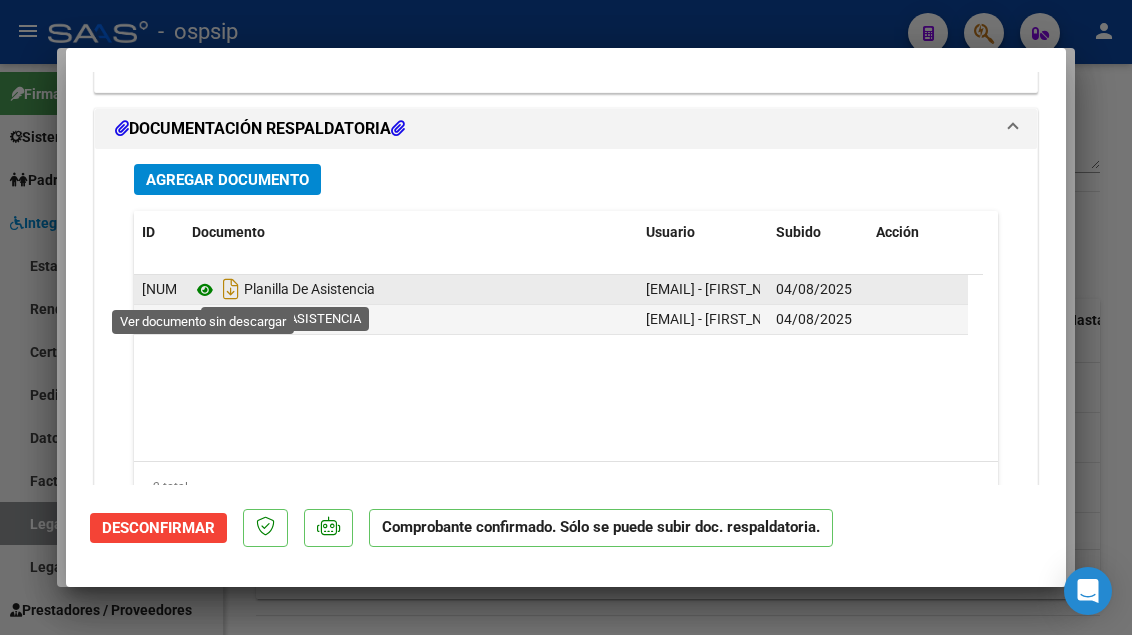 click 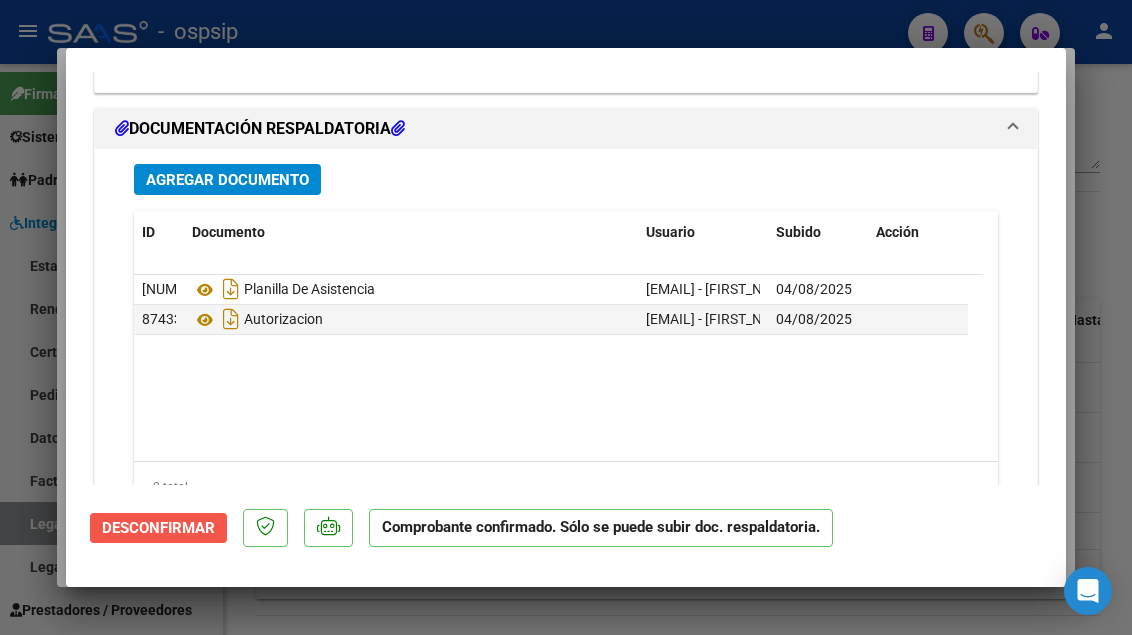 click on "Desconfirmar" 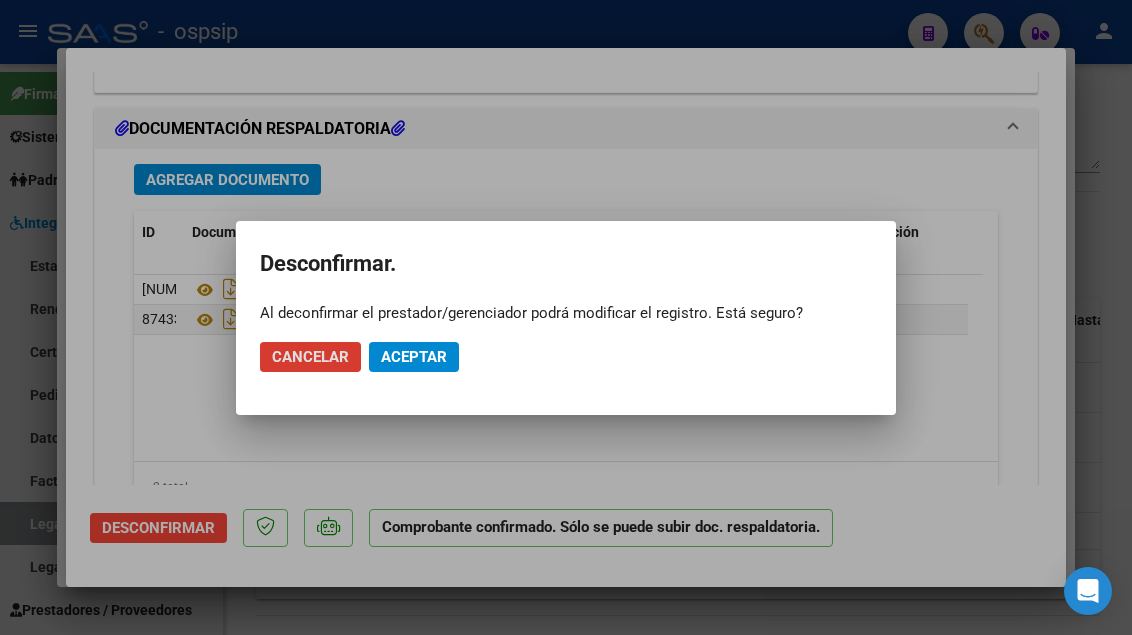 click on "Aceptar" 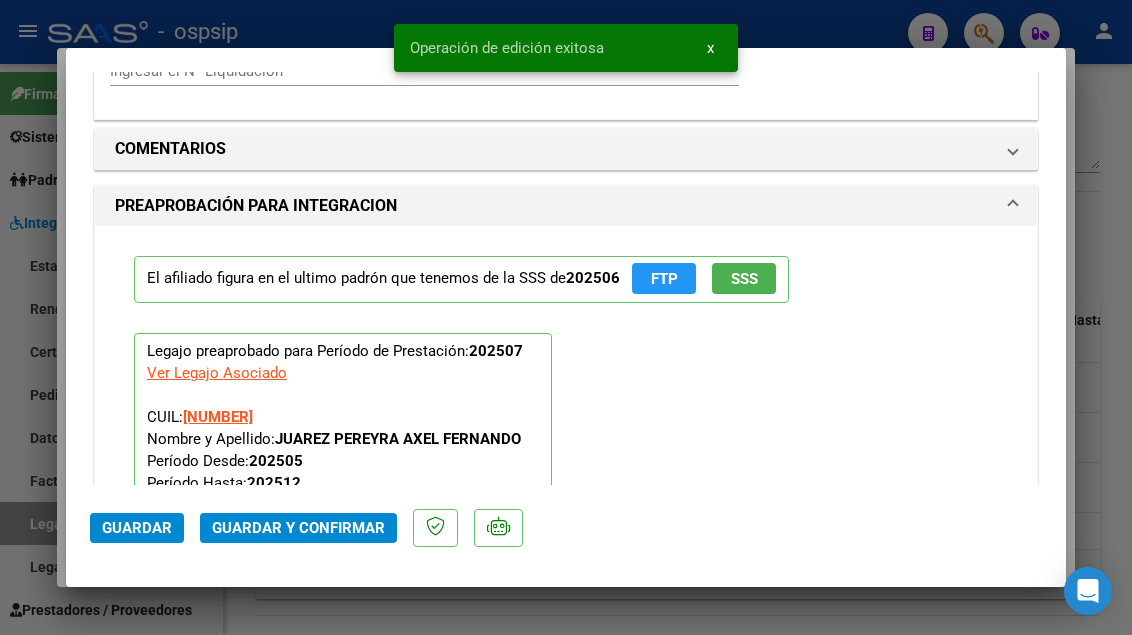 scroll, scrollTop: 1781, scrollLeft: 0, axis: vertical 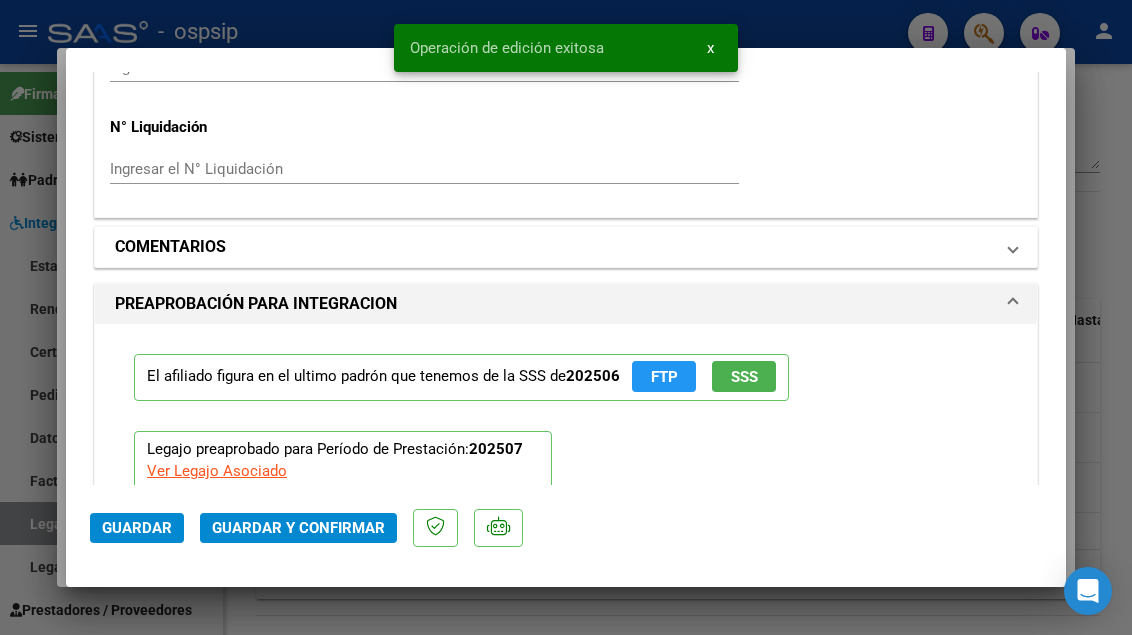 click on "COMENTARIOS" at bounding box center [562, 247] 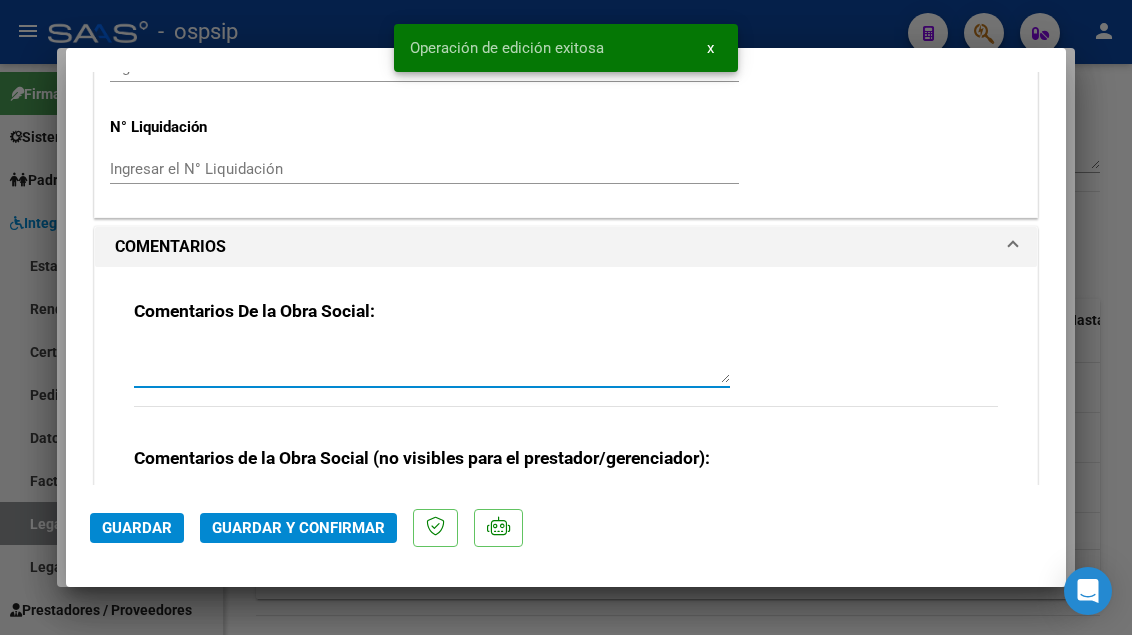 click at bounding box center [432, 363] 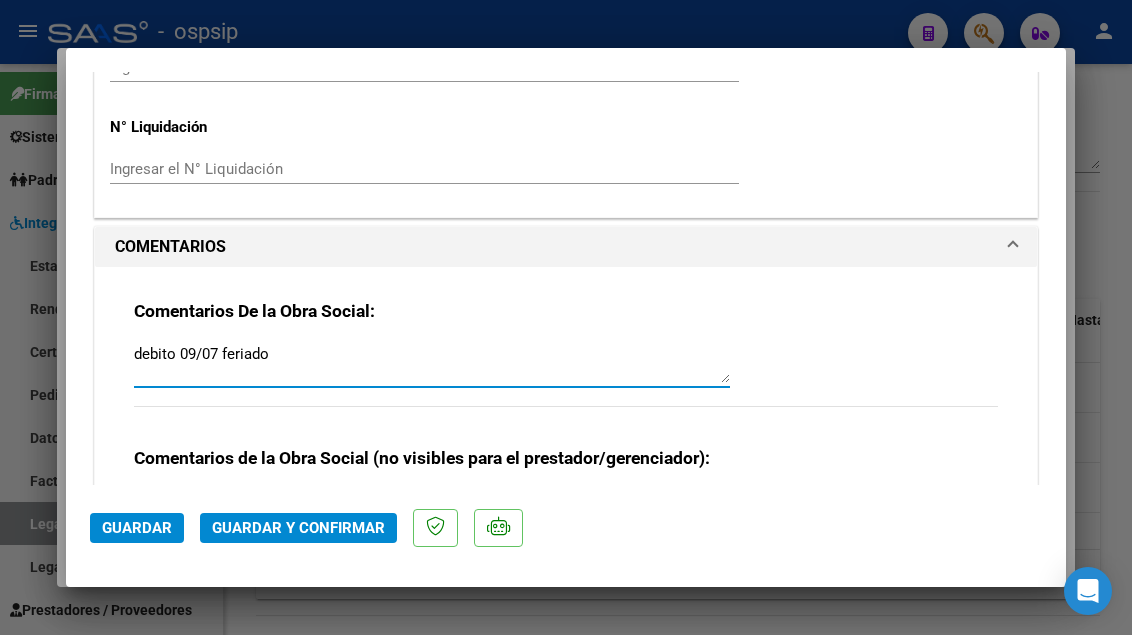 type on "debito 09/07 feriado" 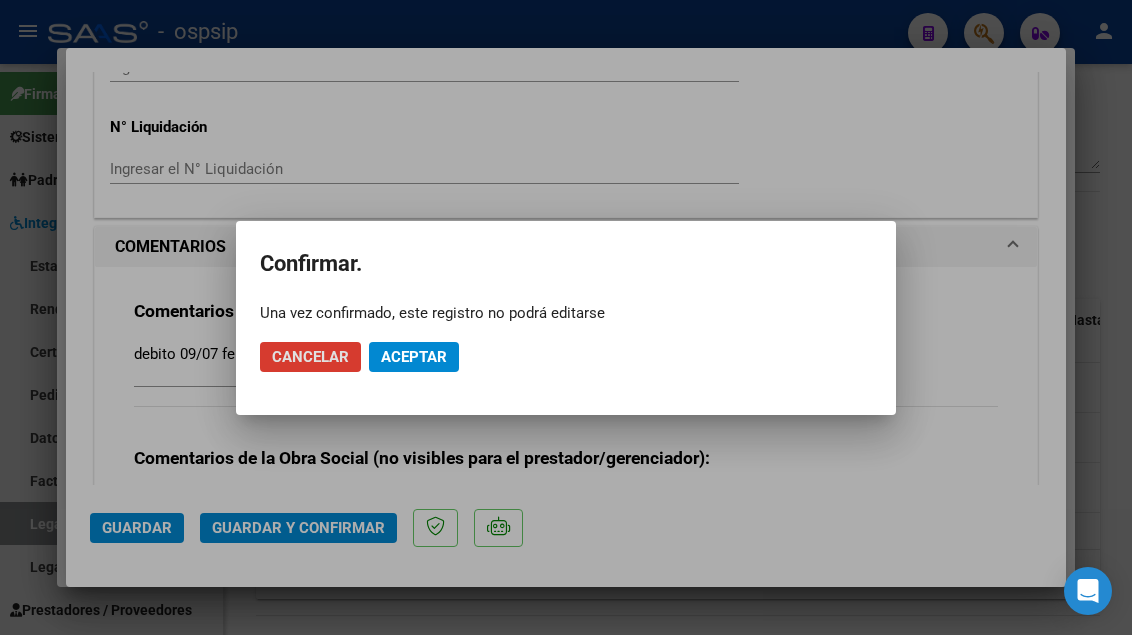 click on "Aceptar" 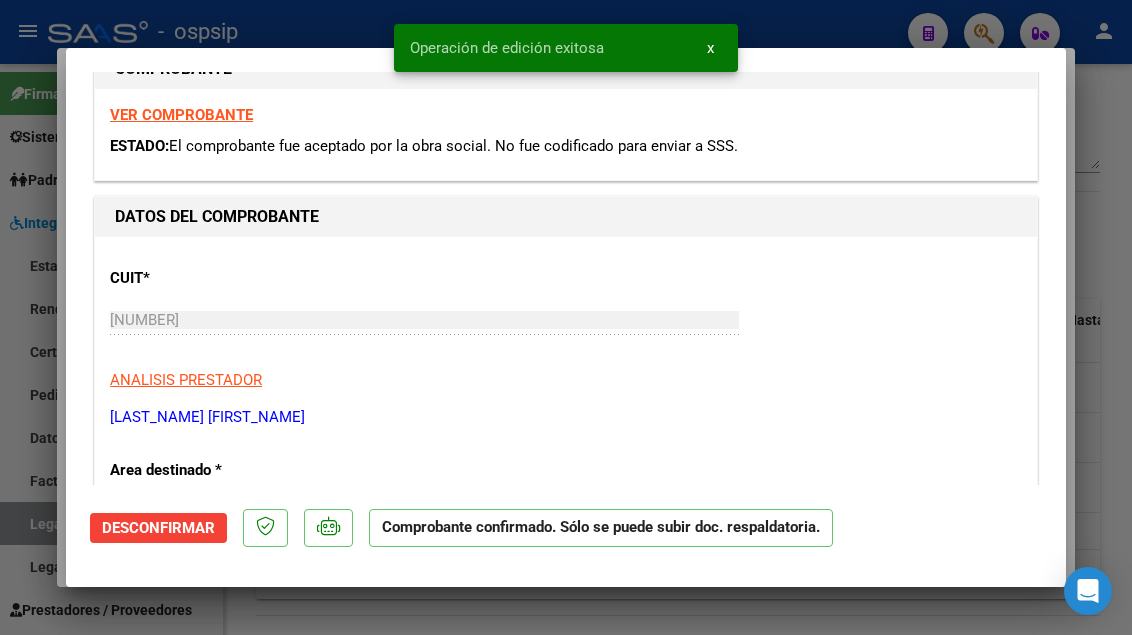 scroll, scrollTop: 0, scrollLeft: 0, axis: both 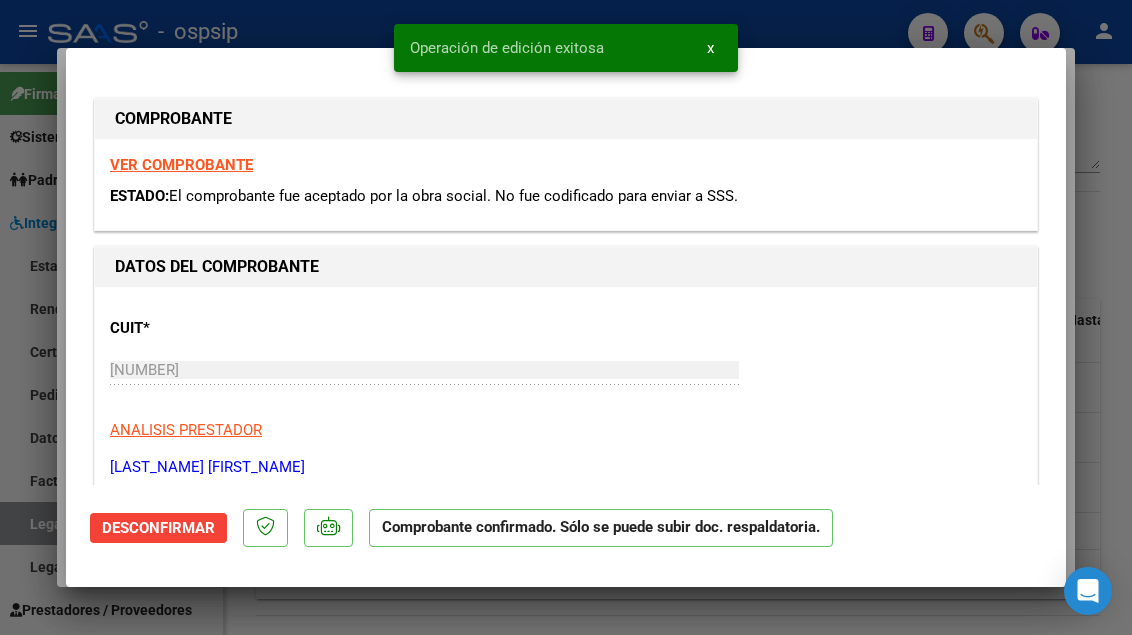 type 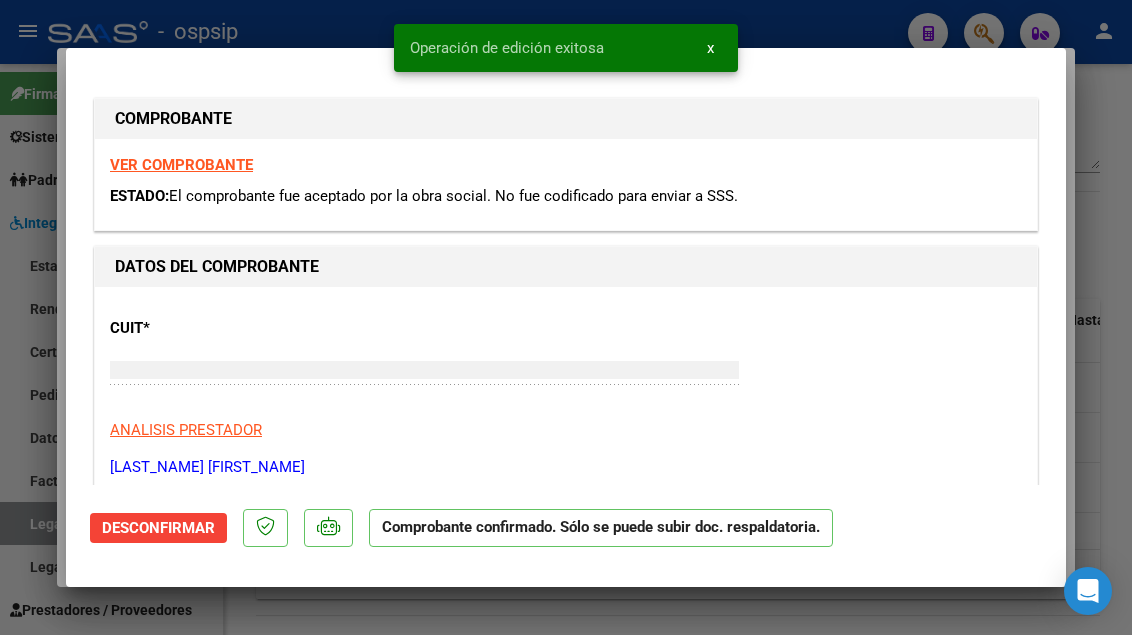 type 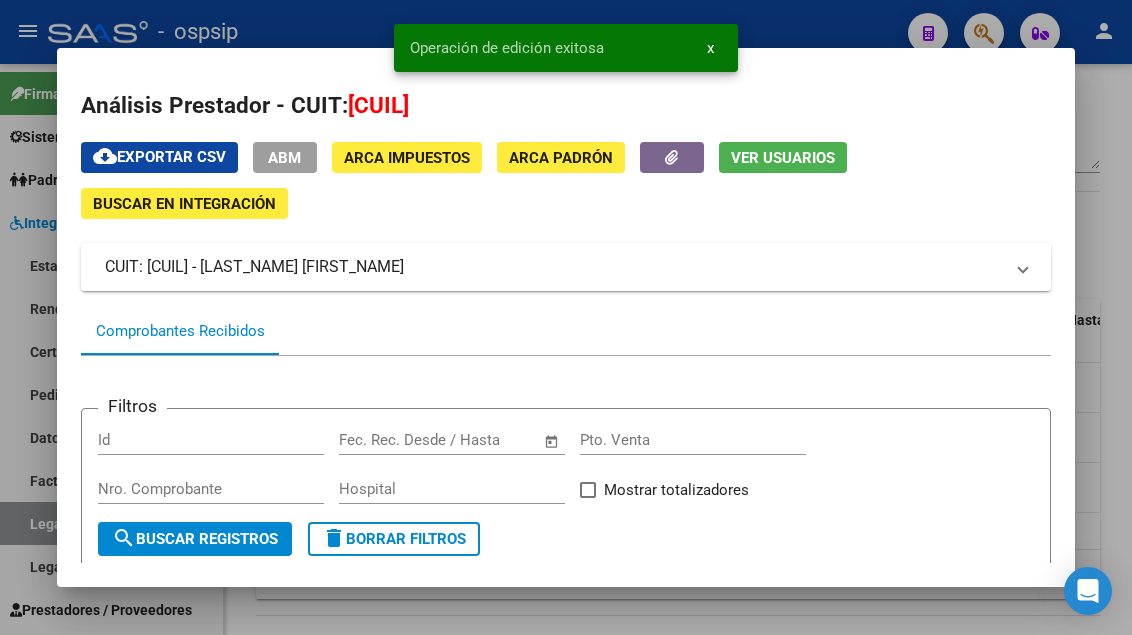 scroll, scrollTop: 0, scrollLeft: 0, axis: both 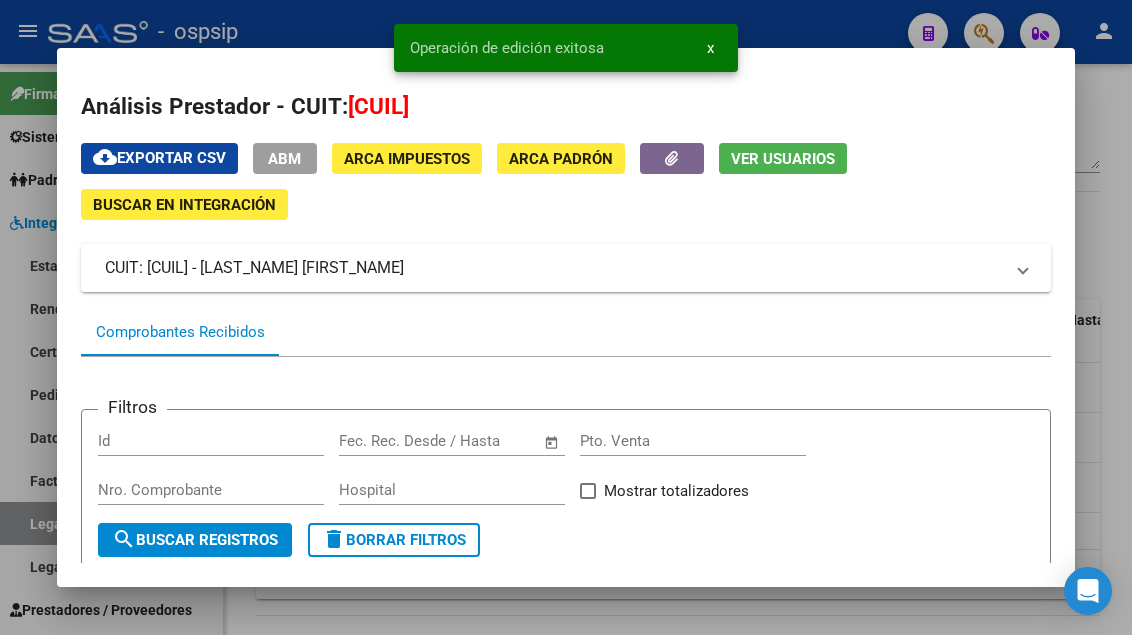 click on "Ver Usuarios" 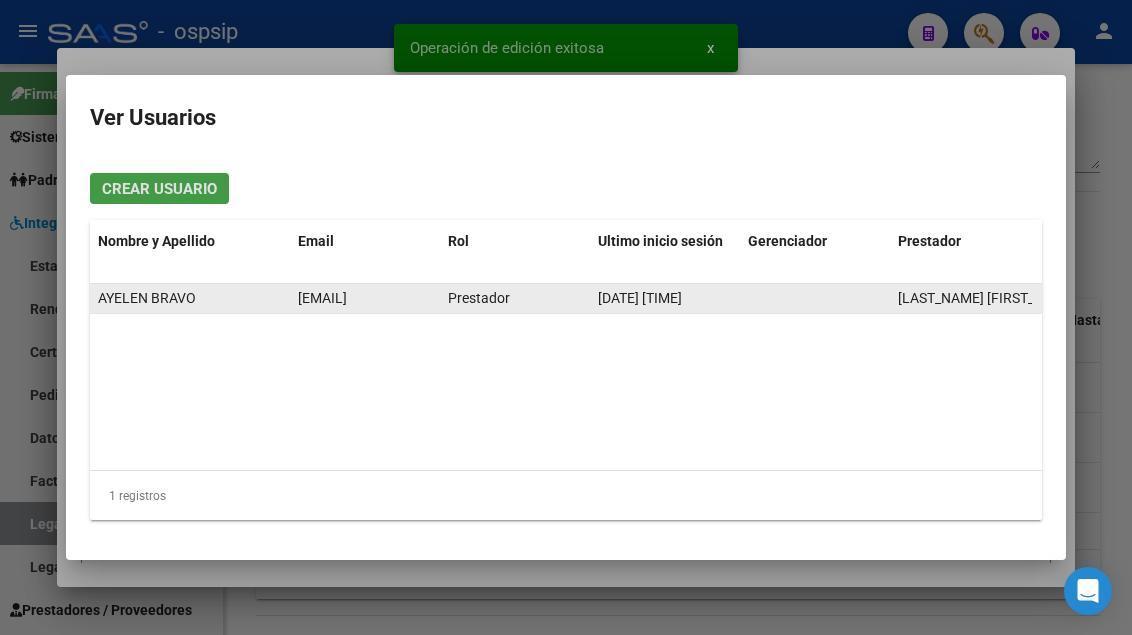 click on "[EMAIL]" 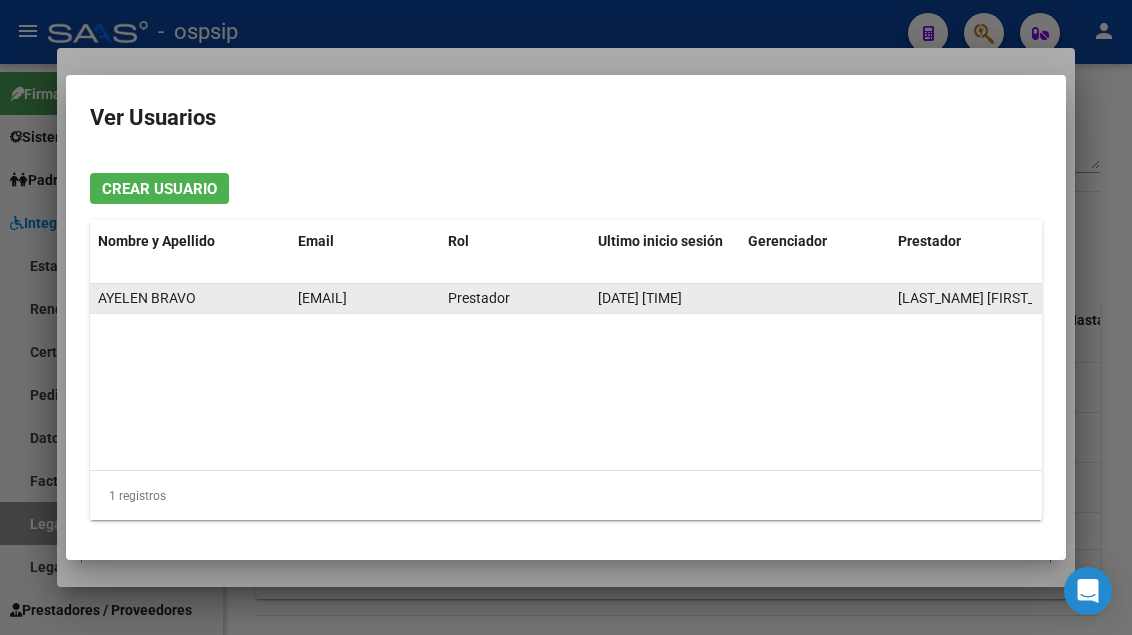 click on "[EMAIL]" 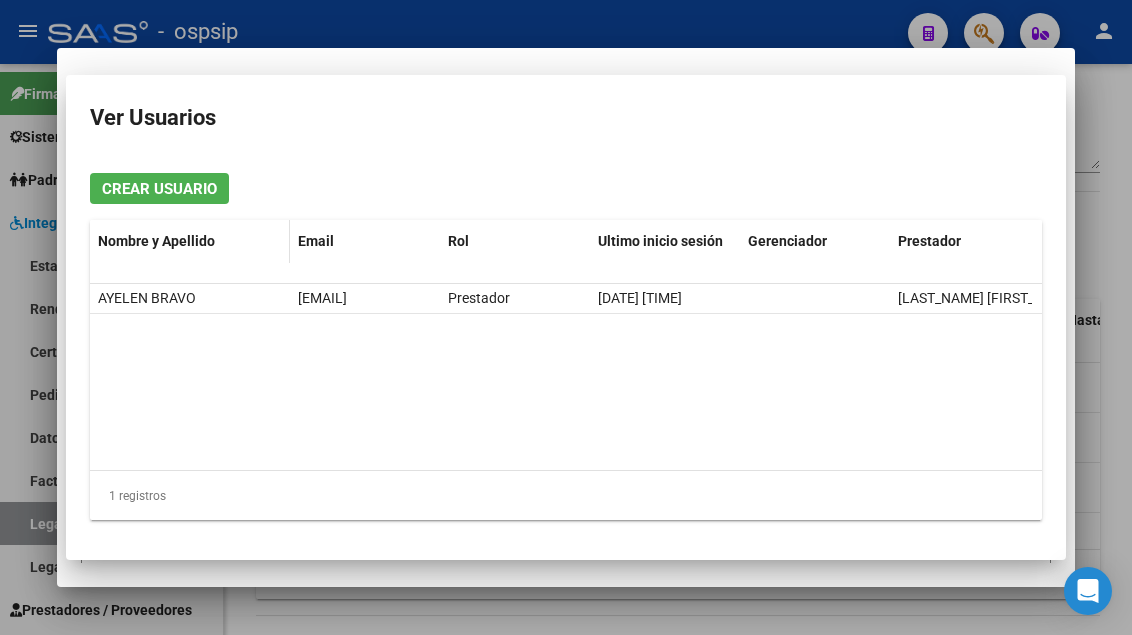 type 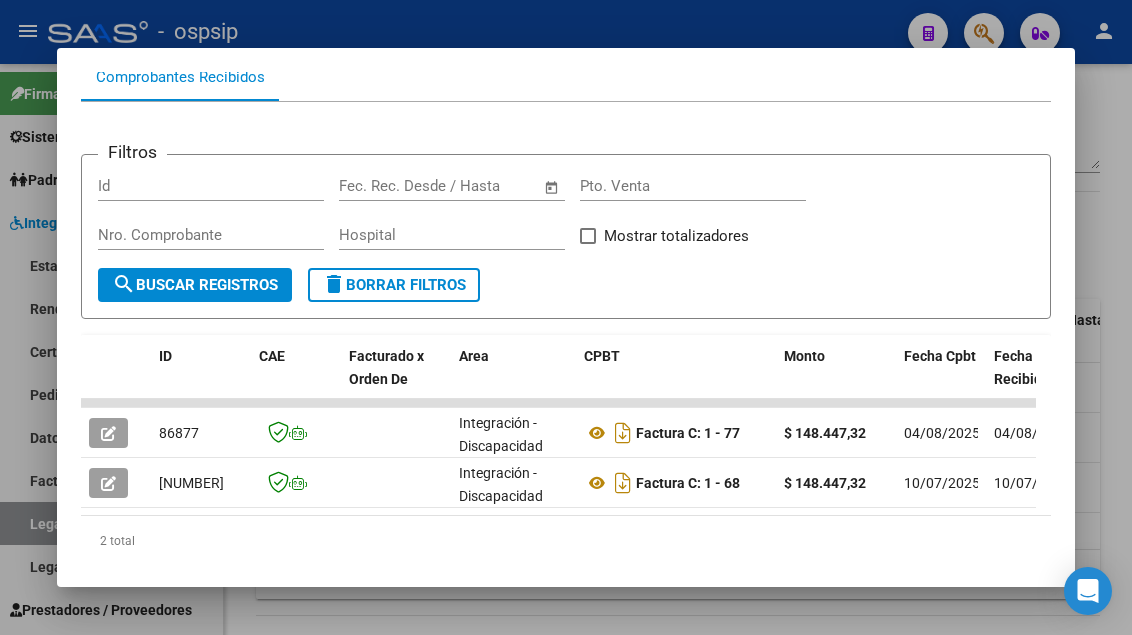 scroll, scrollTop: 211, scrollLeft: 0, axis: vertical 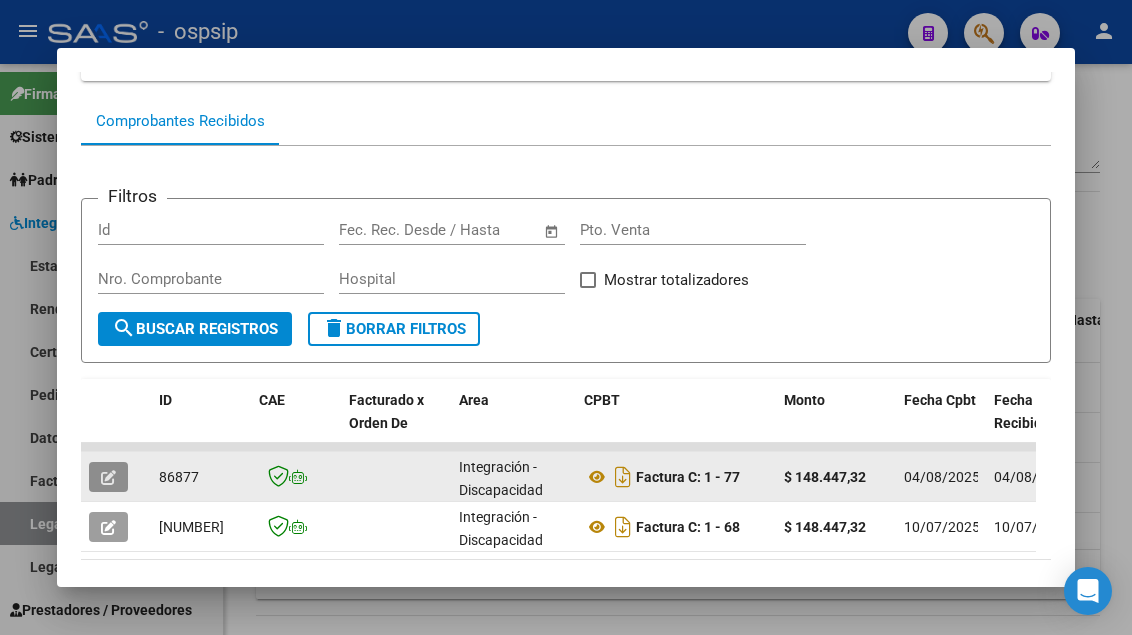 click 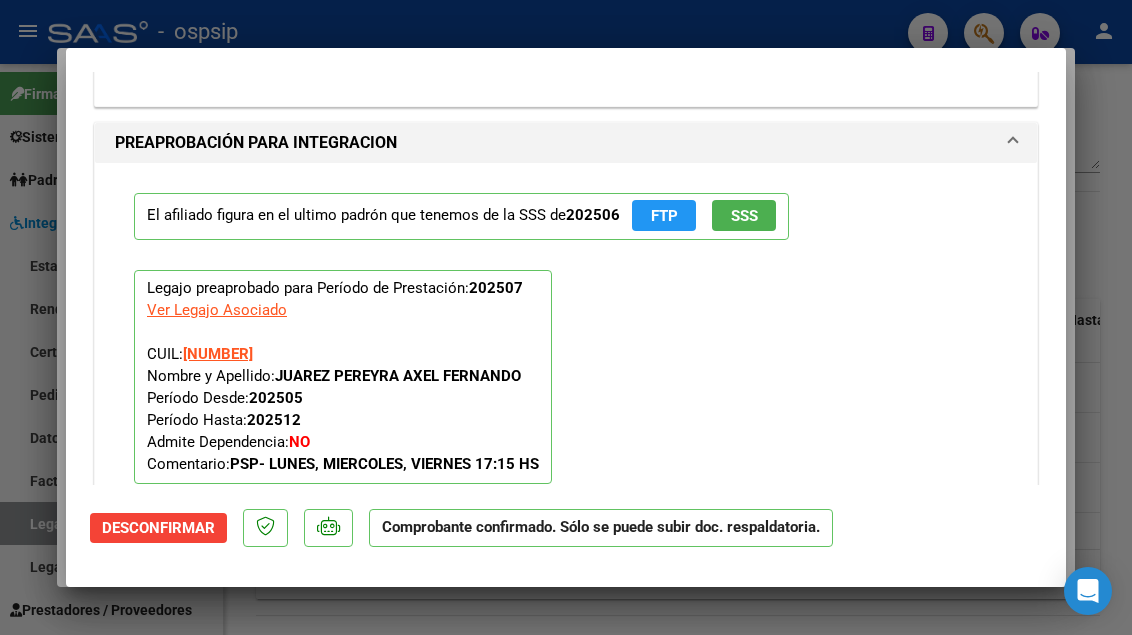 scroll, scrollTop: 2237, scrollLeft: 0, axis: vertical 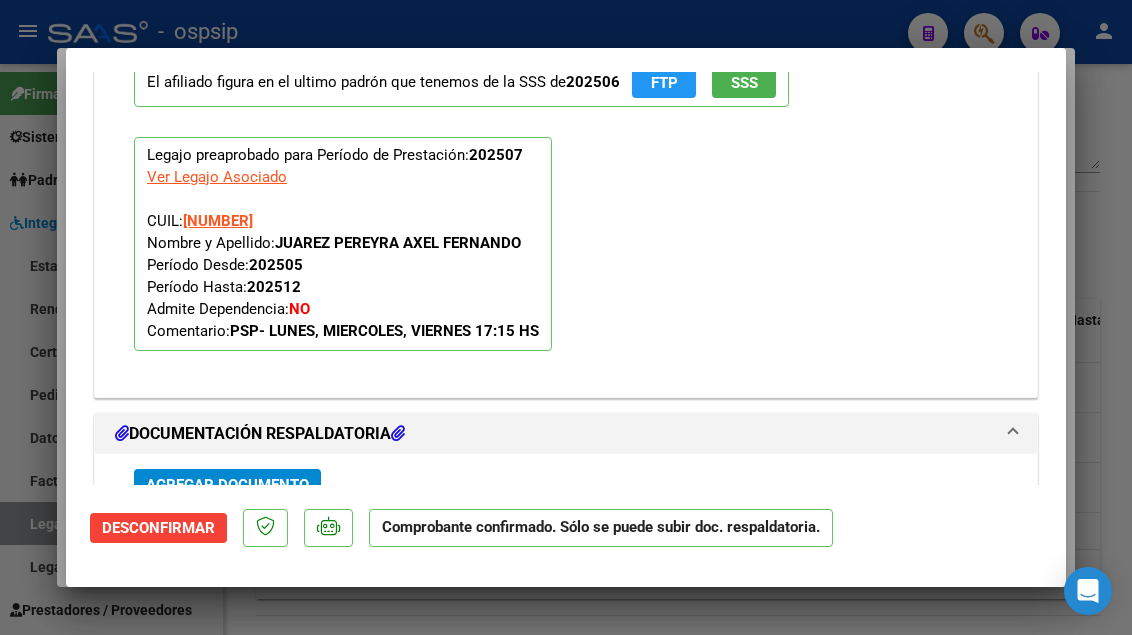 click at bounding box center (566, 317) 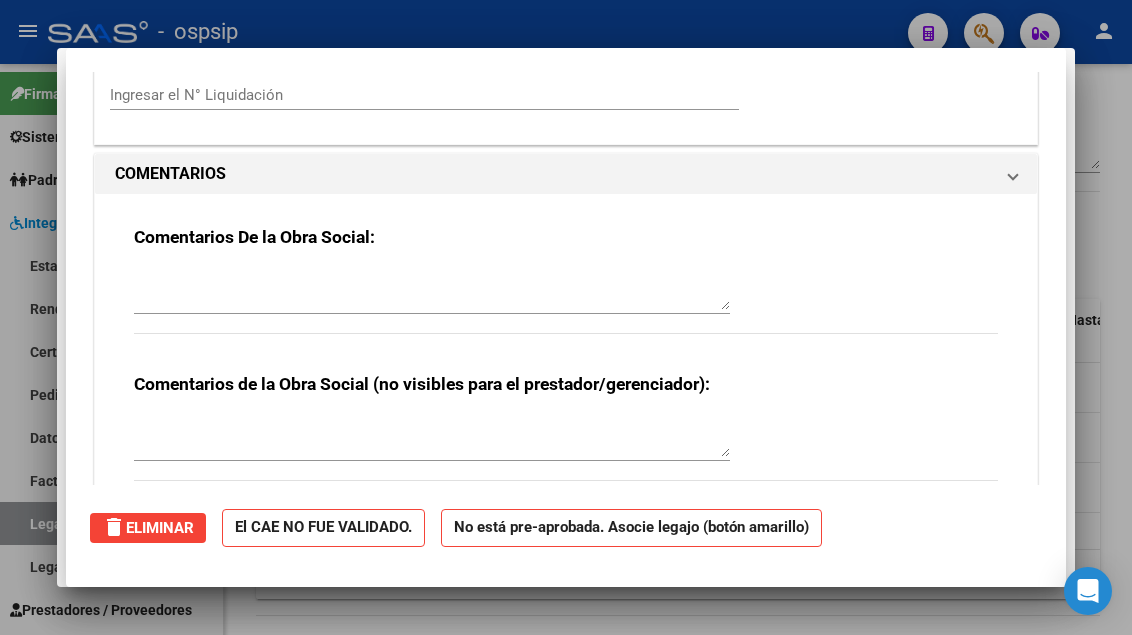 scroll, scrollTop: 0, scrollLeft: 0, axis: both 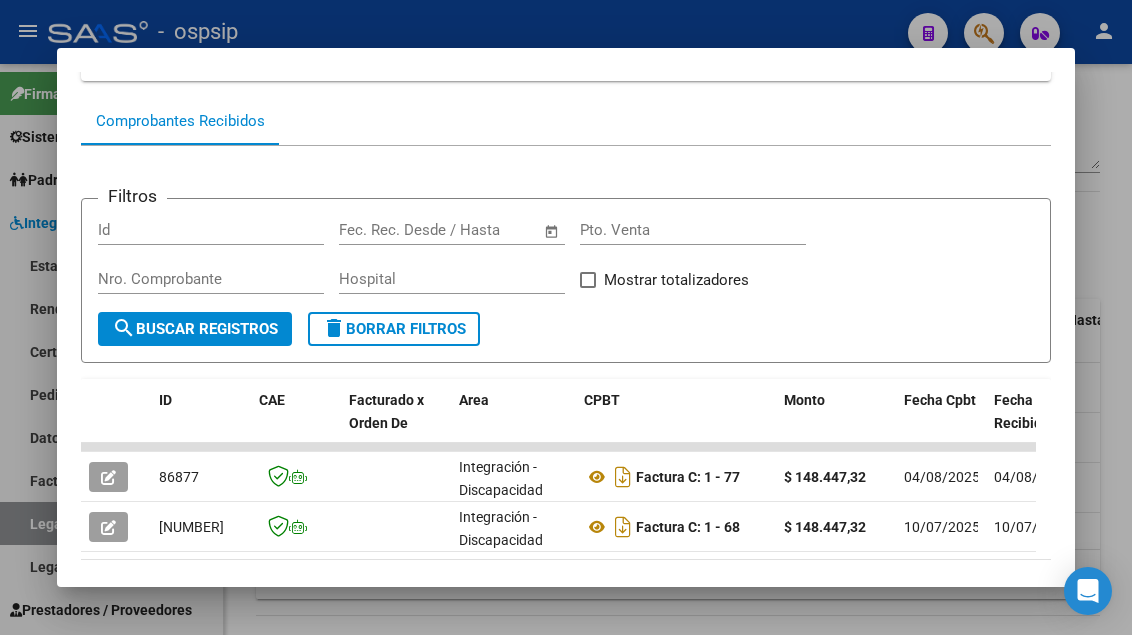 click at bounding box center (566, 317) 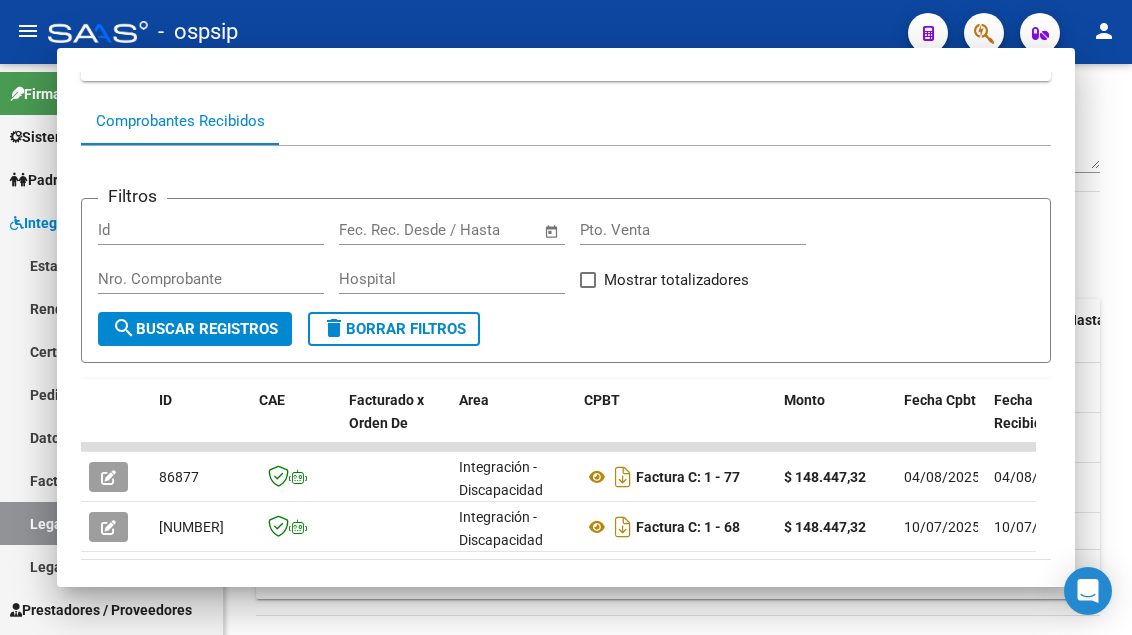 click on "Legajos" at bounding box center (111, 523) 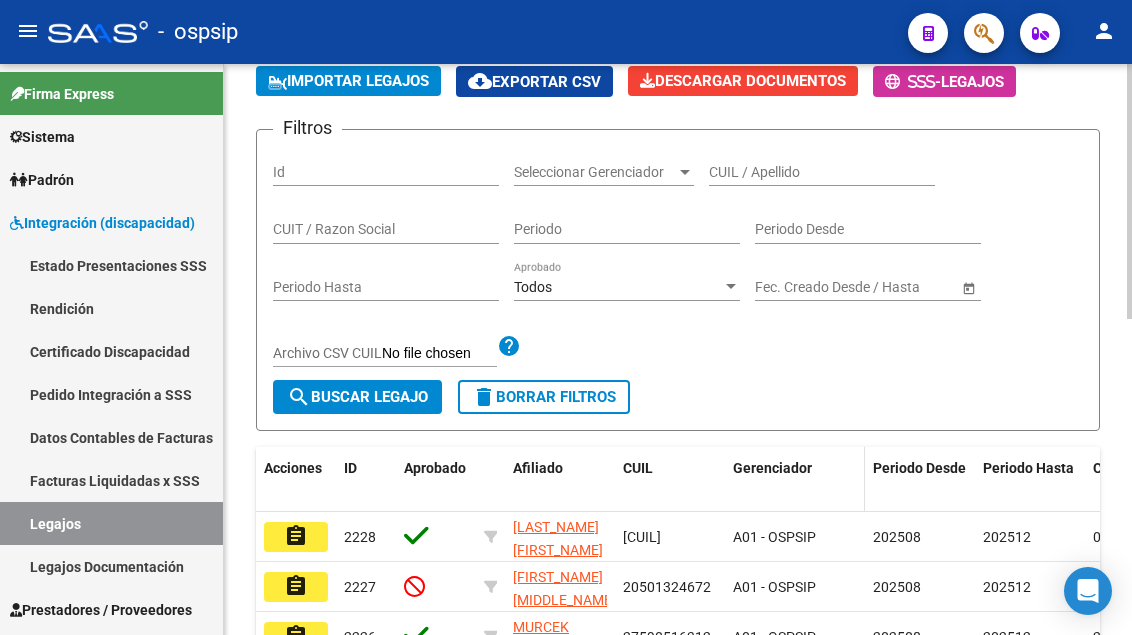 scroll, scrollTop: 8, scrollLeft: 0, axis: vertical 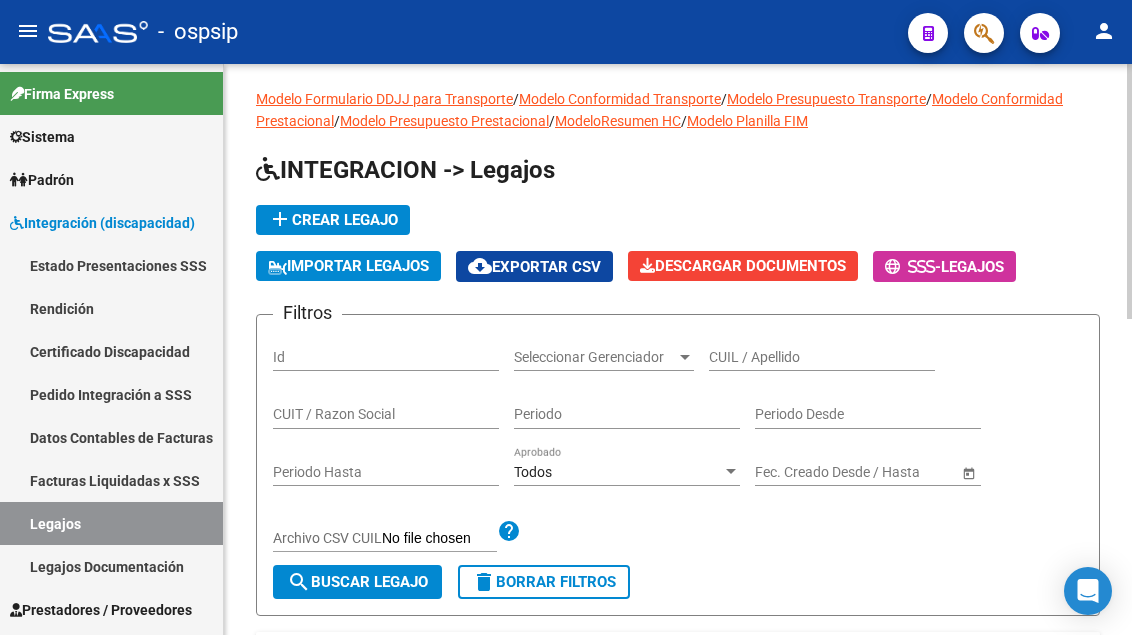 click on "CUIL / Apellido" at bounding box center (822, 357) 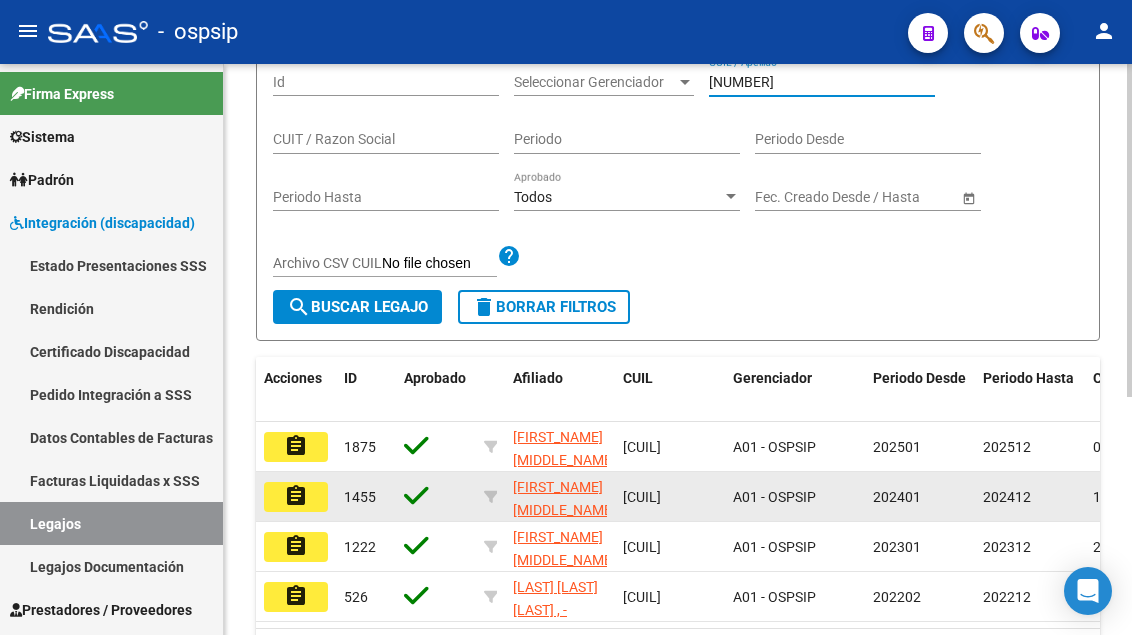 scroll, scrollTop: 408, scrollLeft: 0, axis: vertical 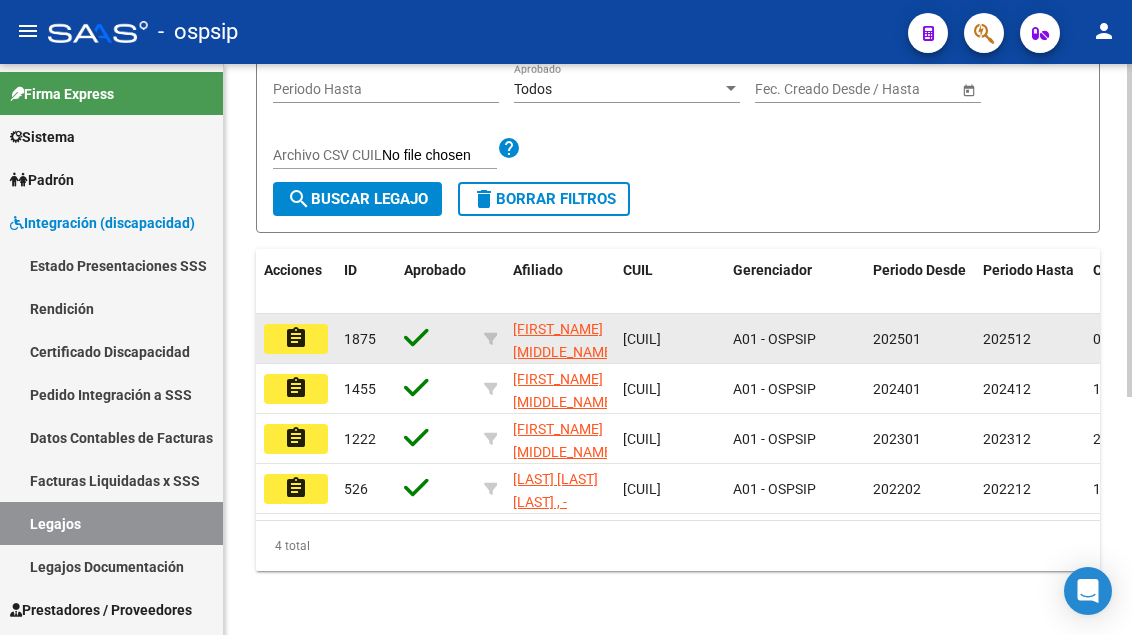 type on "[NUMBER]" 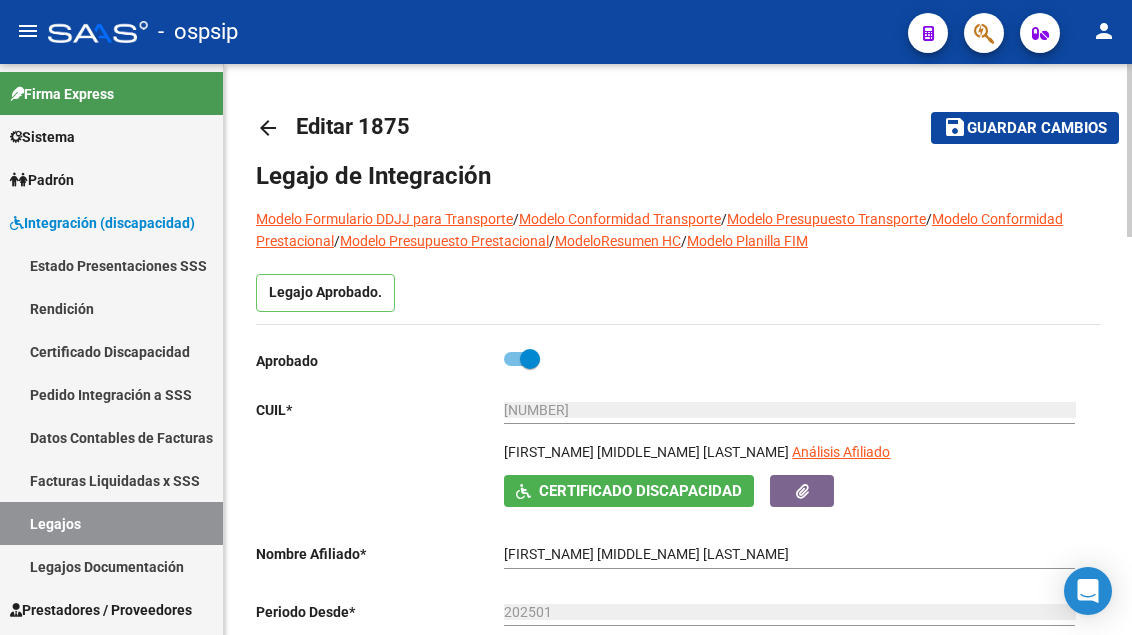 scroll, scrollTop: 100, scrollLeft: 0, axis: vertical 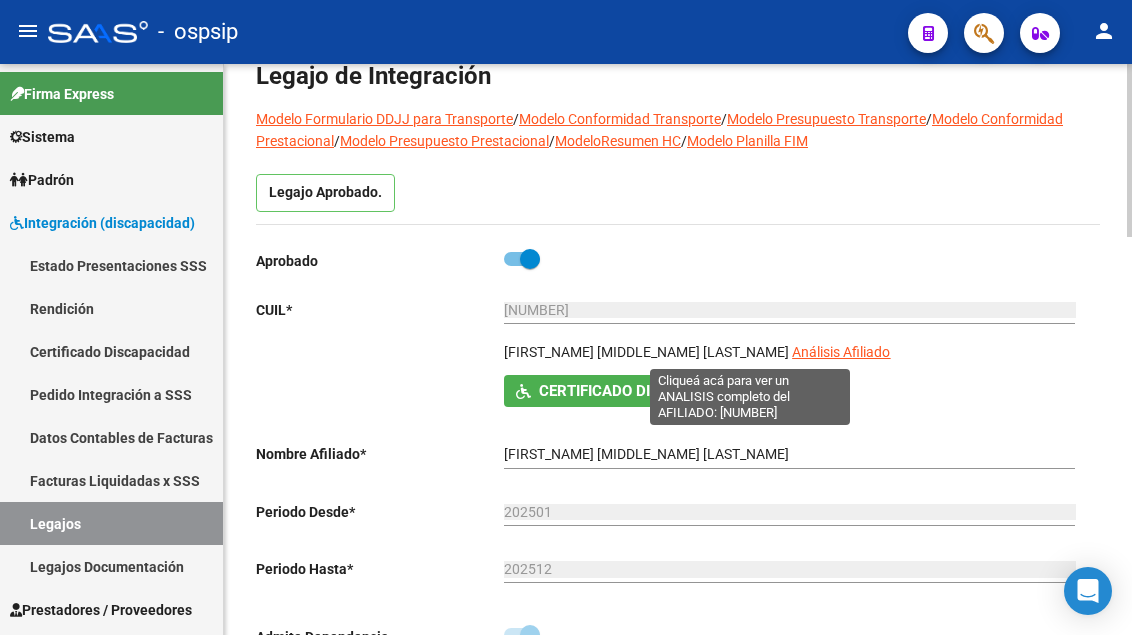 click on "Análisis Afiliado" 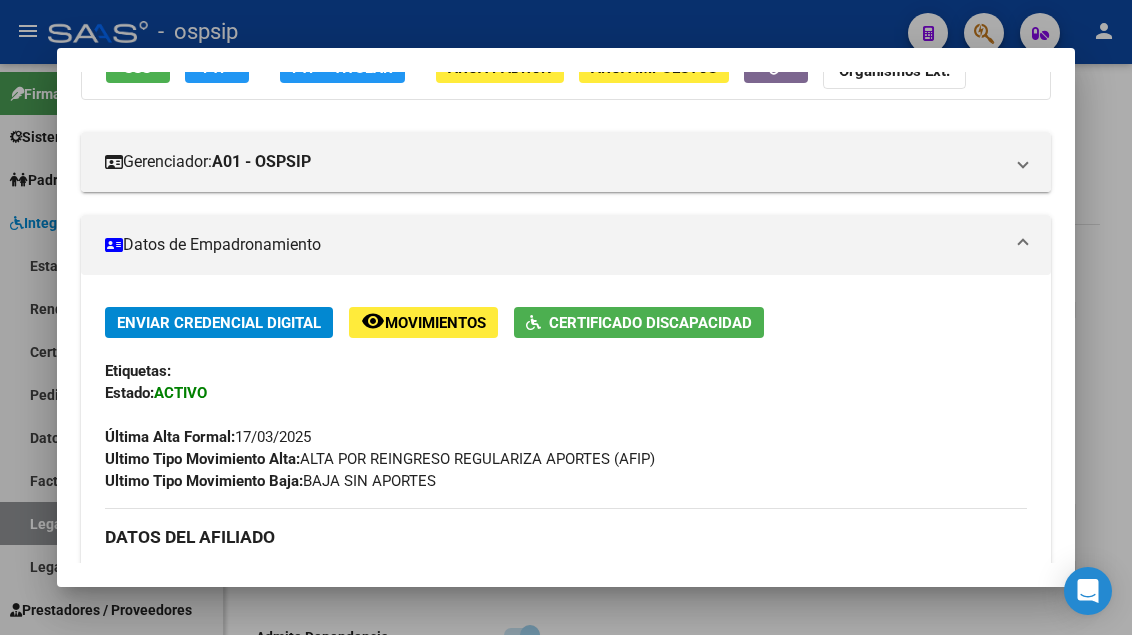 scroll, scrollTop: 100, scrollLeft: 0, axis: vertical 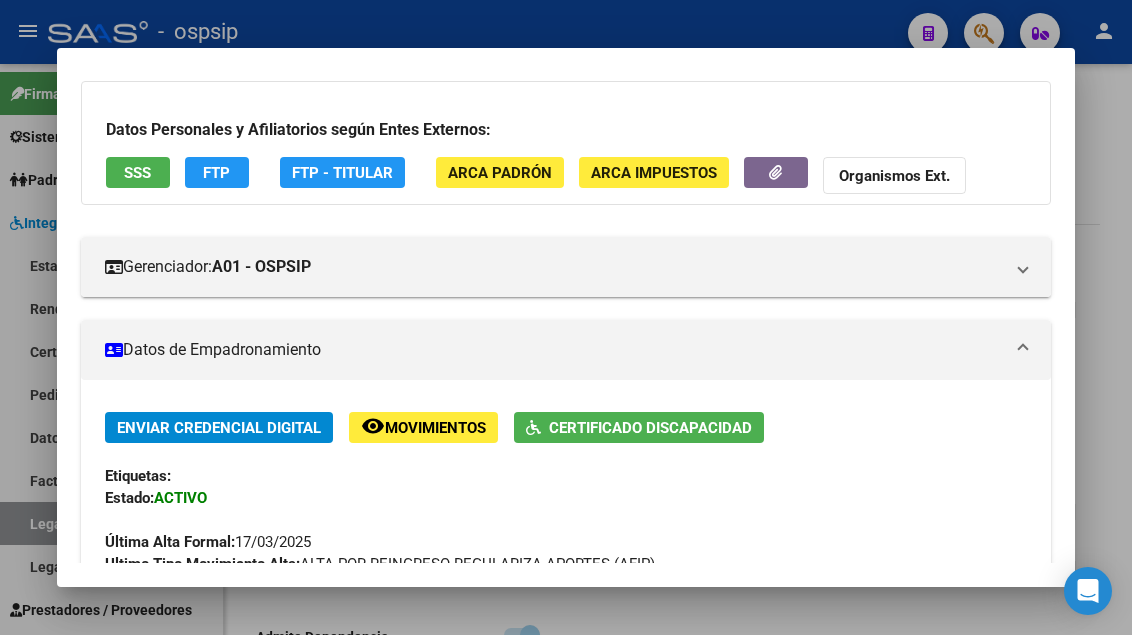 click on "SSS" at bounding box center (137, 173) 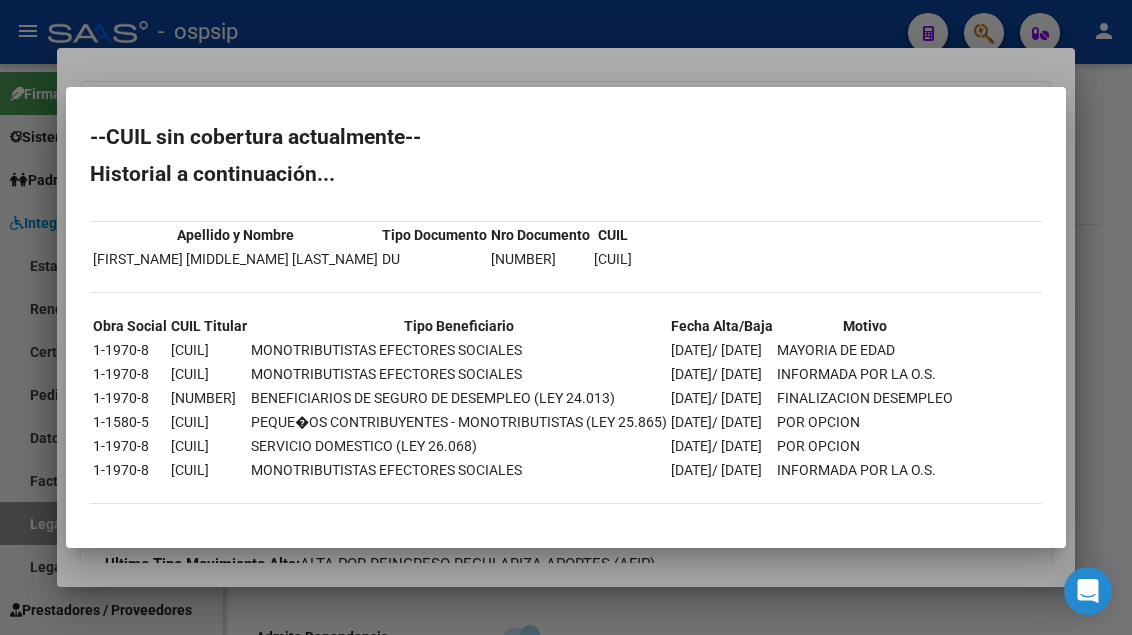 scroll, scrollTop: 0, scrollLeft: 0, axis: both 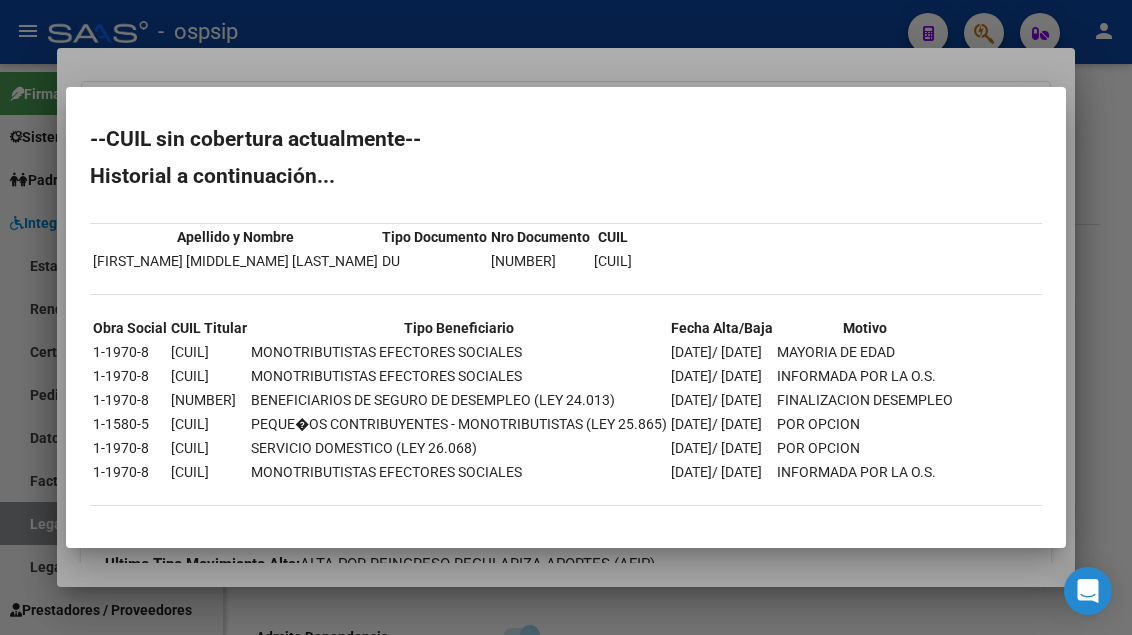 type 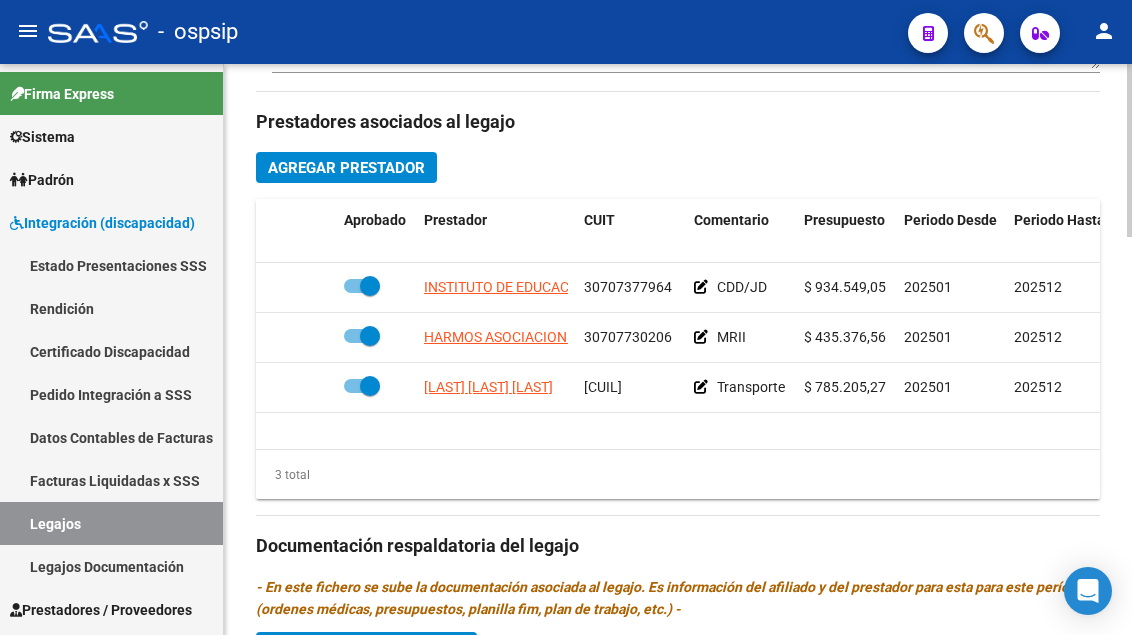 scroll, scrollTop: 1000, scrollLeft: 0, axis: vertical 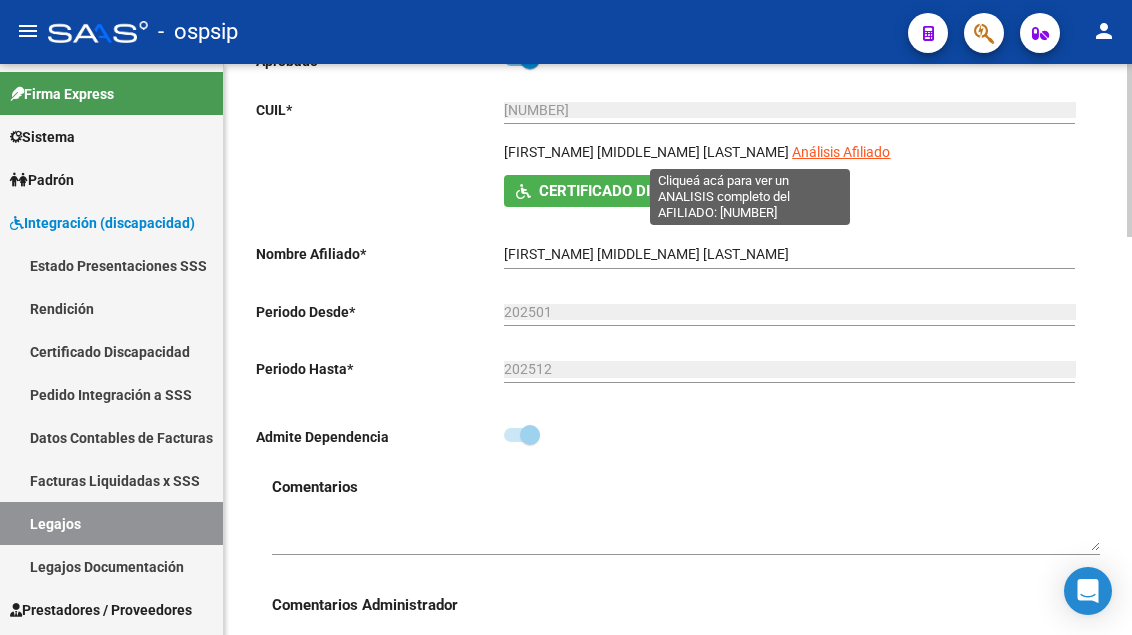 click on "Análisis Afiliado" 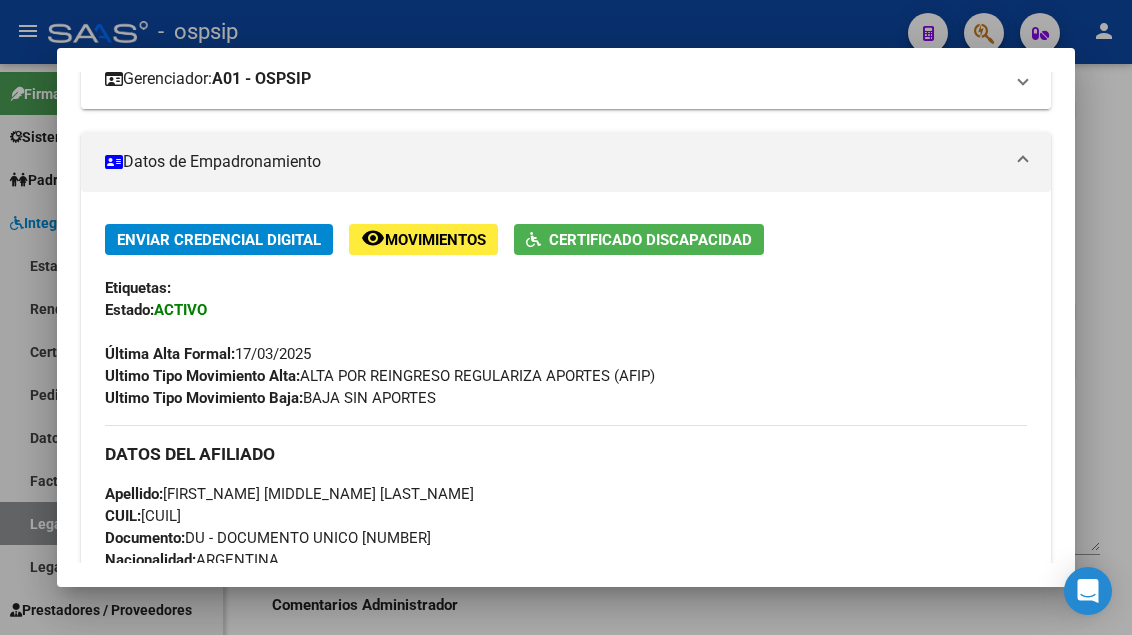 scroll, scrollTop: 300, scrollLeft: 0, axis: vertical 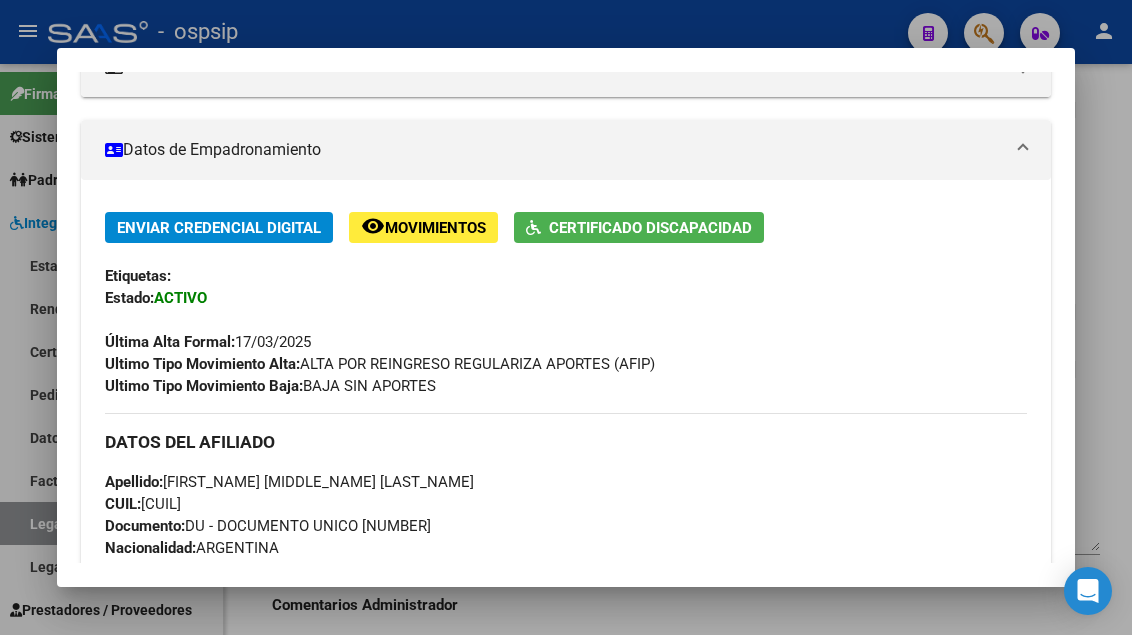 drag, startPoint x: 248, startPoint y: 500, endPoint x: 168, endPoint y: 484, distance: 81.58431 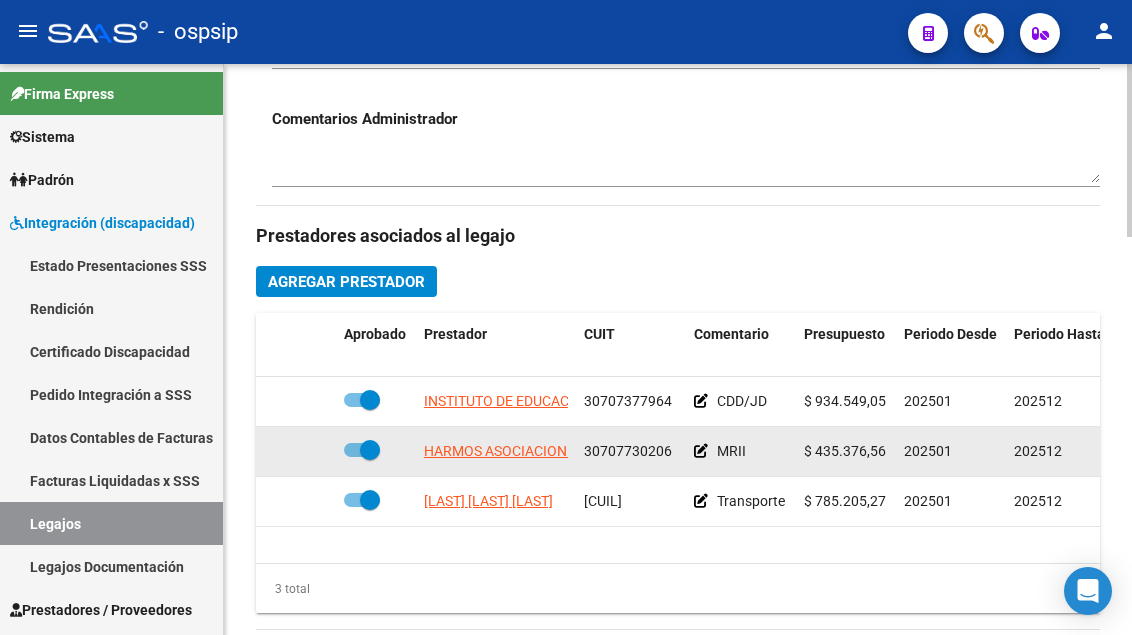 scroll, scrollTop: 800, scrollLeft: 0, axis: vertical 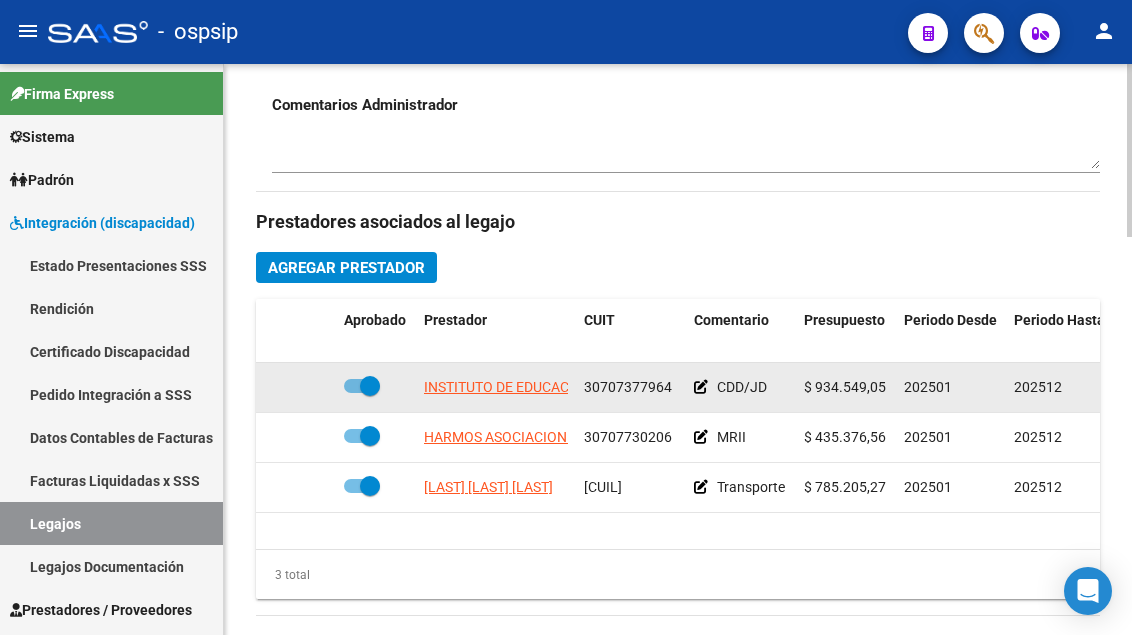 click on "INSTITUTO DE EDUCACION ESPECIAL FRANCOISE DOLTO S.A." 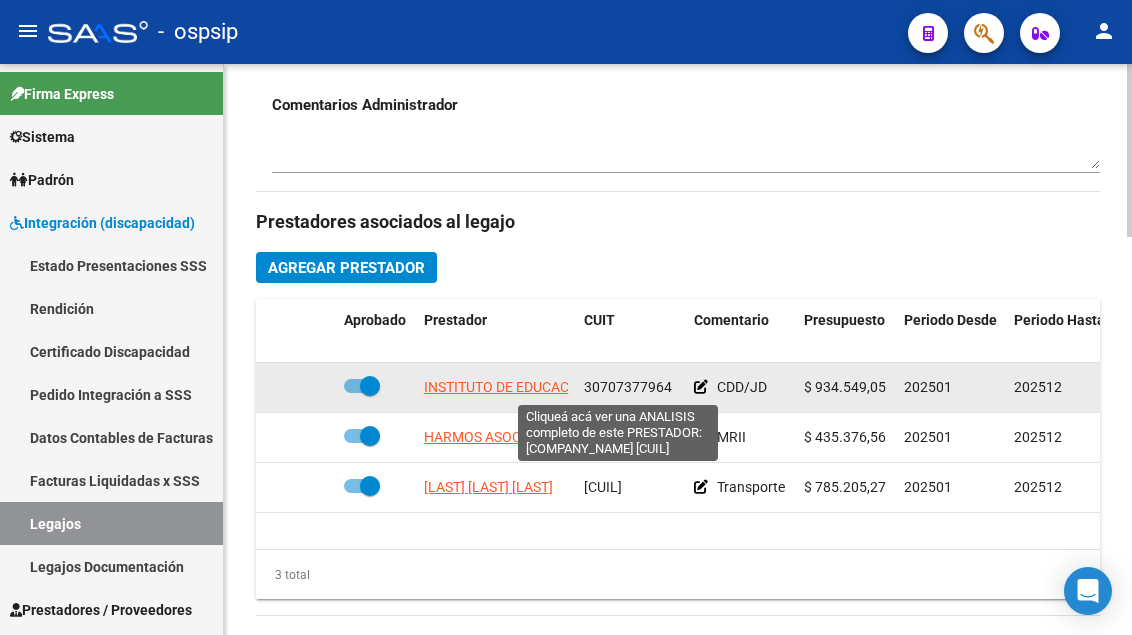 click on "INSTITUTO DE EDUCACION ESPECIAL FRANCOISE DOLTO S.A." 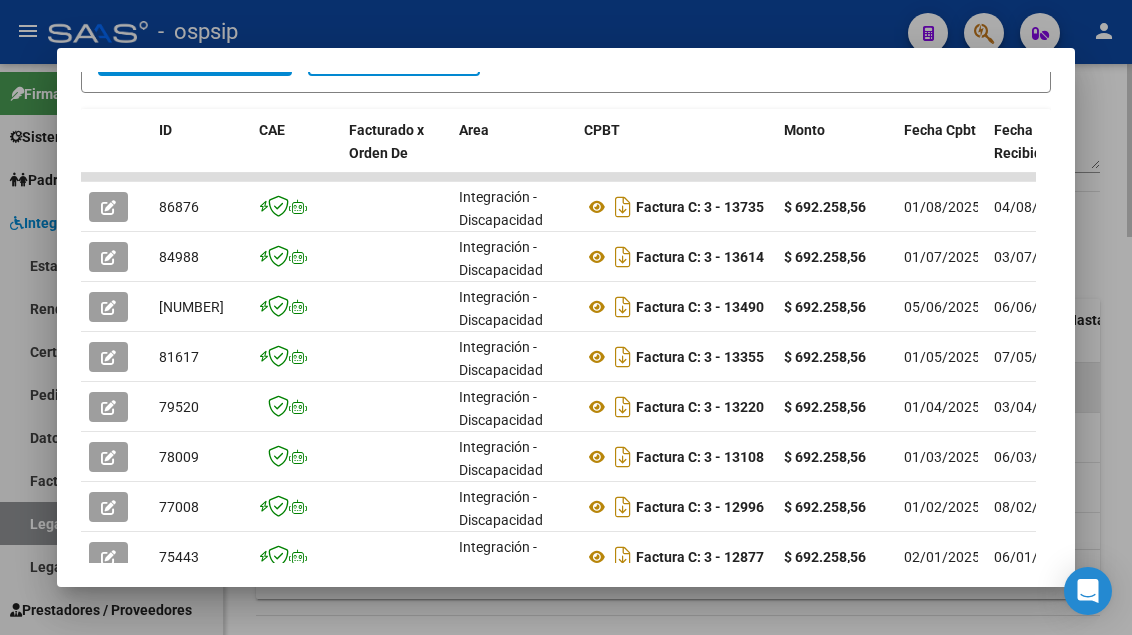 scroll, scrollTop: 485, scrollLeft: 0, axis: vertical 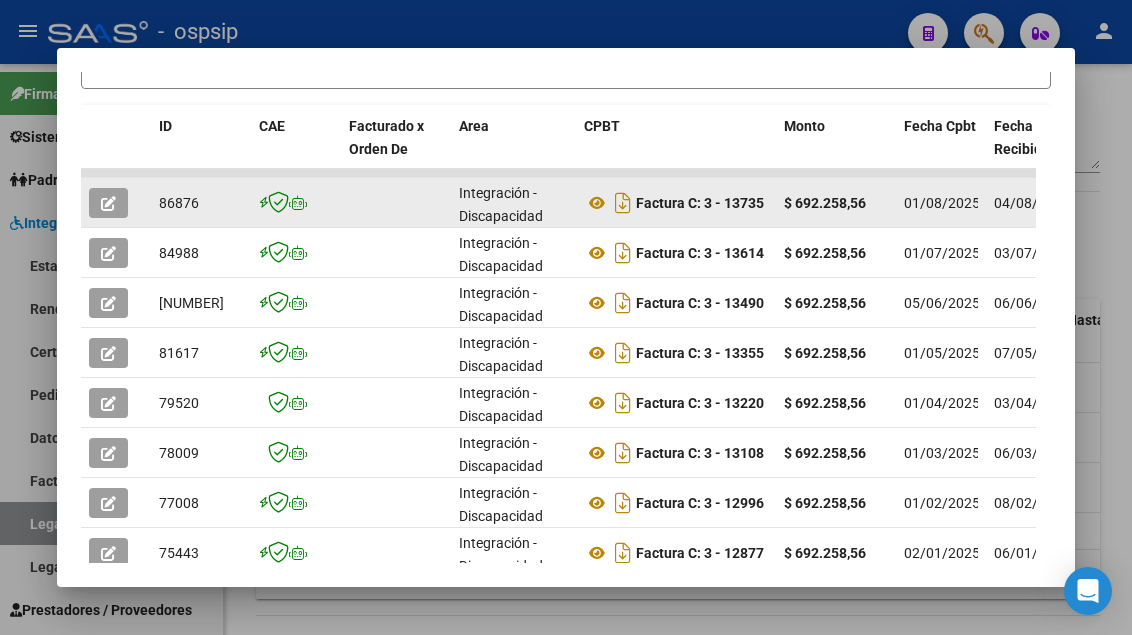 click 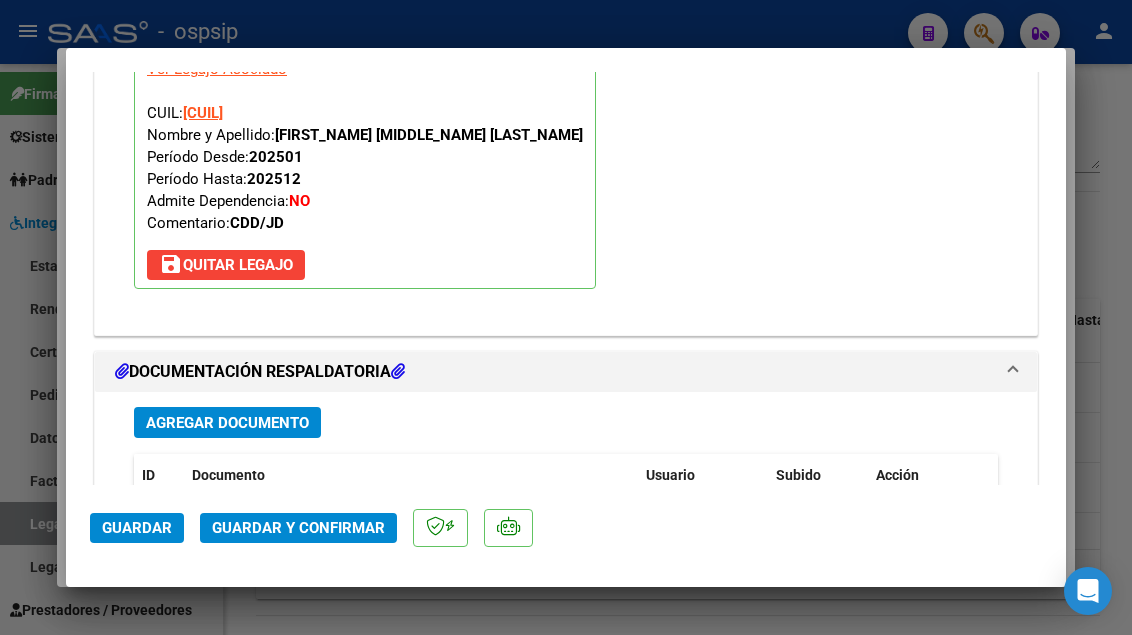scroll, scrollTop: 2400, scrollLeft: 0, axis: vertical 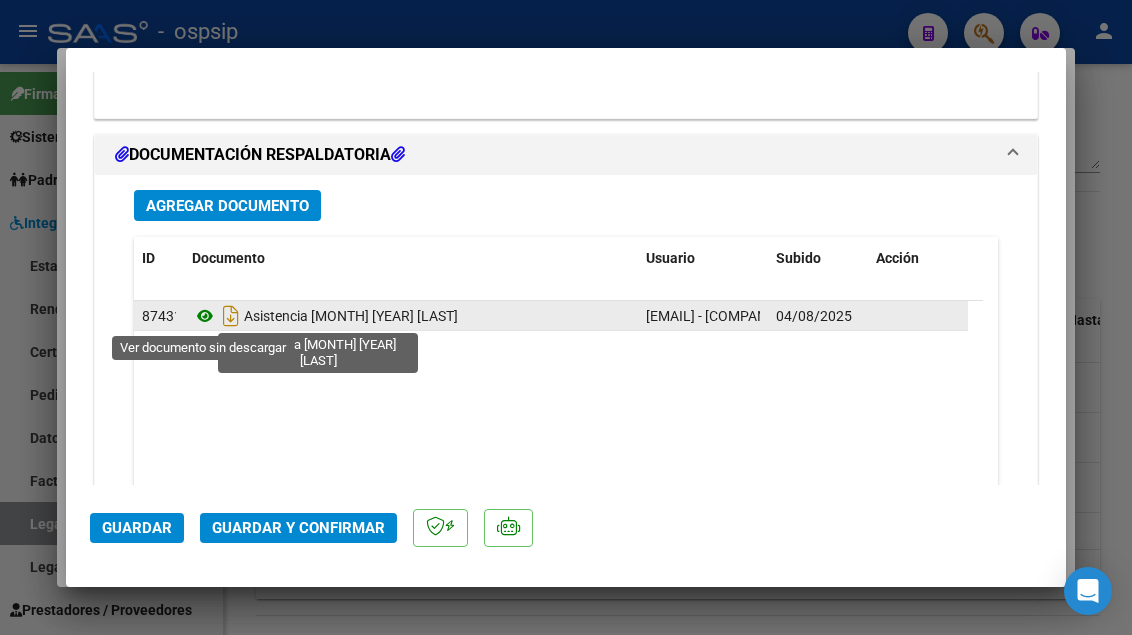 click 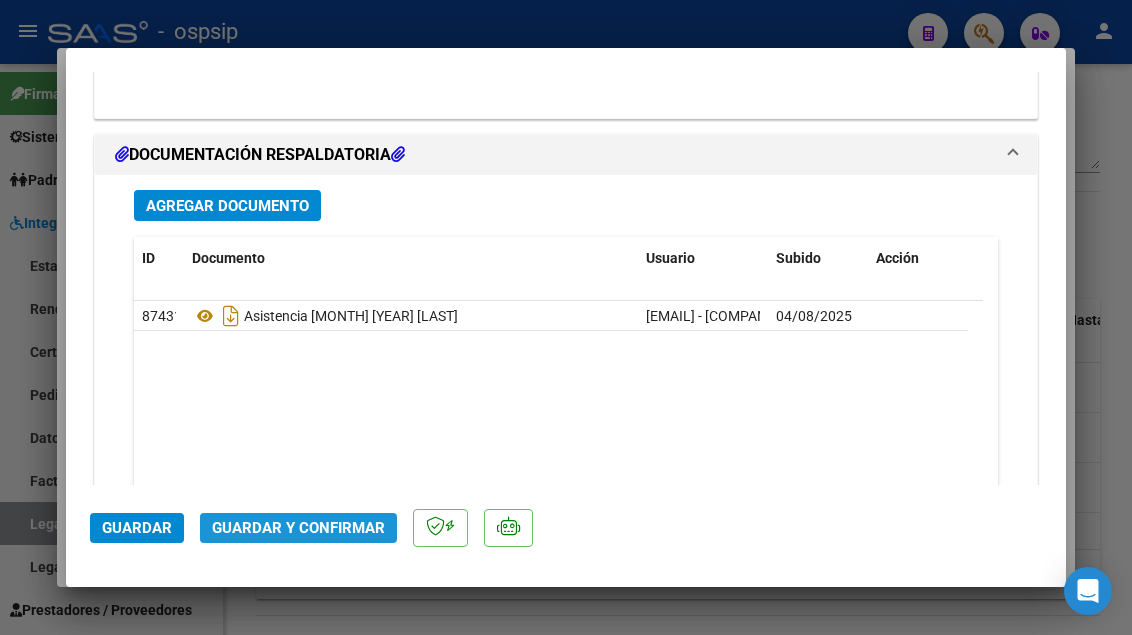 click on "Guardar y Confirmar" 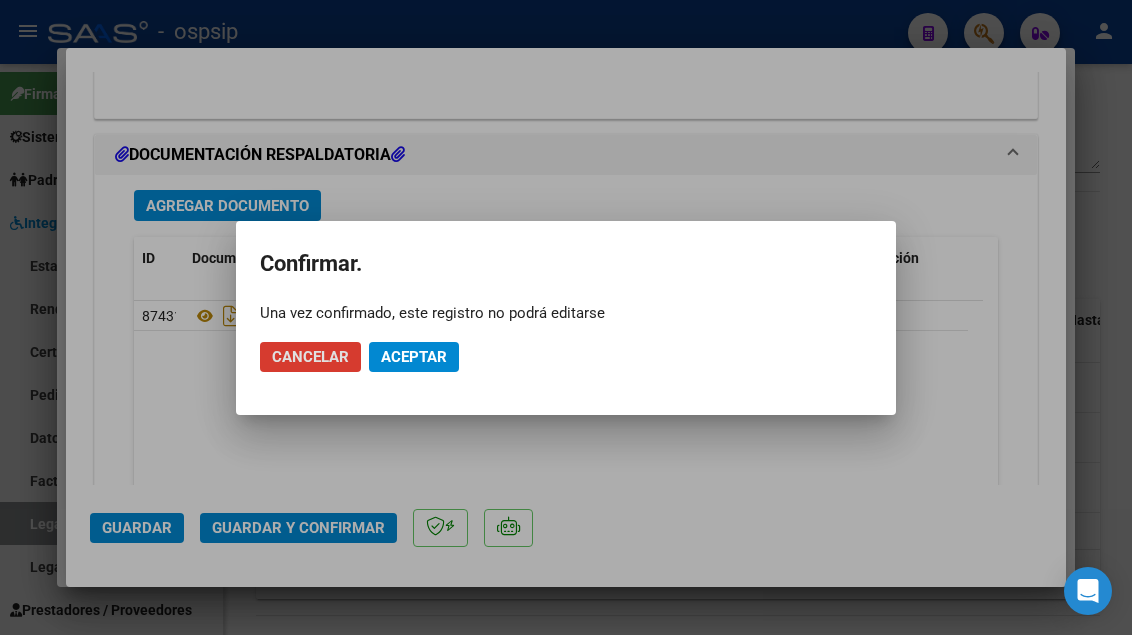 click on "Aceptar" 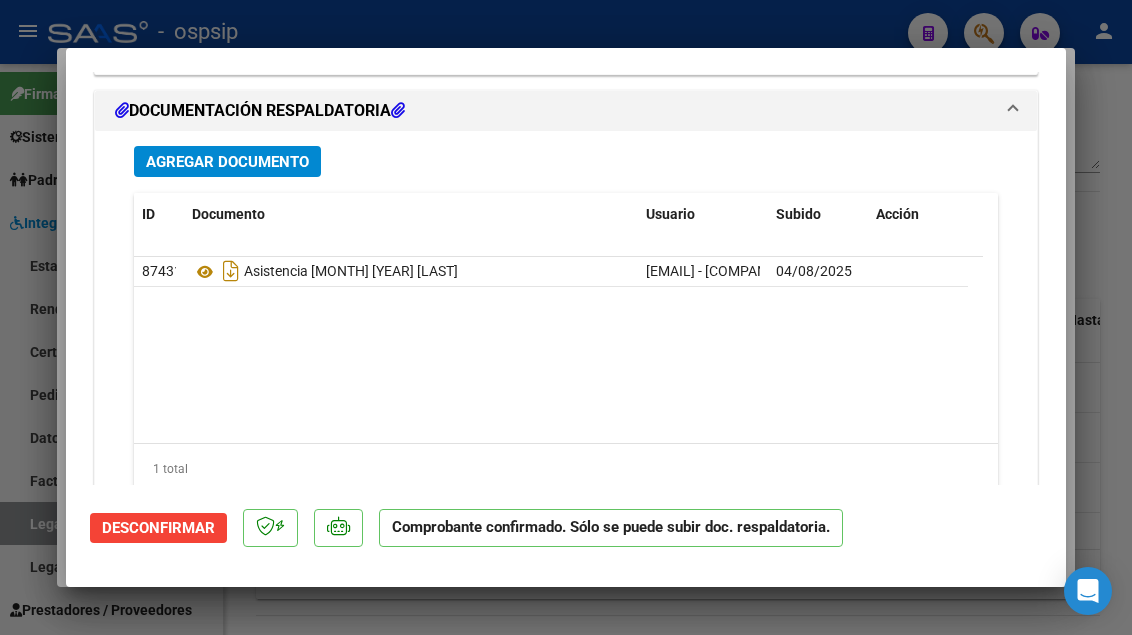 scroll, scrollTop: 2219, scrollLeft: 0, axis: vertical 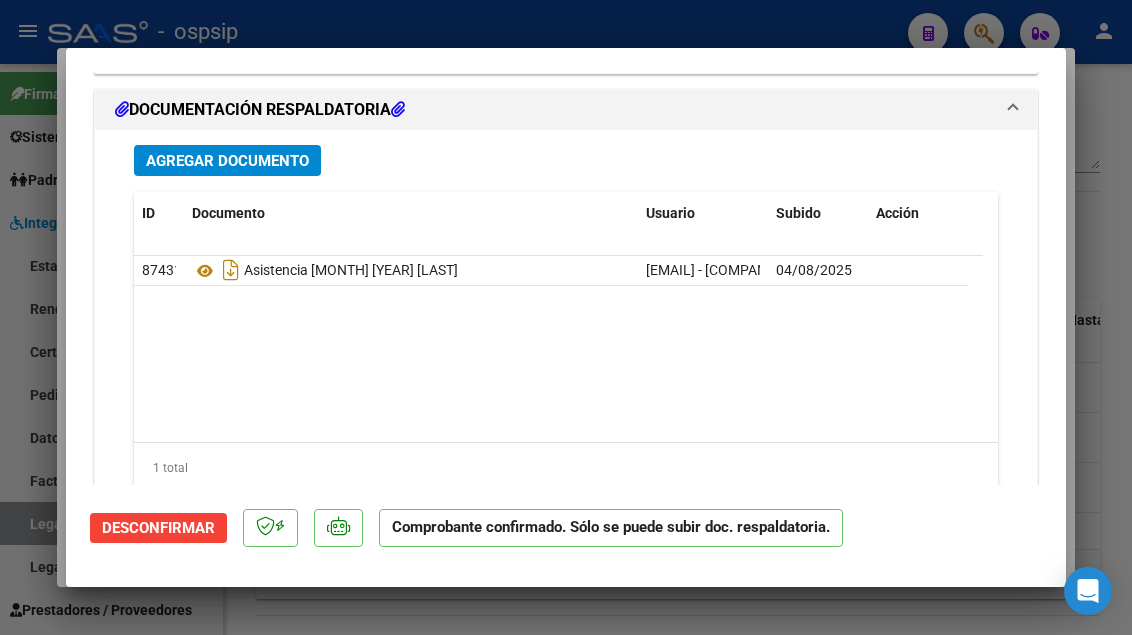 click at bounding box center (566, 317) 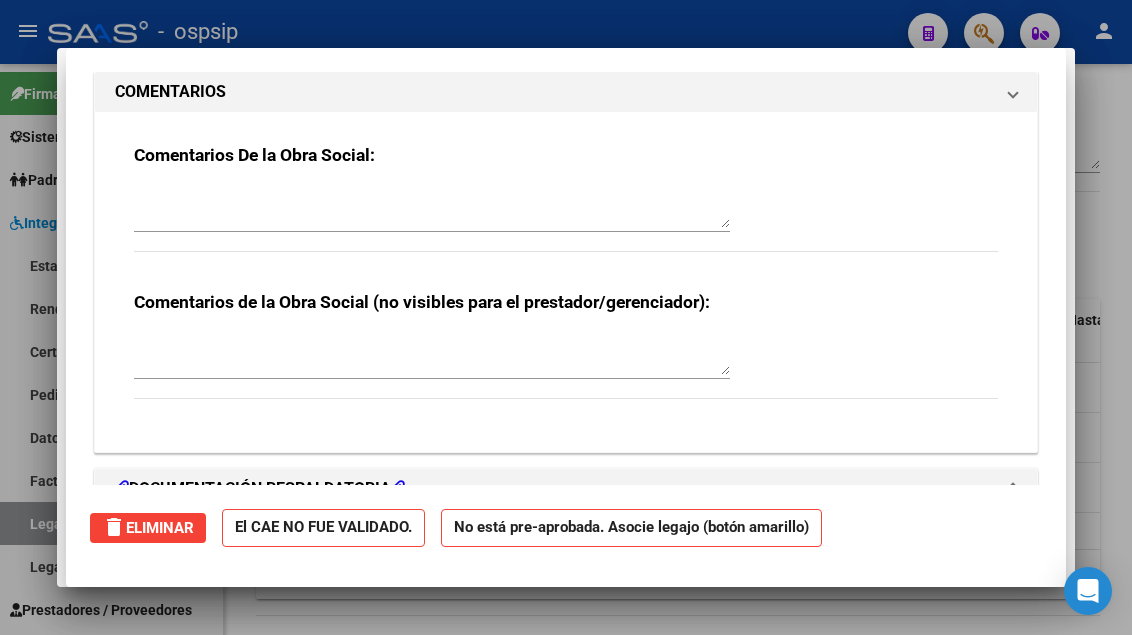 scroll, scrollTop: 2258, scrollLeft: 0, axis: vertical 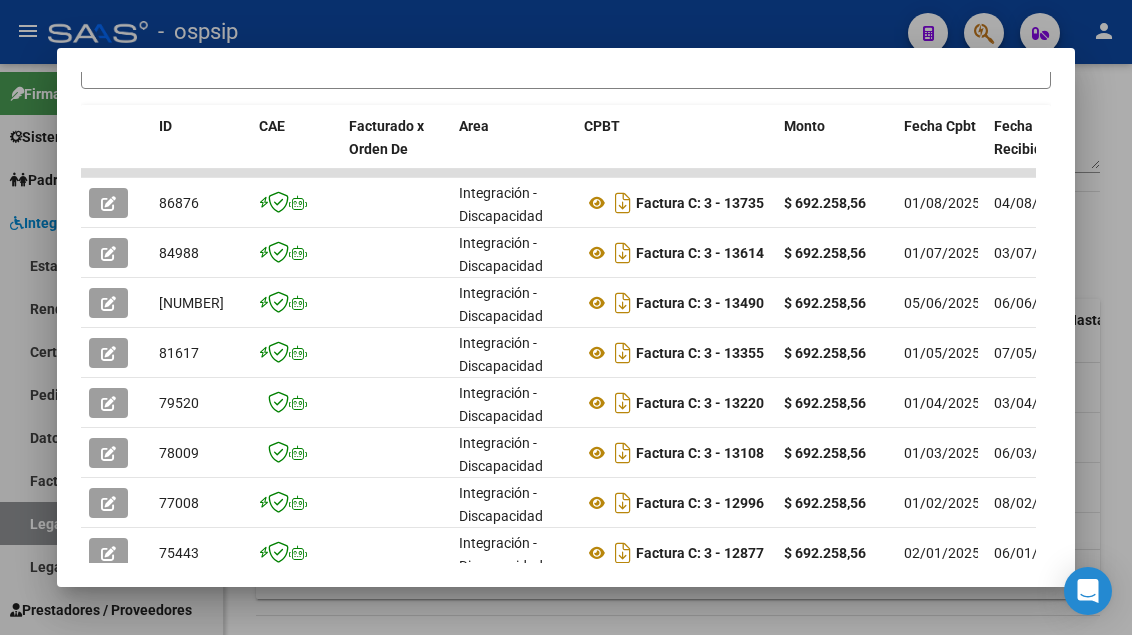 click at bounding box center [566, 317] 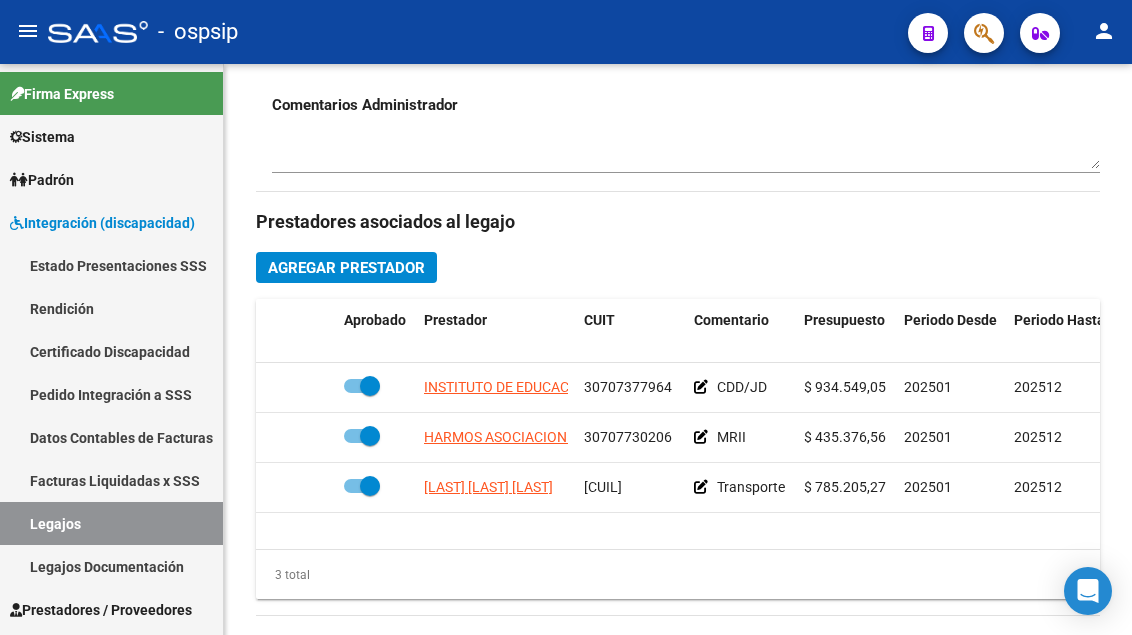 click on "Legajos" at bounding box center [111, 523] 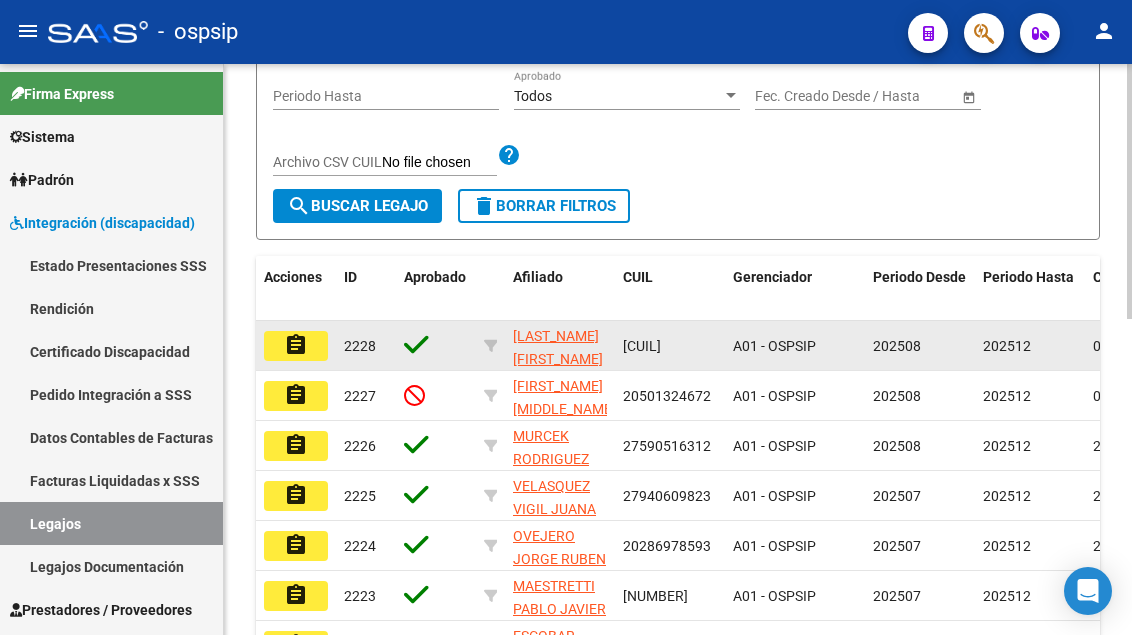scroll, scrollTop: 108, scrollLeft: 0, axis: vertical 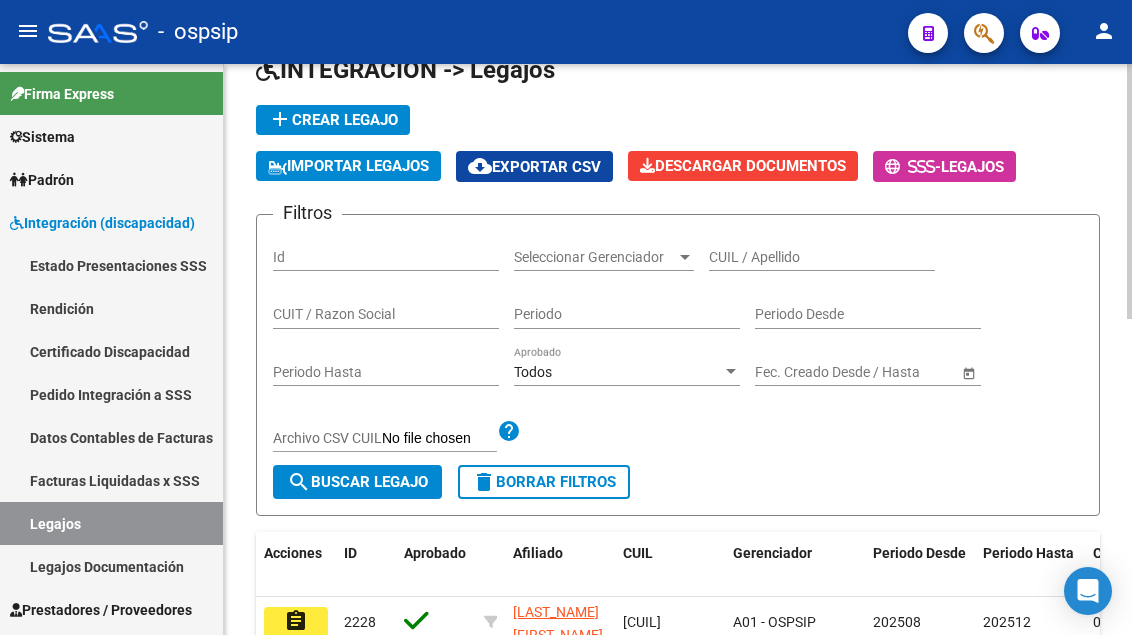 click on "CUIL / Apellido" at bounding box center [822, 257] 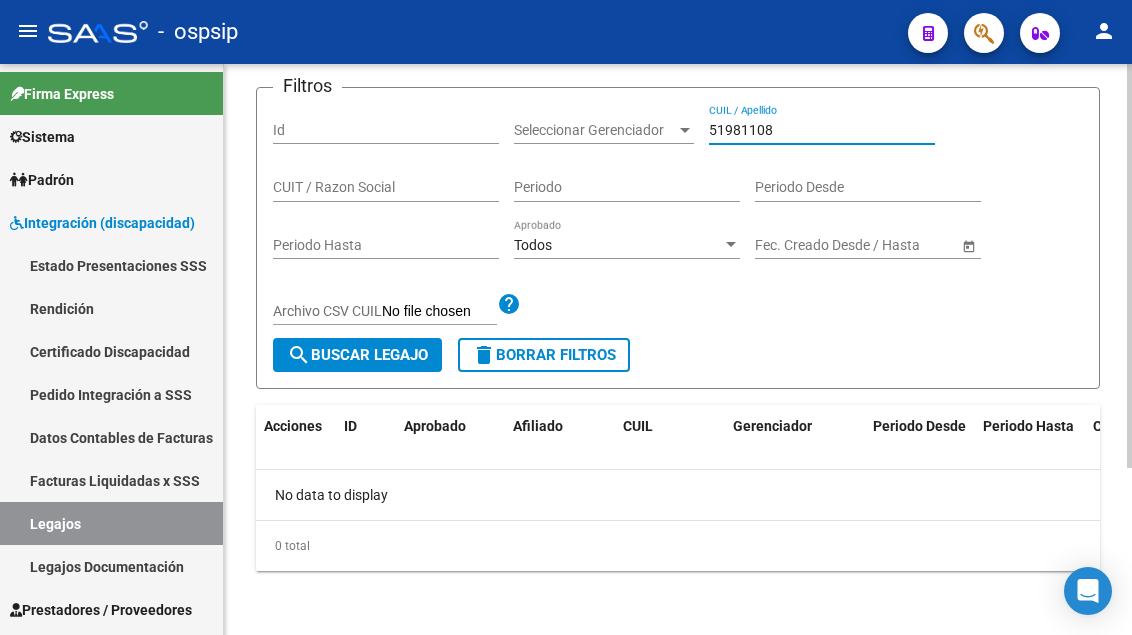 scroll, scrollTop: 236, scrollLeft: 0, axis: vertical 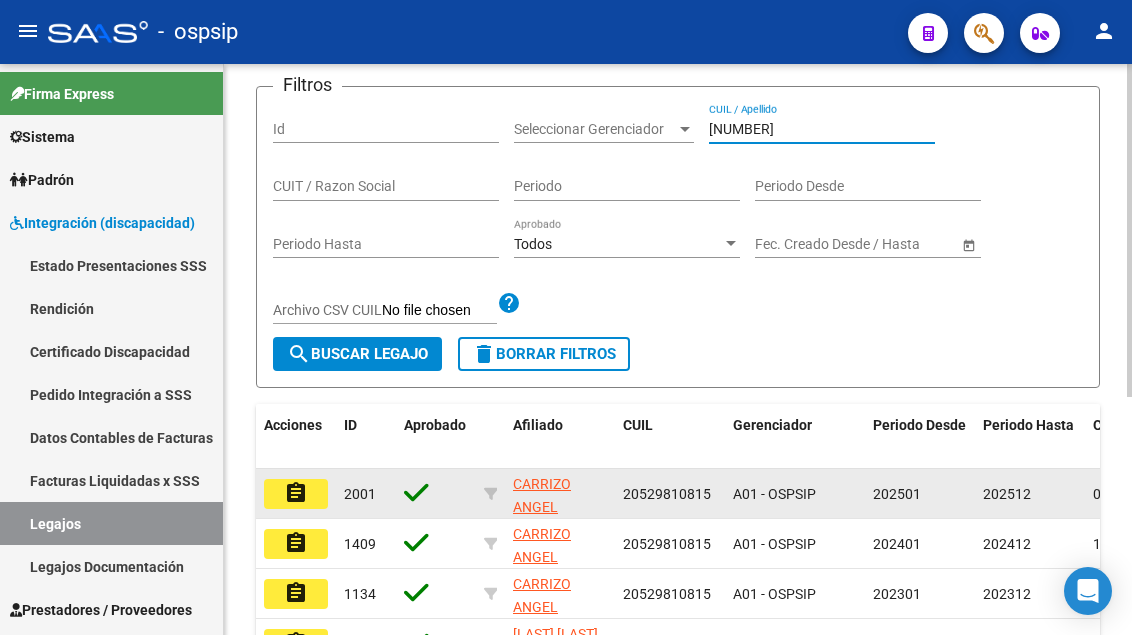 type on "[NUMBER]" 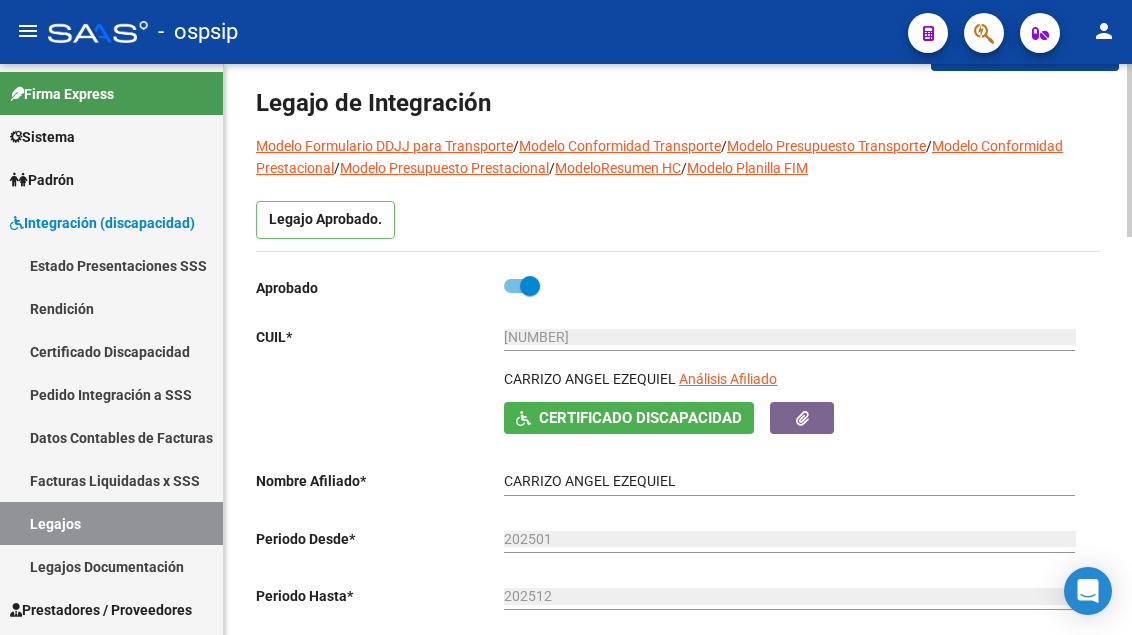 scroll, scrollTop: 100, scrollLeft: 0, axis: vertical 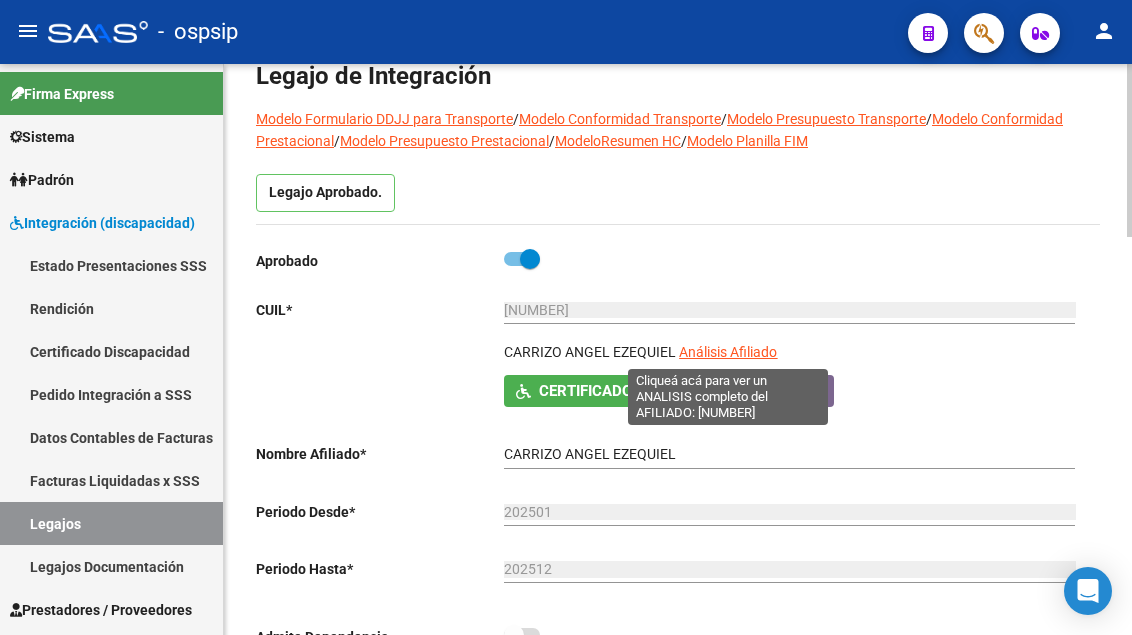 click on "Análisis Afiliado" 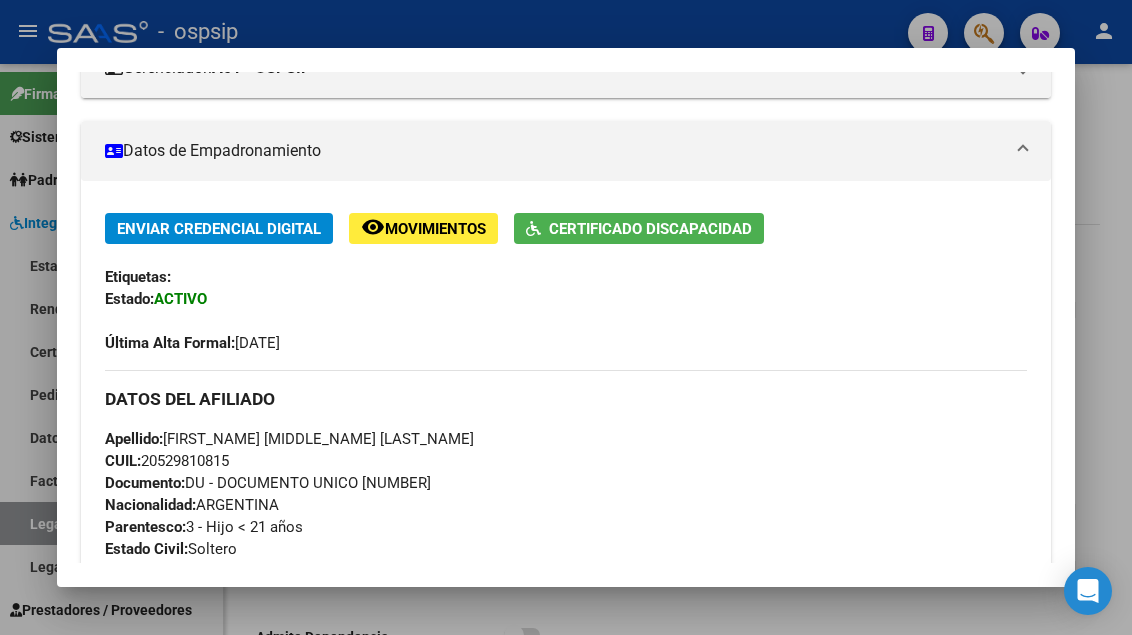 scroll, scrollTop: 300, scrollLeft: 0, axis: vertical 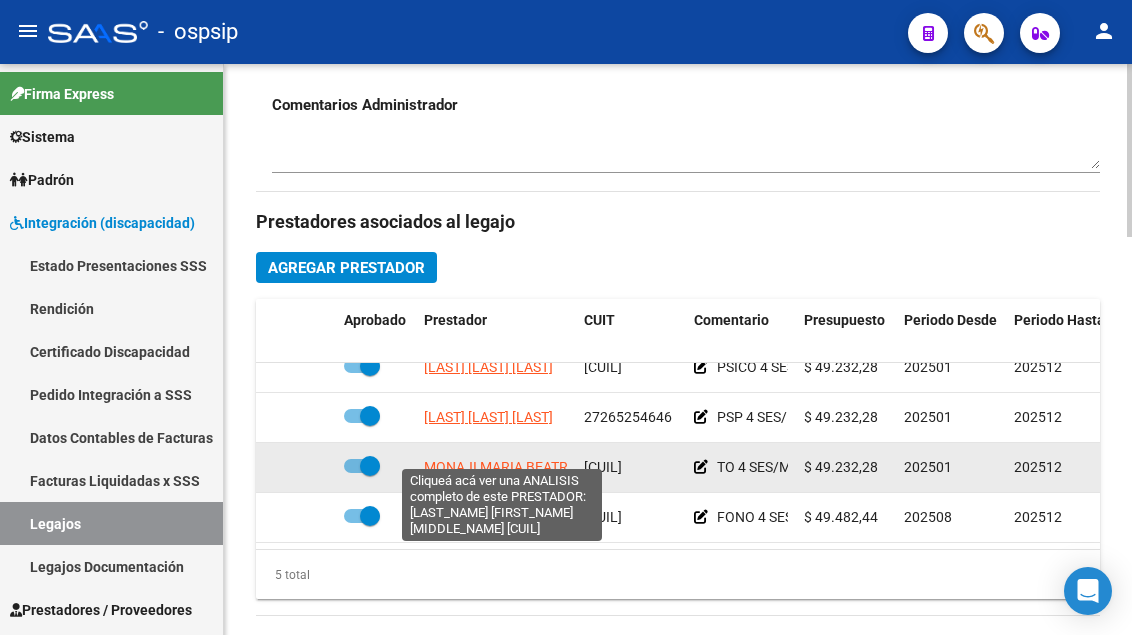 click on "MONAJI MARIA BEATRIZ" 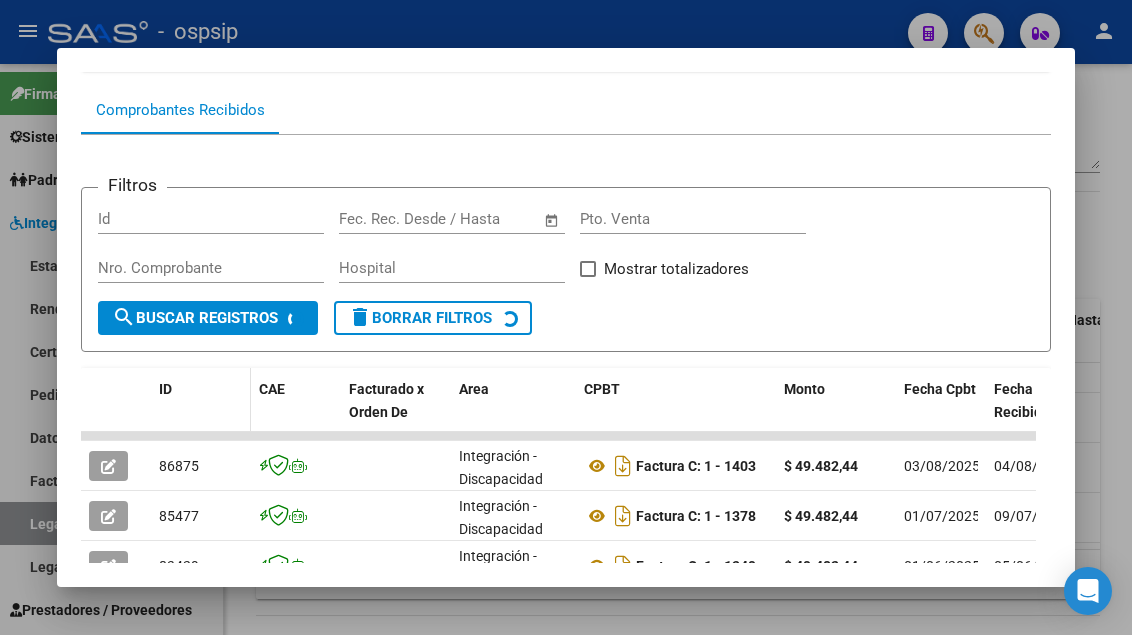 scroll, scrollTop: 285, scrollLeft: 0, axis: vertical 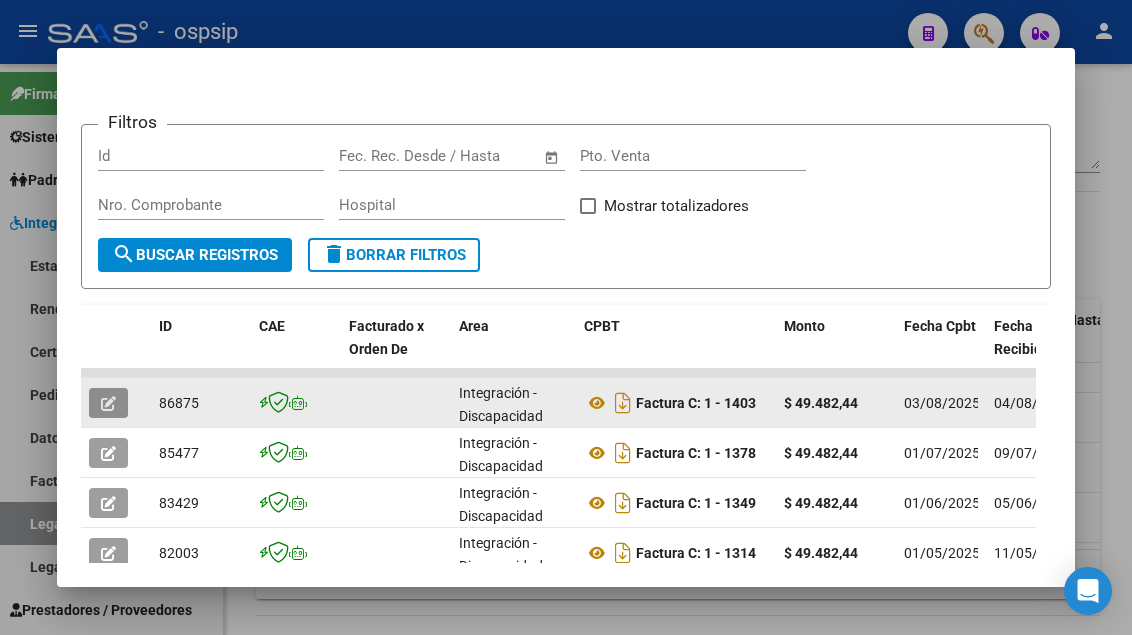 click 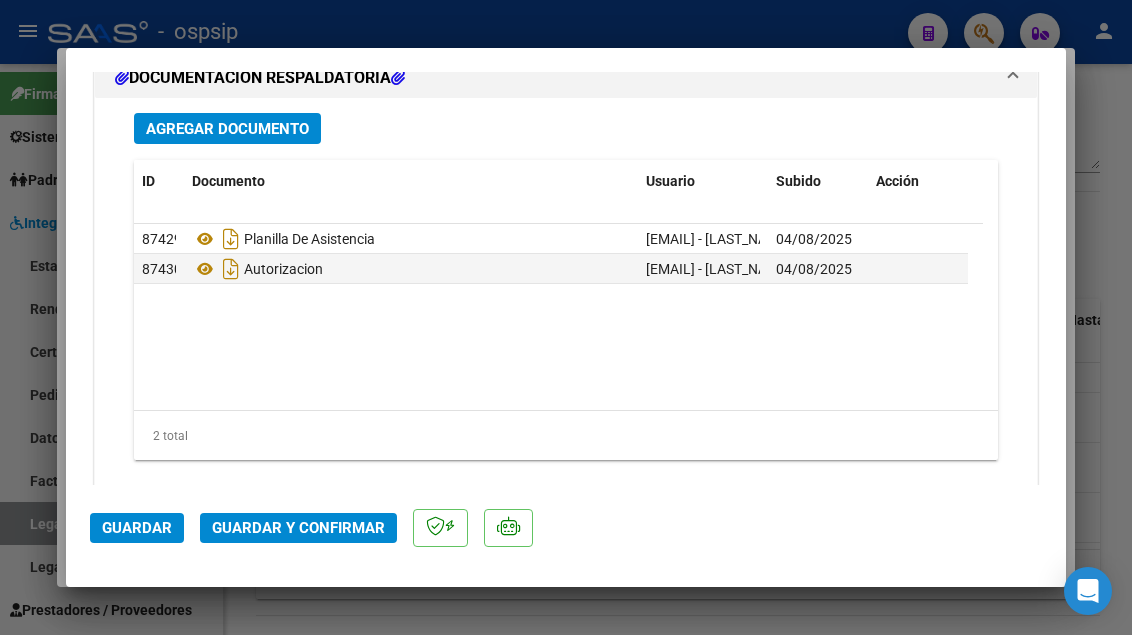 scroll, scrollTop: 2500, scrollLeft: 0, axis: vertical 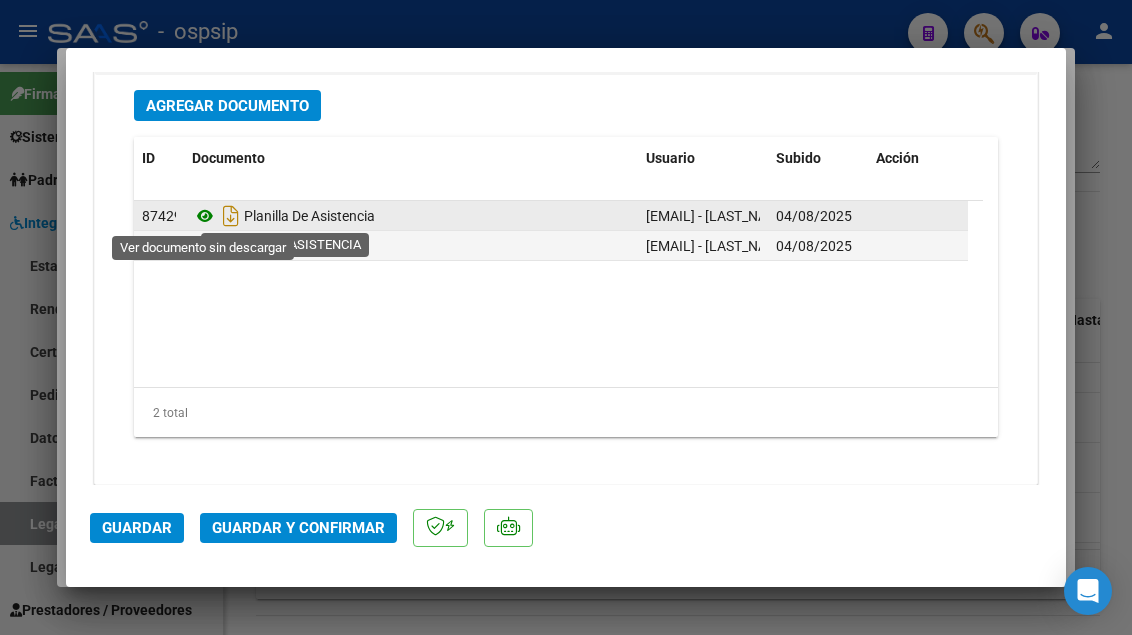 click 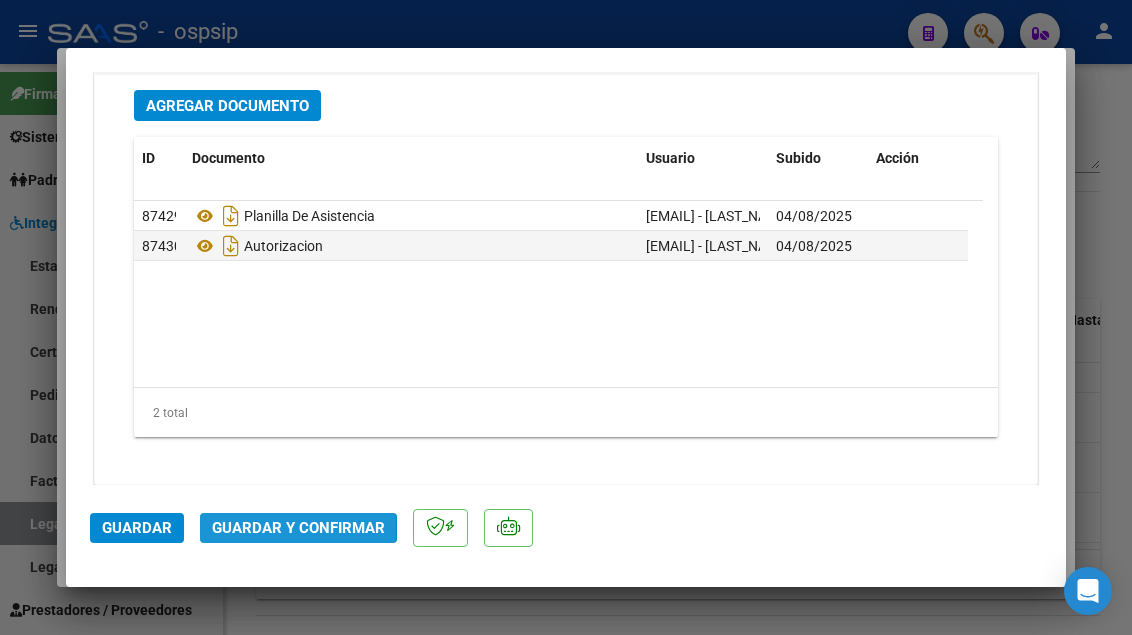 click on "Guardar y Confirmar" 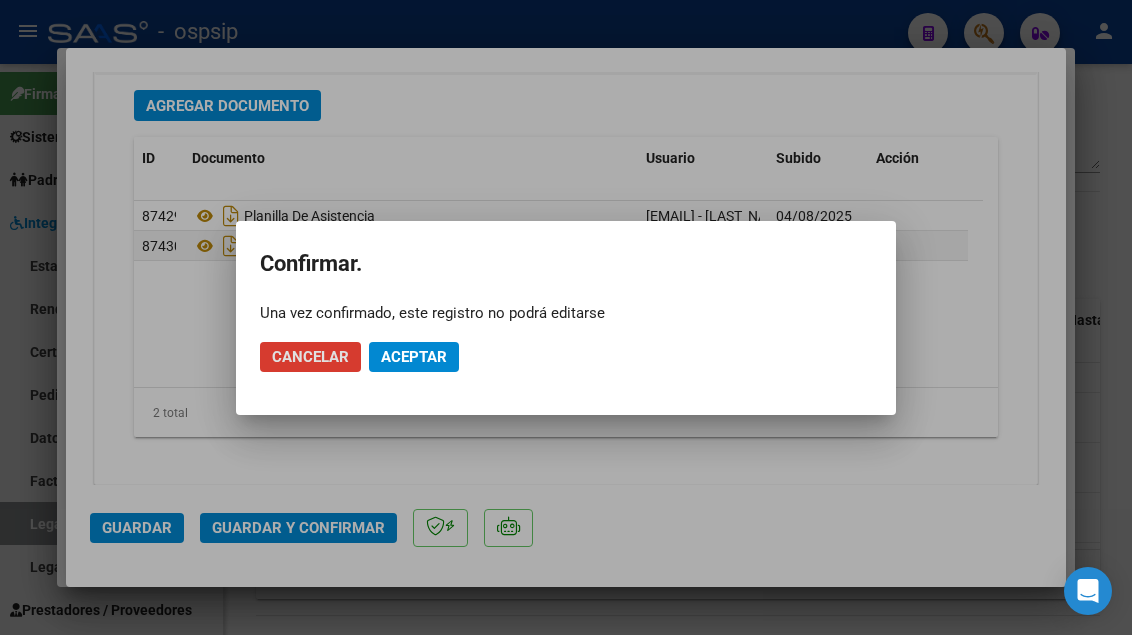 click on "Aceptar" 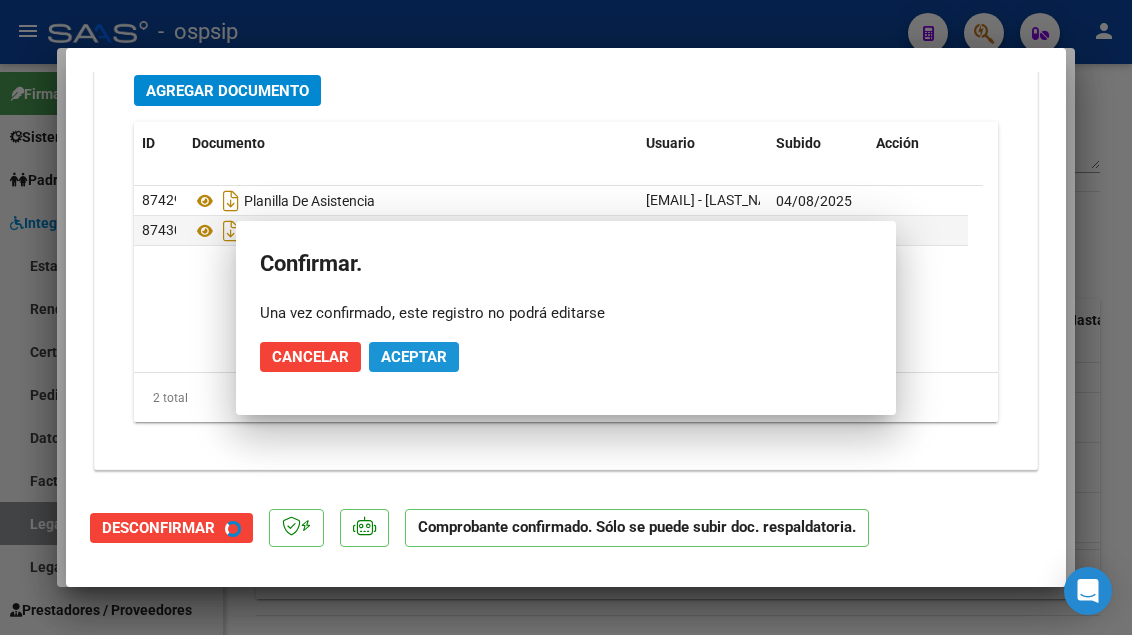 scroll, scrollTop: 2273, scrollLeft: 0, axis: vertical 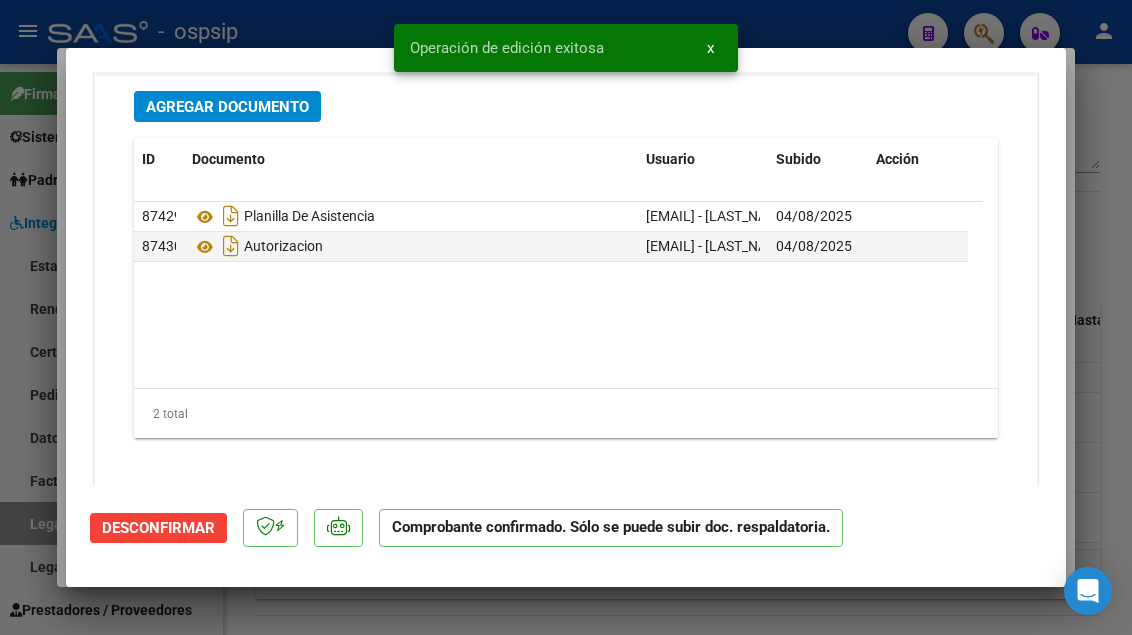 click at bounding box center [566, 317] 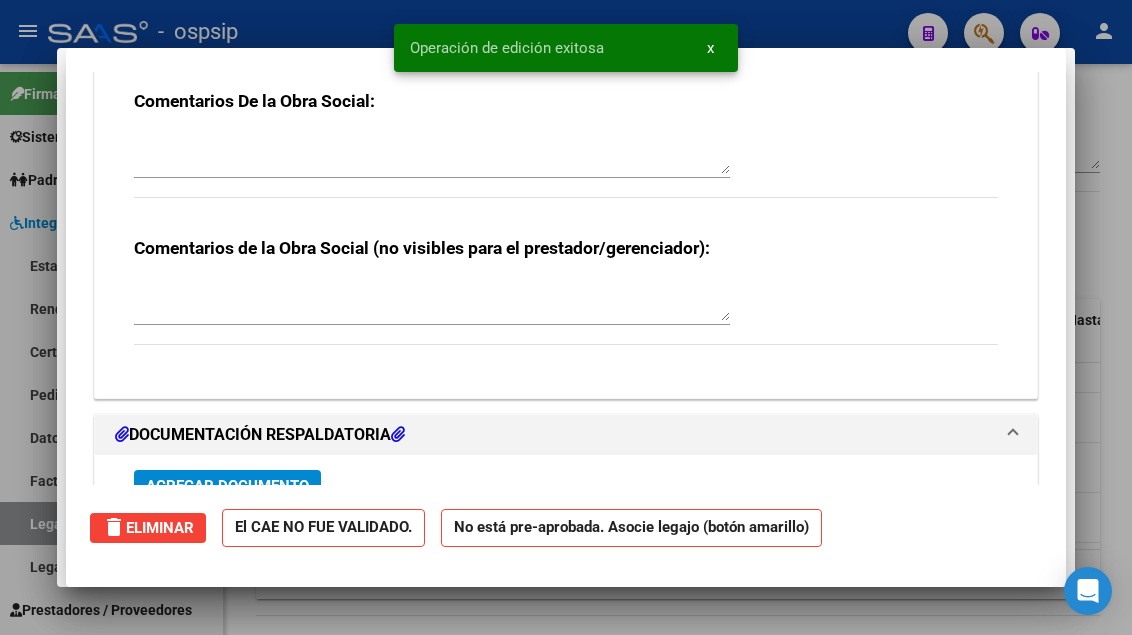 scroll, scrollTop: 2312, scrollLeft: 0, axis: vertical 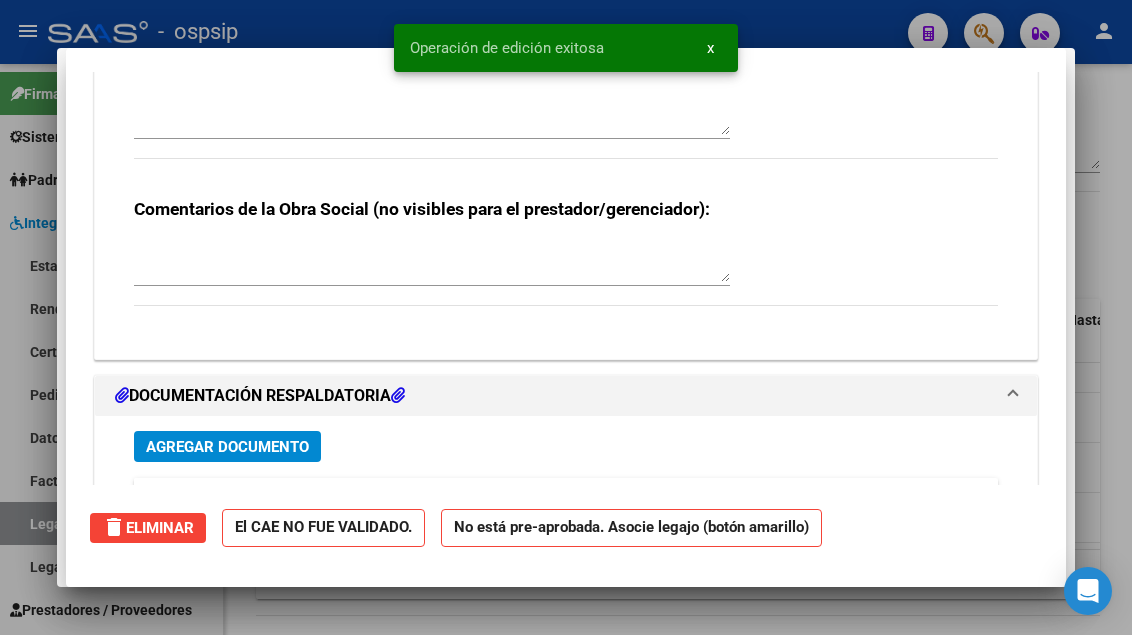 click at bounding box center [566, 317] 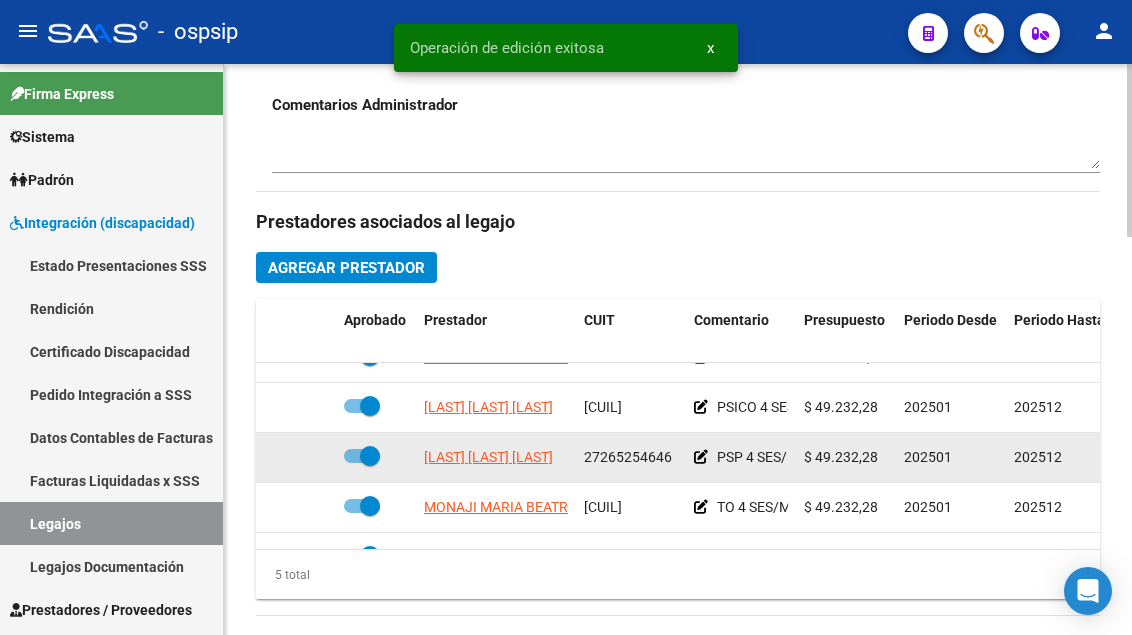 scroll, scrollTop: 0, scrollLeft: 0, axis: both 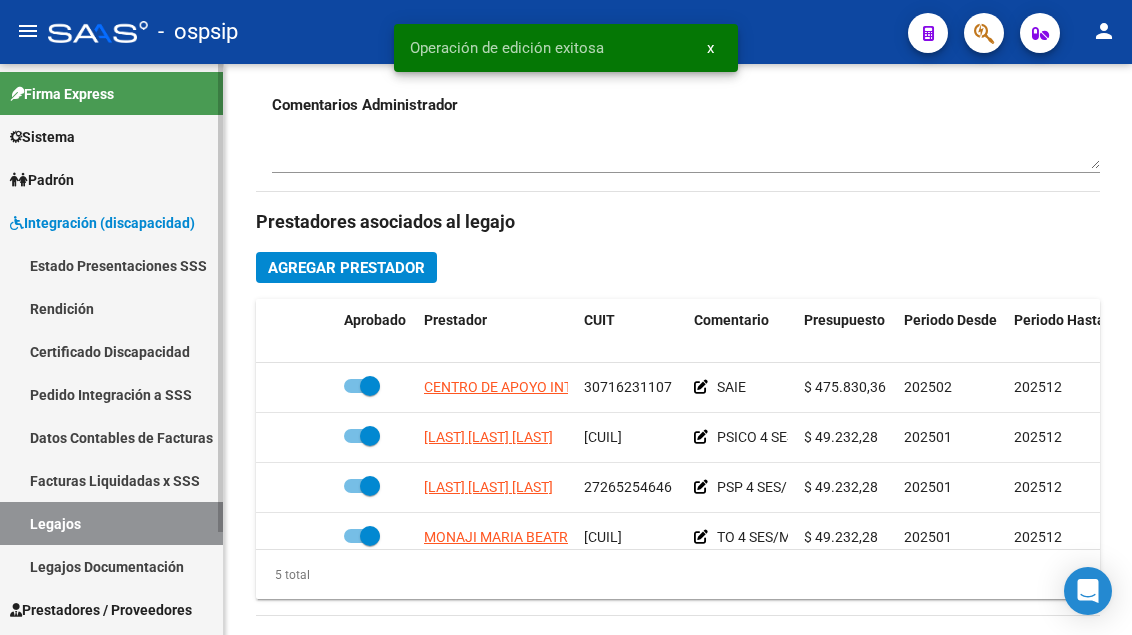 click on "Legajos" at bounding box center (111, 523) 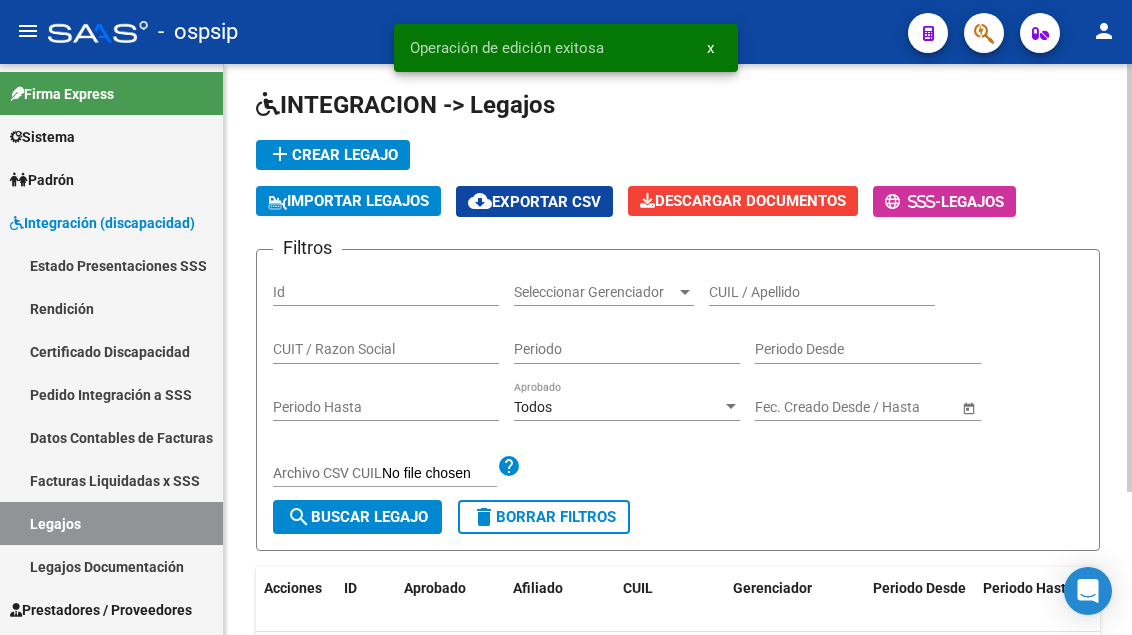 scroll, scrollTop: 0, scrollLeft: 0, axis: both 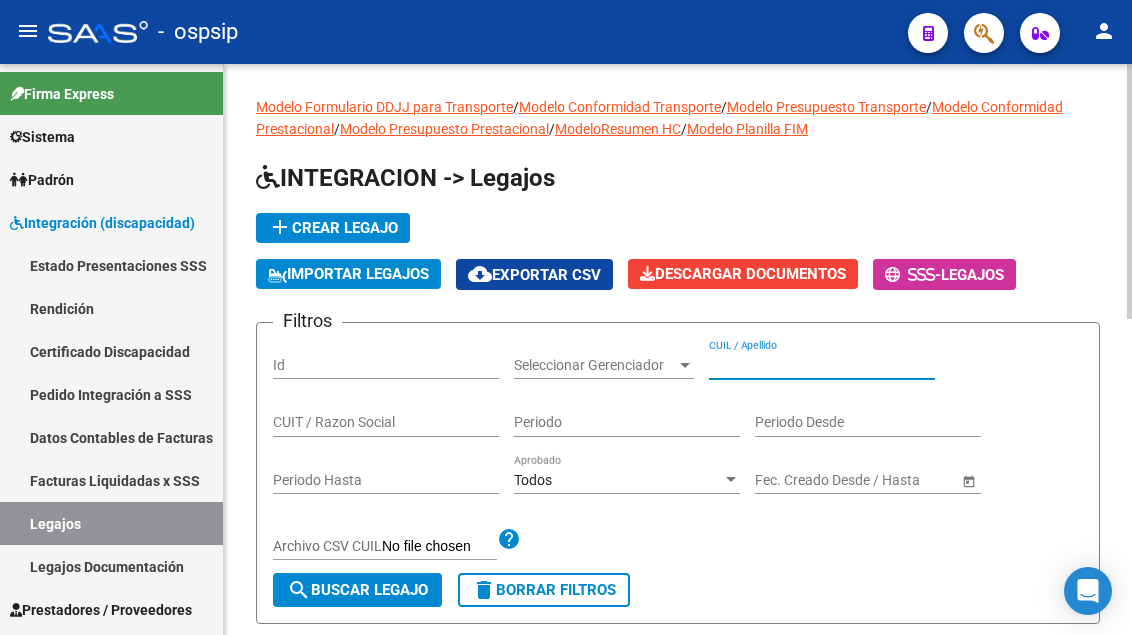 click on "CUIL / Apellido" at bounding box center [822, 365] 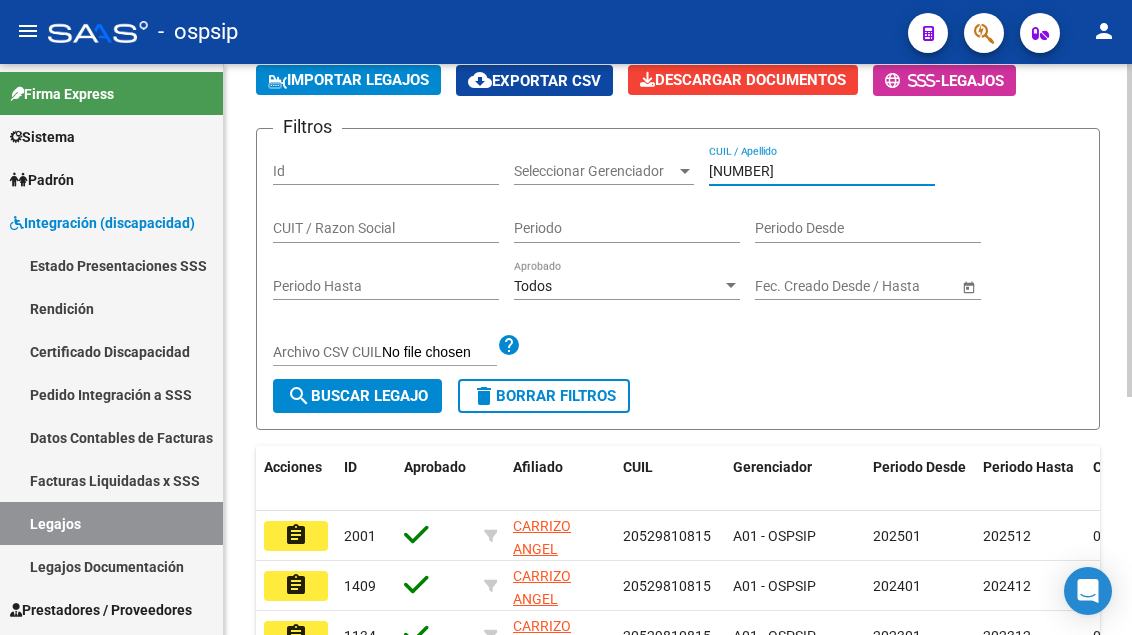 scroll, scrollTop: 200, scrollLeft: 0, axis: vertical 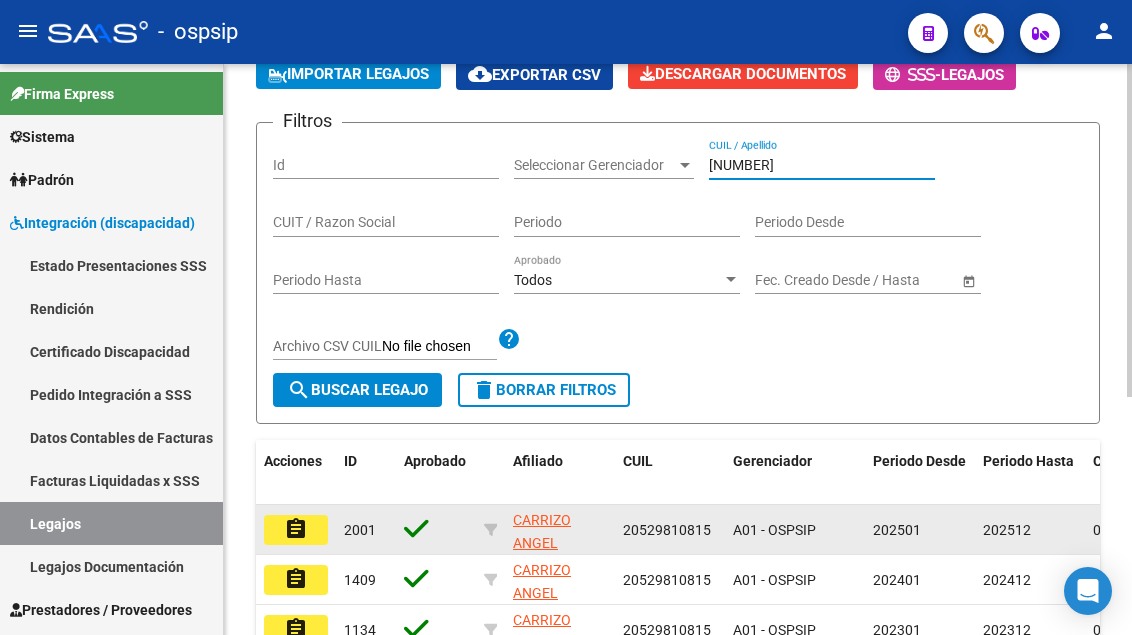 type on "[NUMBER]" 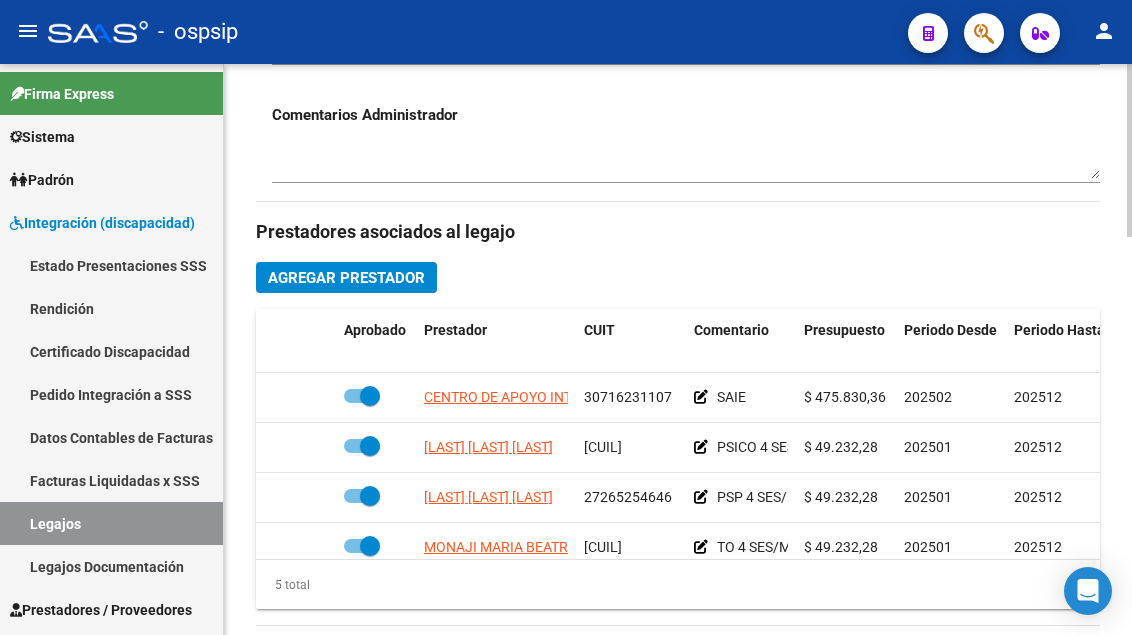 scroll, scrollTop: 800, scrollLeft: 0, axis: vertical 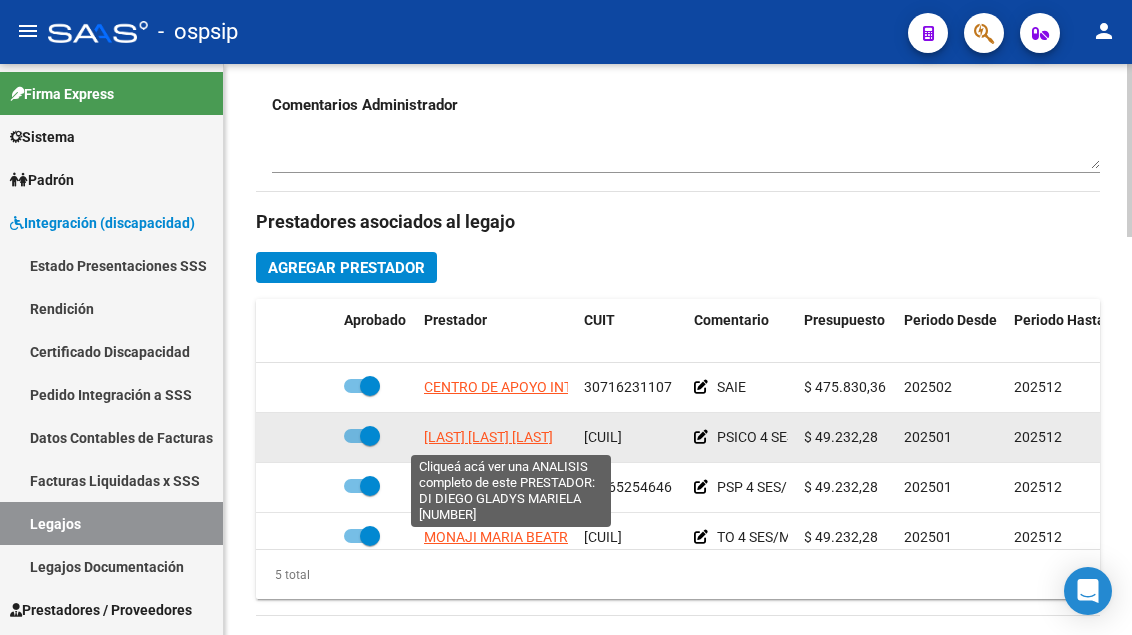 click on "[LAST] [LAST] [LAST]" 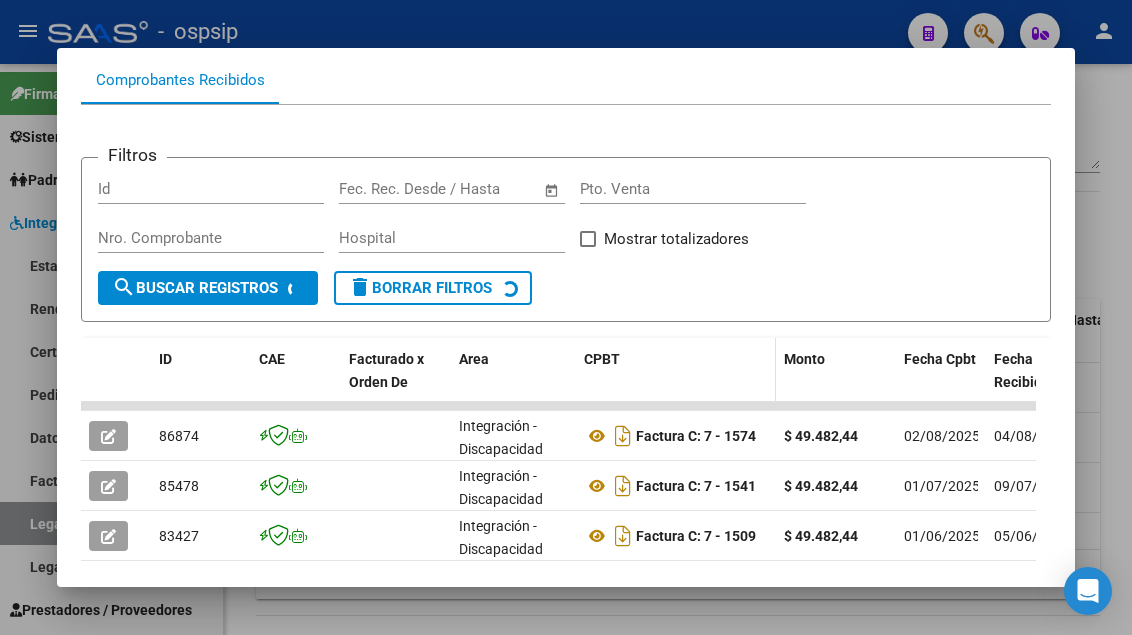 scroll, scrollTop: 285, scrollLeft: 0, axis: vertical 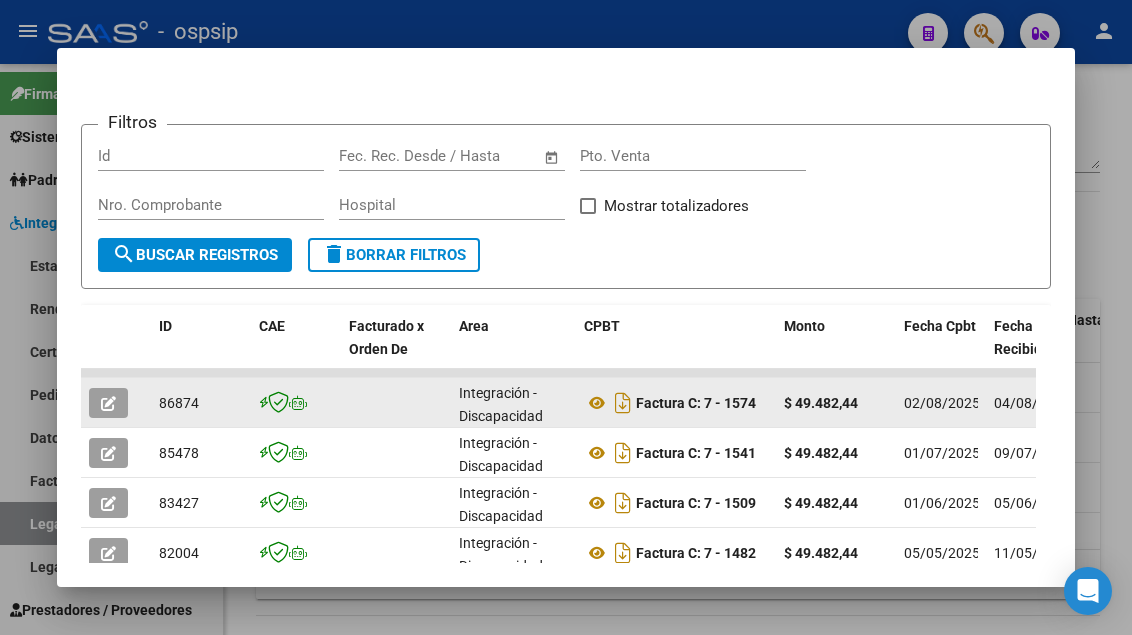 click 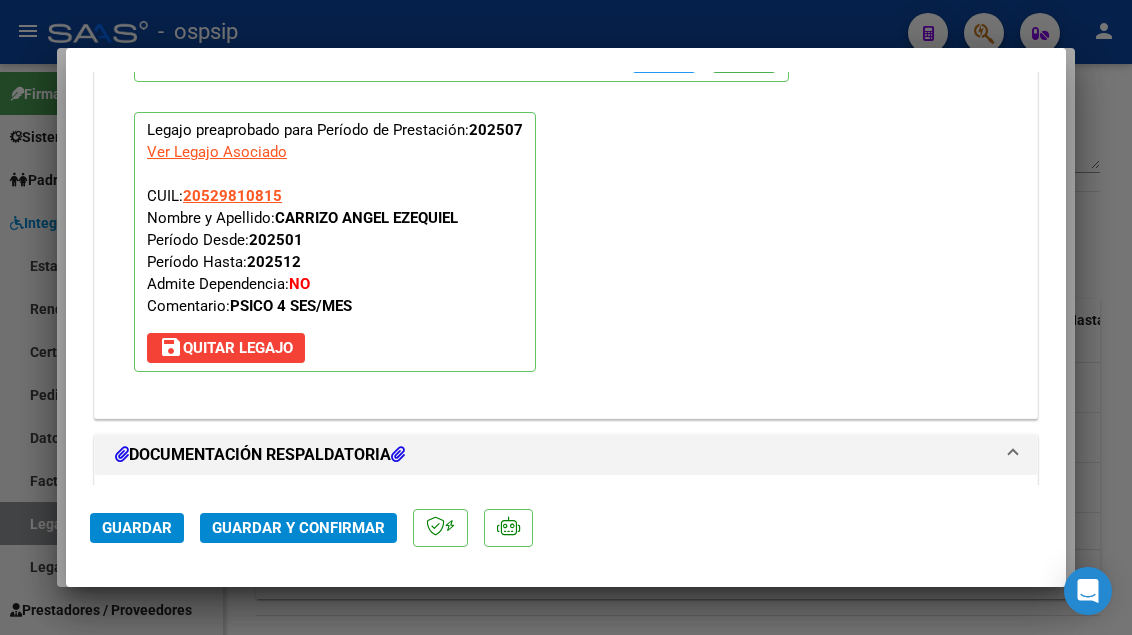 scroll, scrollTop: 2400, scrollLeft: 0, axis: vertical 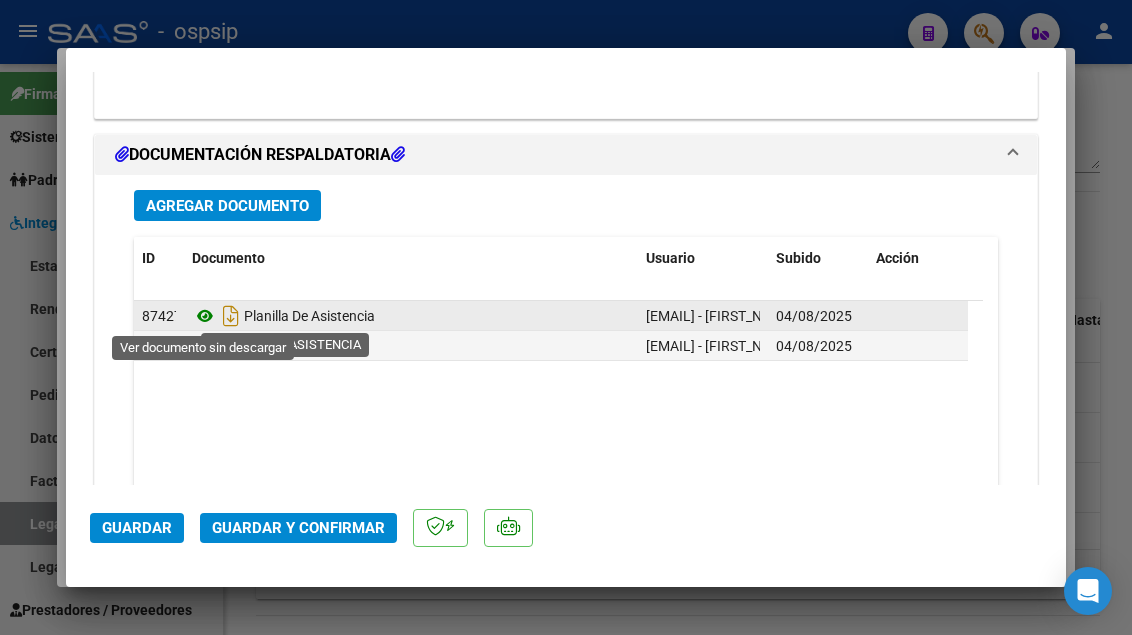 click 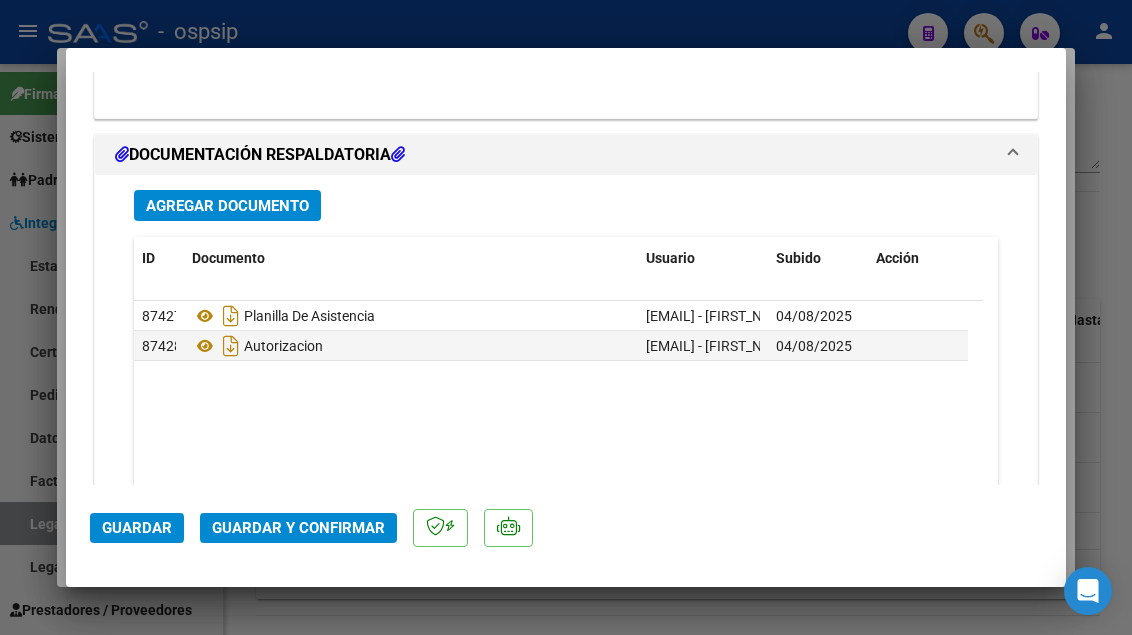 click on "Guardar y Confirmar" 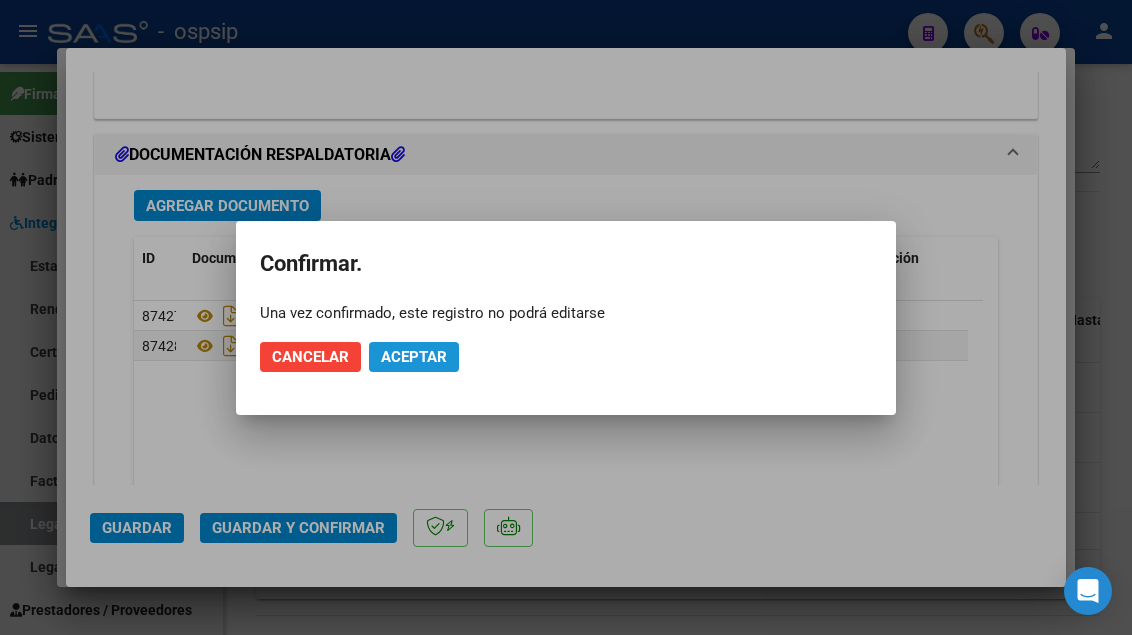 click on "Aceptar" 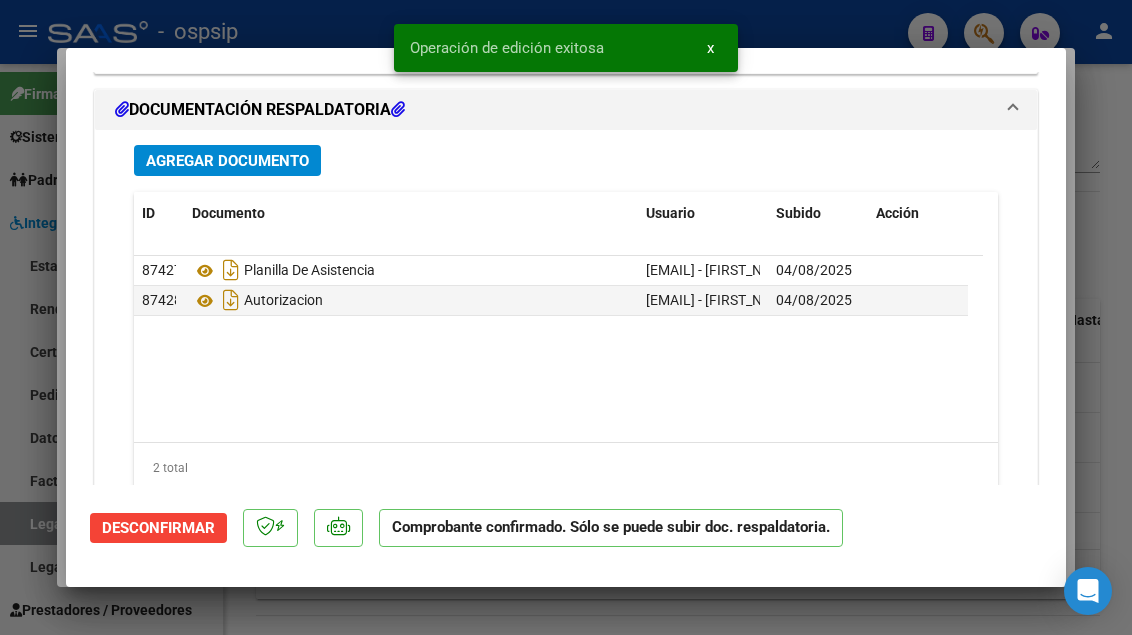 click at bounding box center [566, 317] 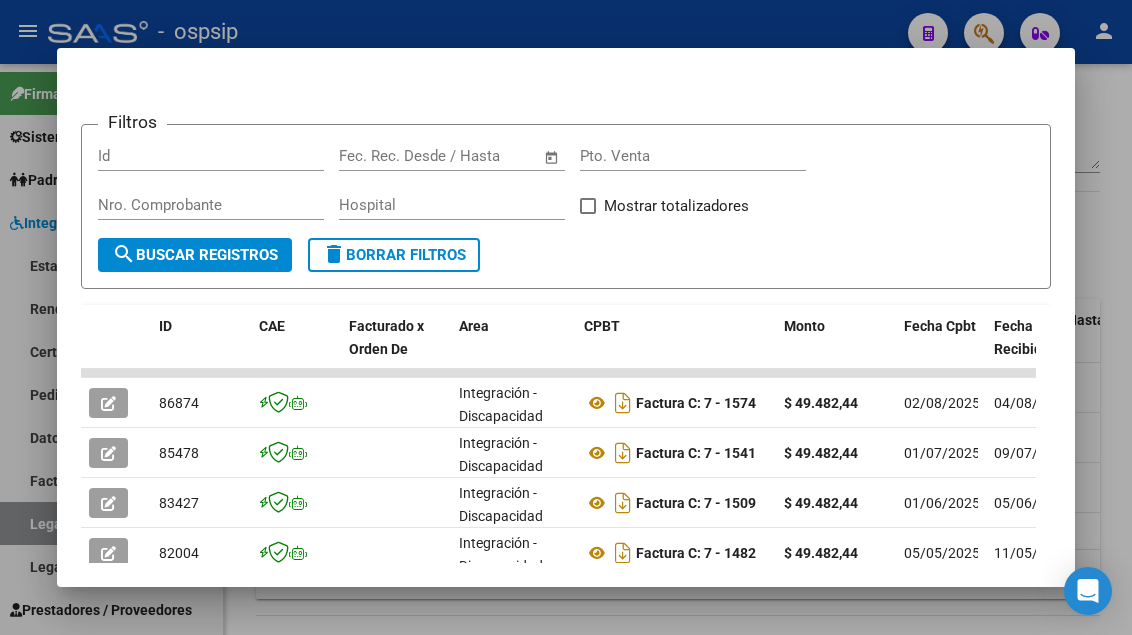 click at bounding box center [566, 317] 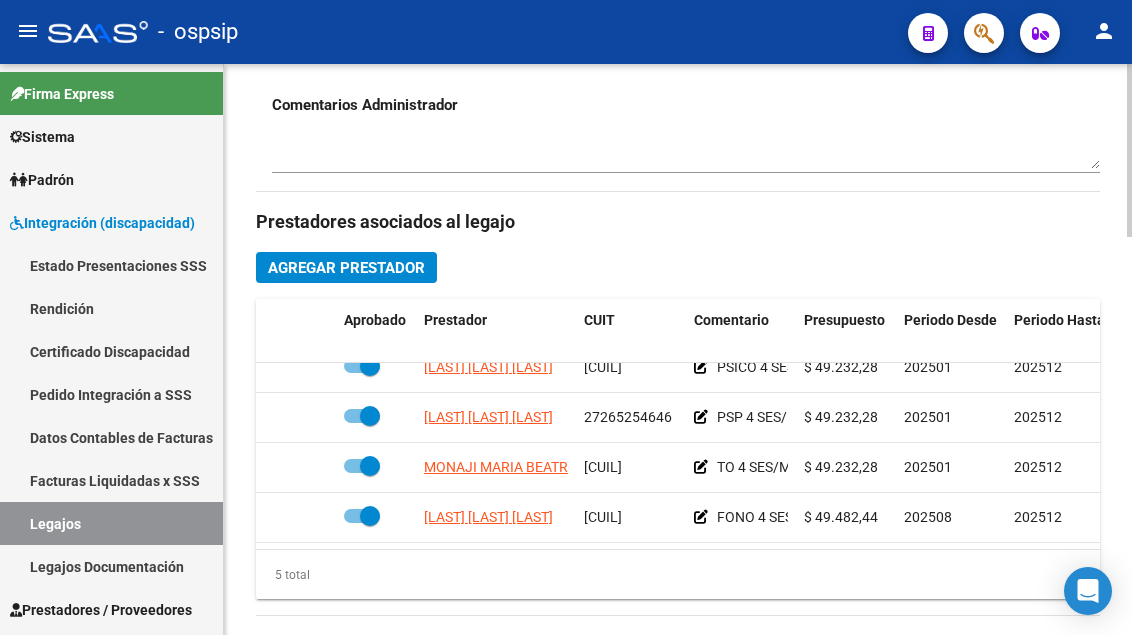 scroll, scrollTop: 80, scrollLeft: 0, axis: vertical 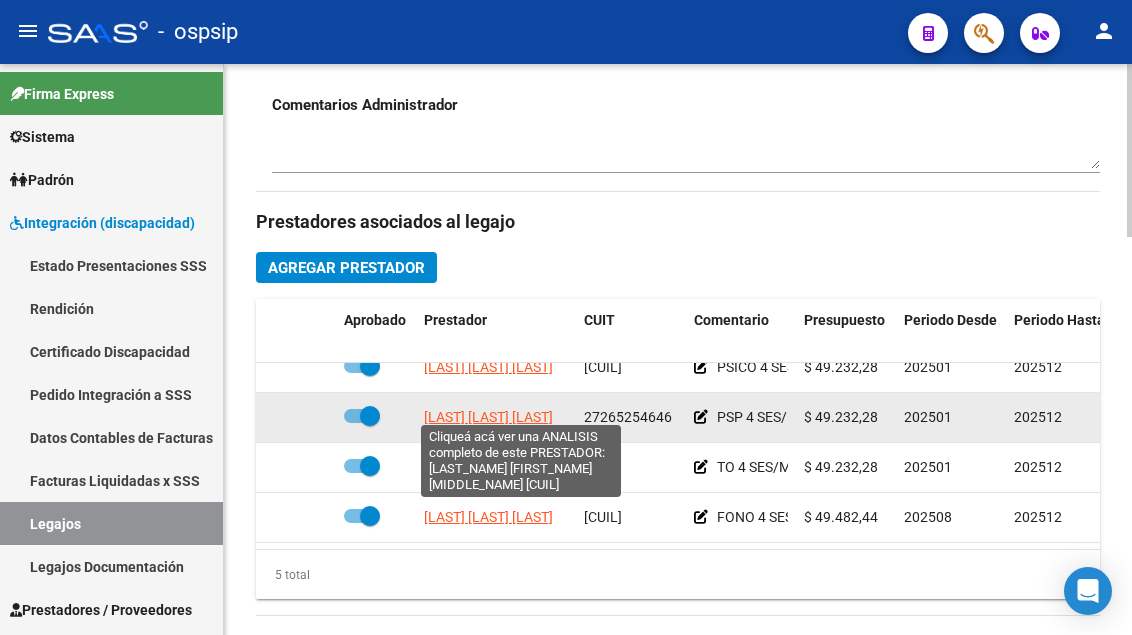 click on "[LAST] [LAST] [LAST]" 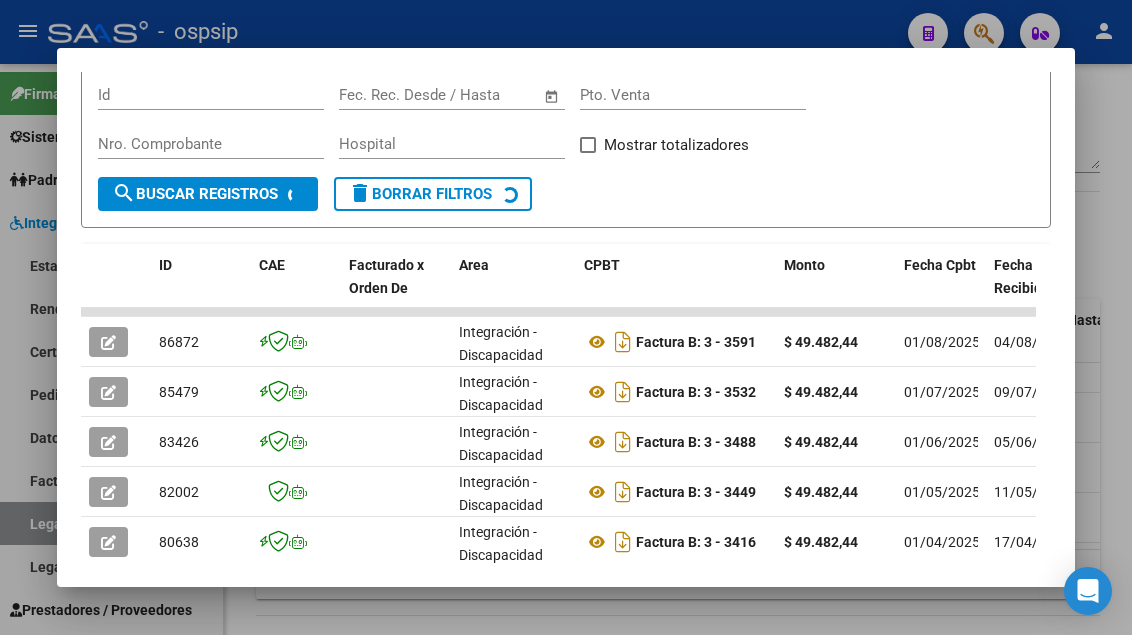 scroll, scrollTop: 385, scrollLeft: 0, axis: vertical 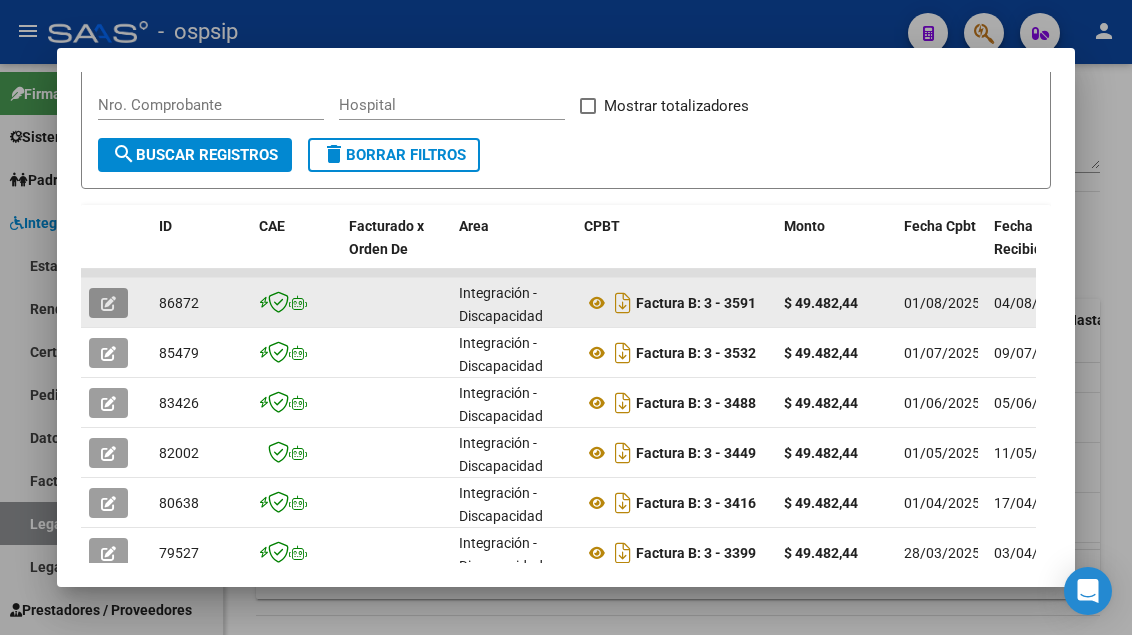 click 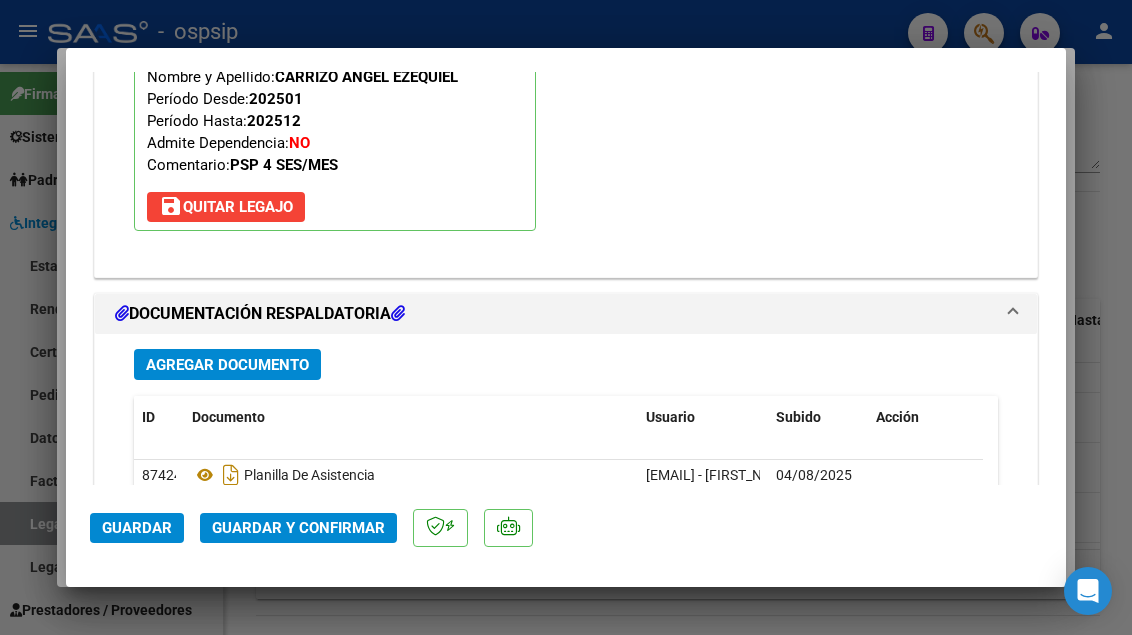scroll, scrollTop: 2400, scrollLeft: 0, axis: vertical 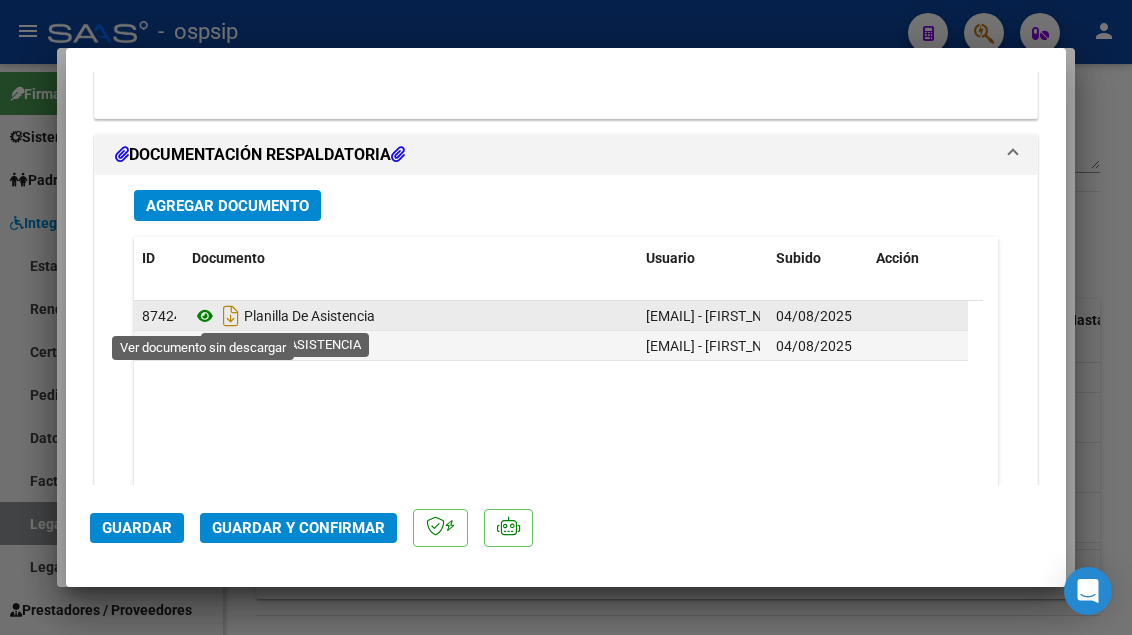 click 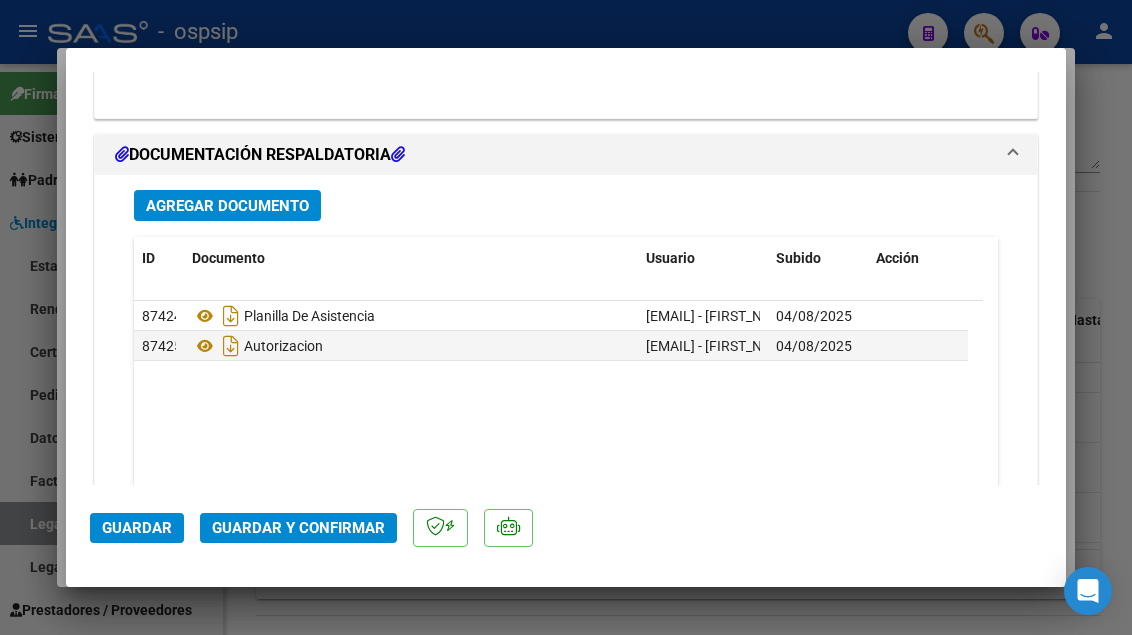 click on "Guardar y Confirmar" 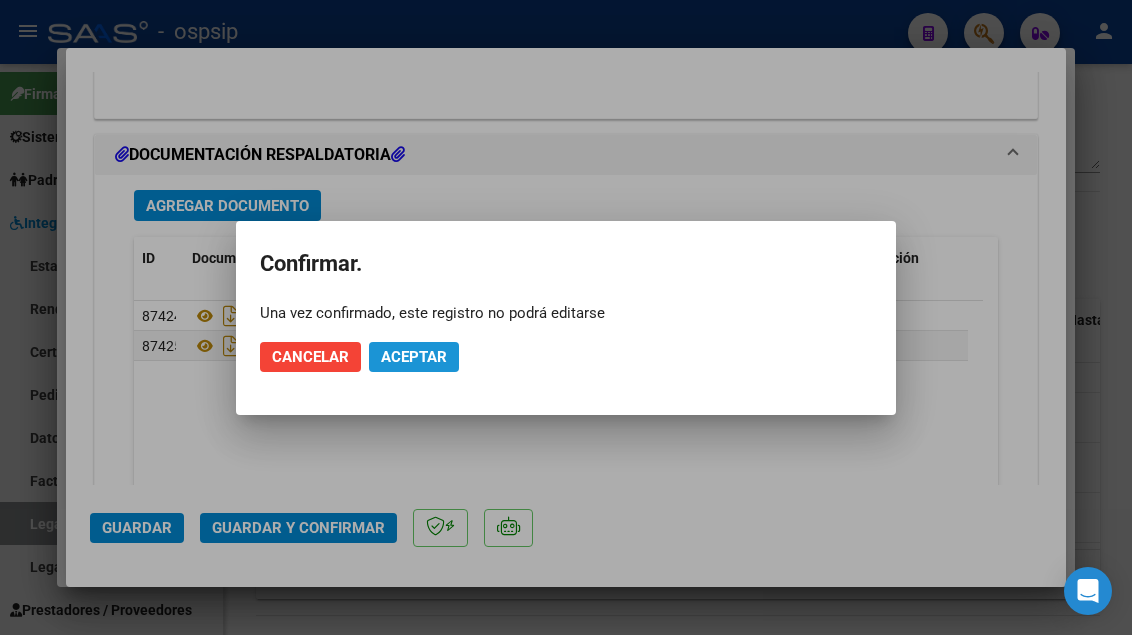 click on "Aceptar" 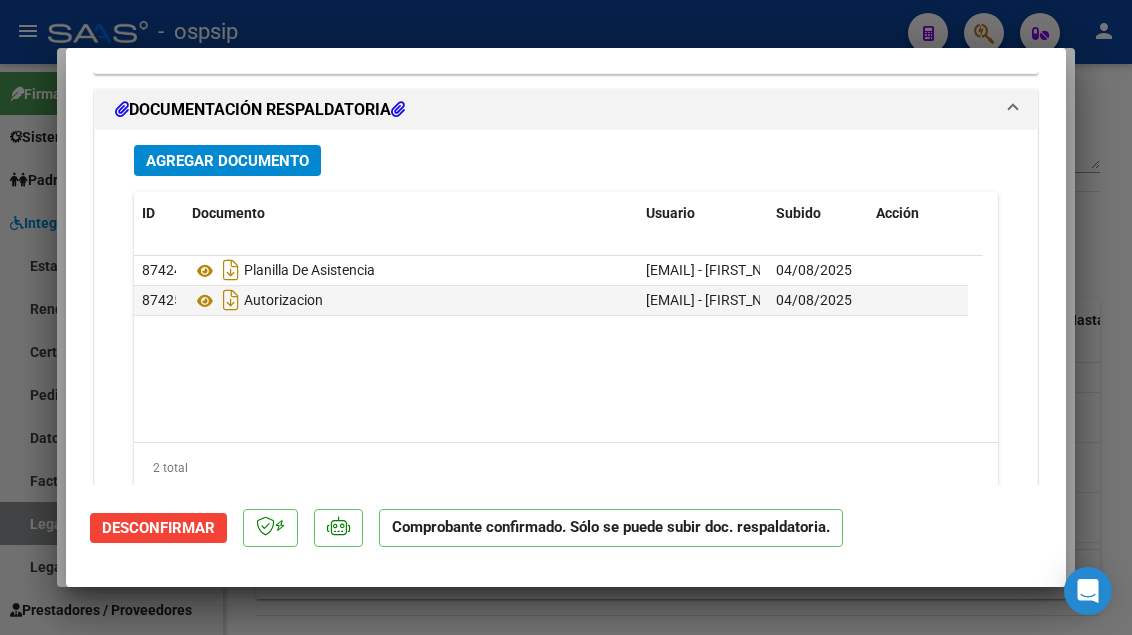 click at bounding box center [566, 317] 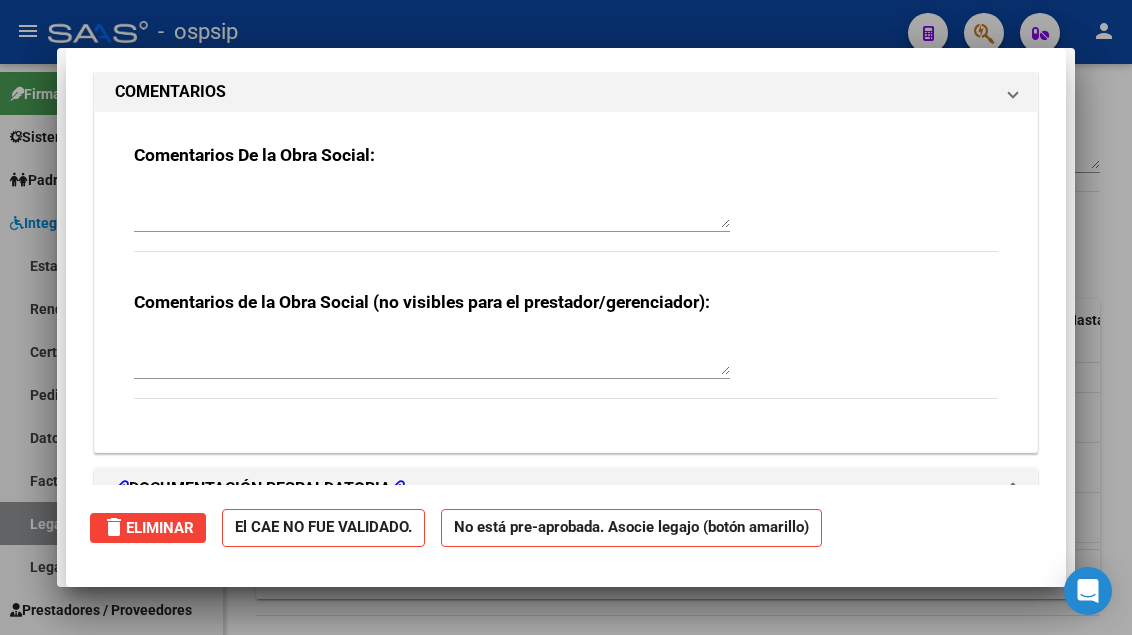 type 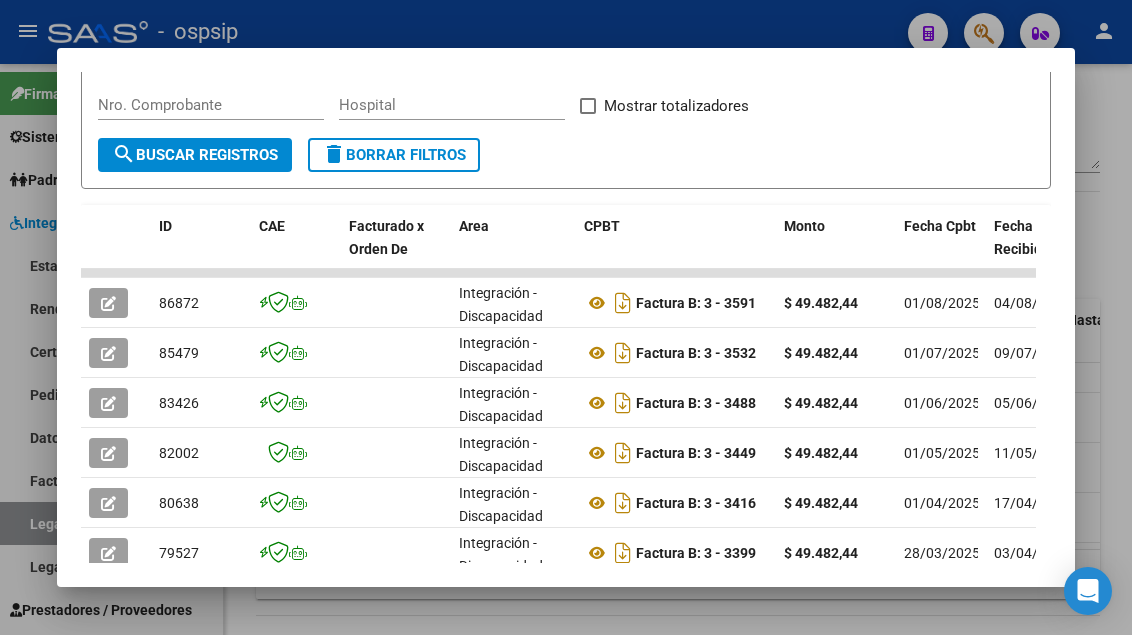 click at bounding box center (566, 317) 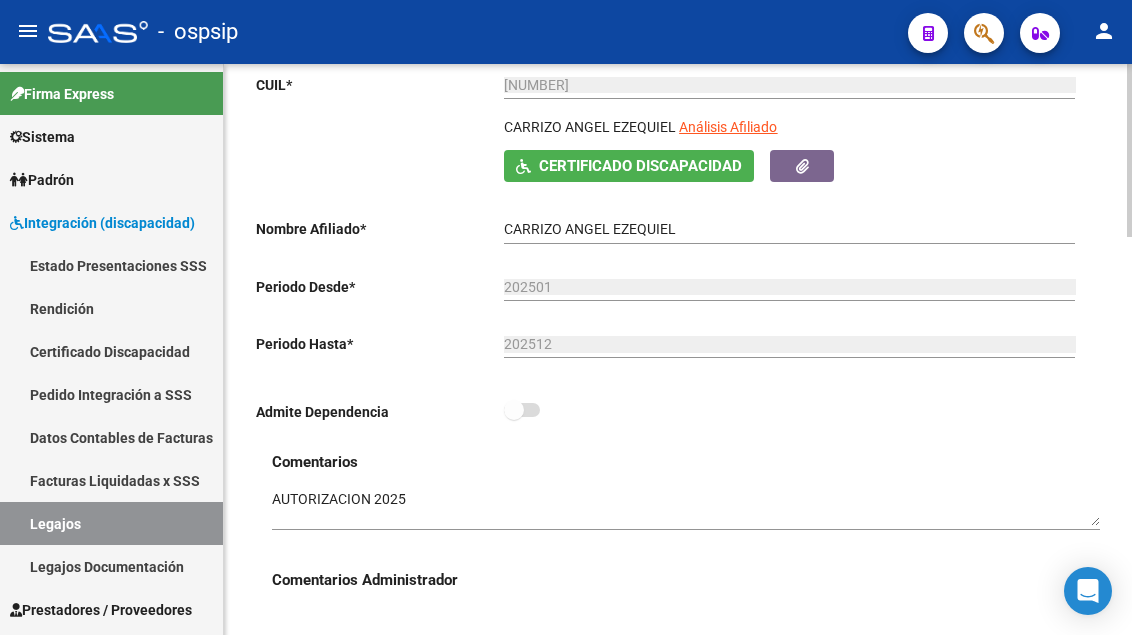 scroll, scrollTop: 300, scrollLeft: 0, axis: vertical 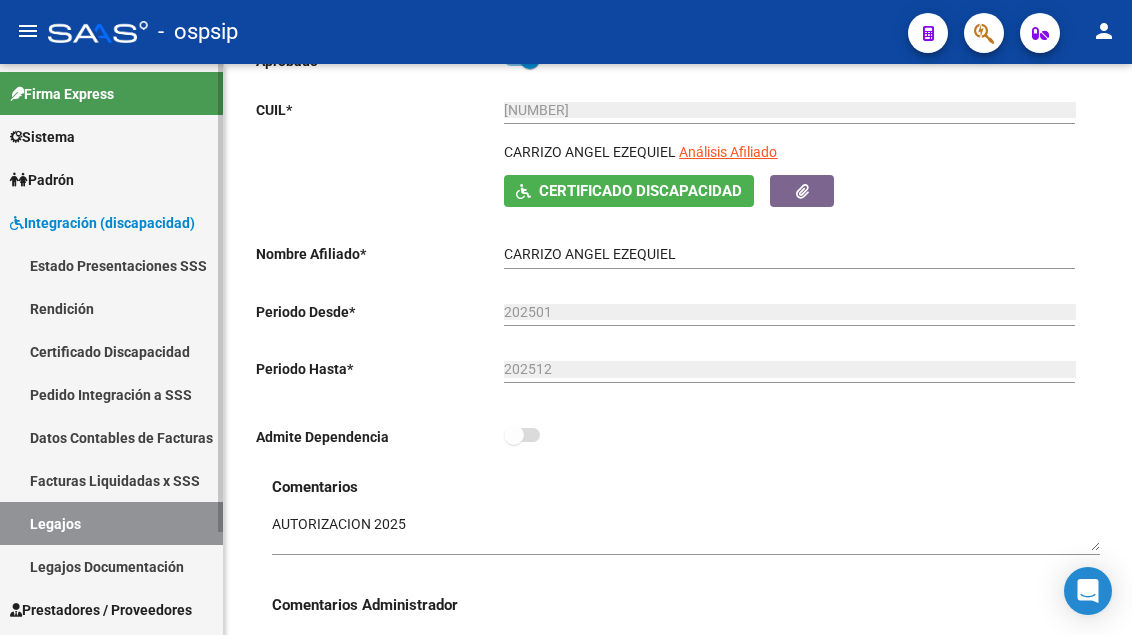 click on "Legajos" at bounding box center [111, 523] 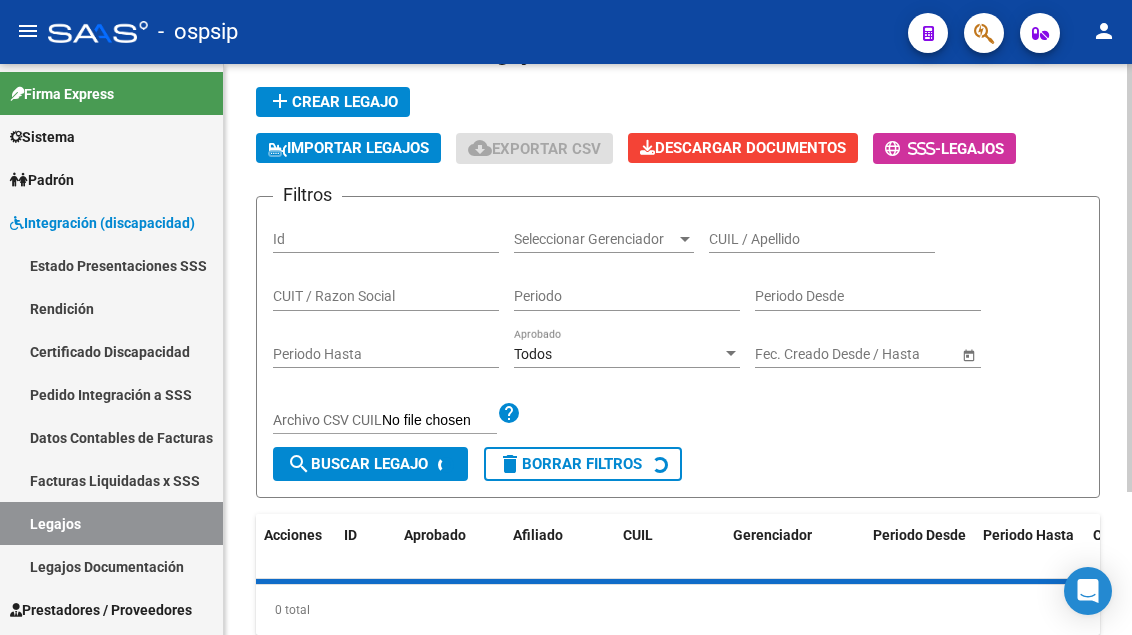 scroll, scrollTop: 91, scrollLeft: 0, axis: vertical 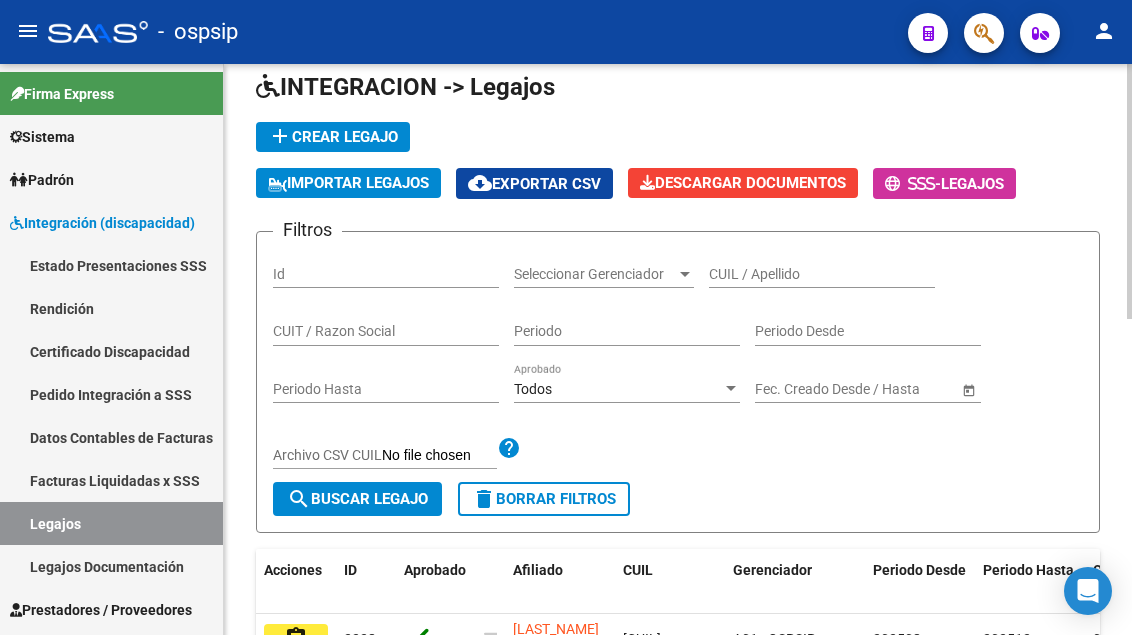 click on "CUIL / Apellido" at bounding box center (822, 274) 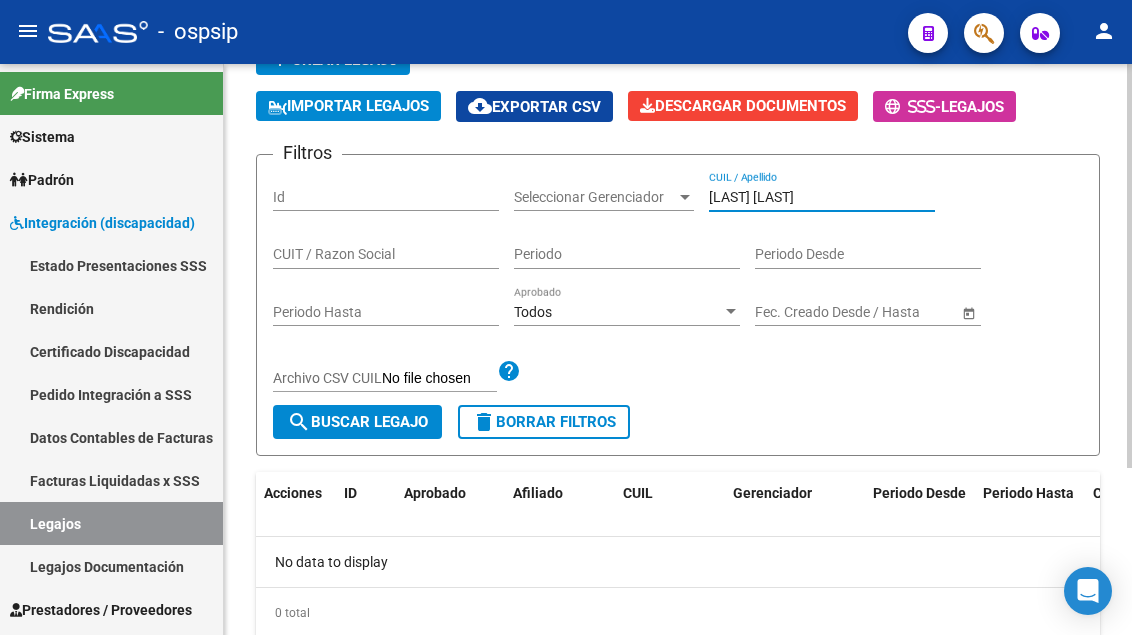 scroll, scrollTop: 236, scrollLeft: 0, axis: vertical 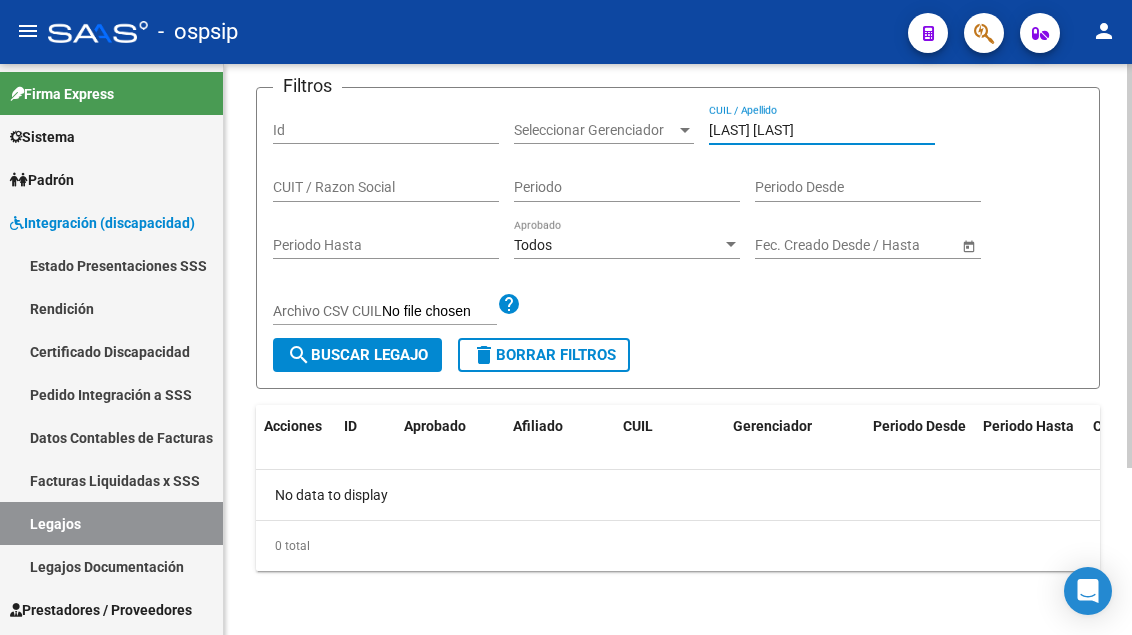 click on "[LAST] [LAST]" at bounding box center (822, 130) 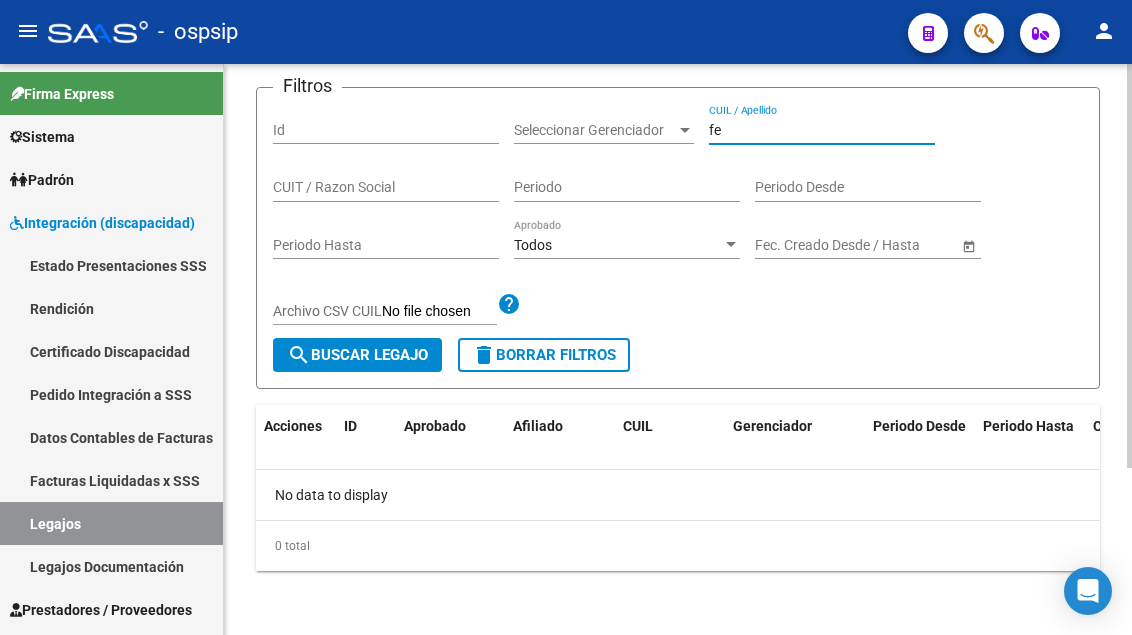 type on "f" 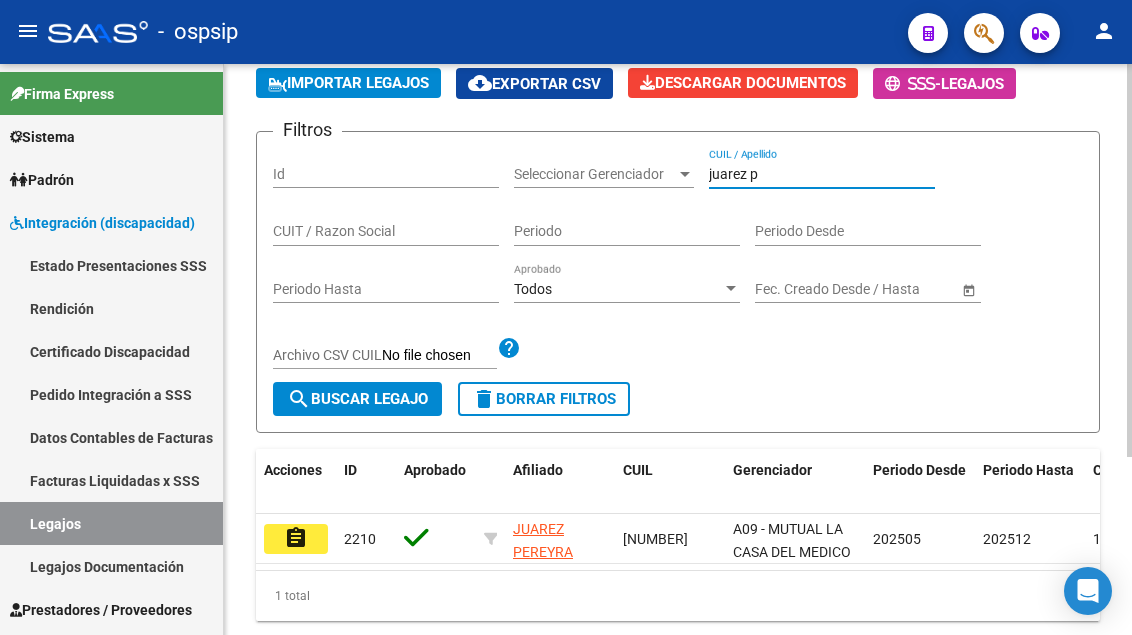 scroll, scrollTop: 236, scrollLeft: 0, axis: vertical 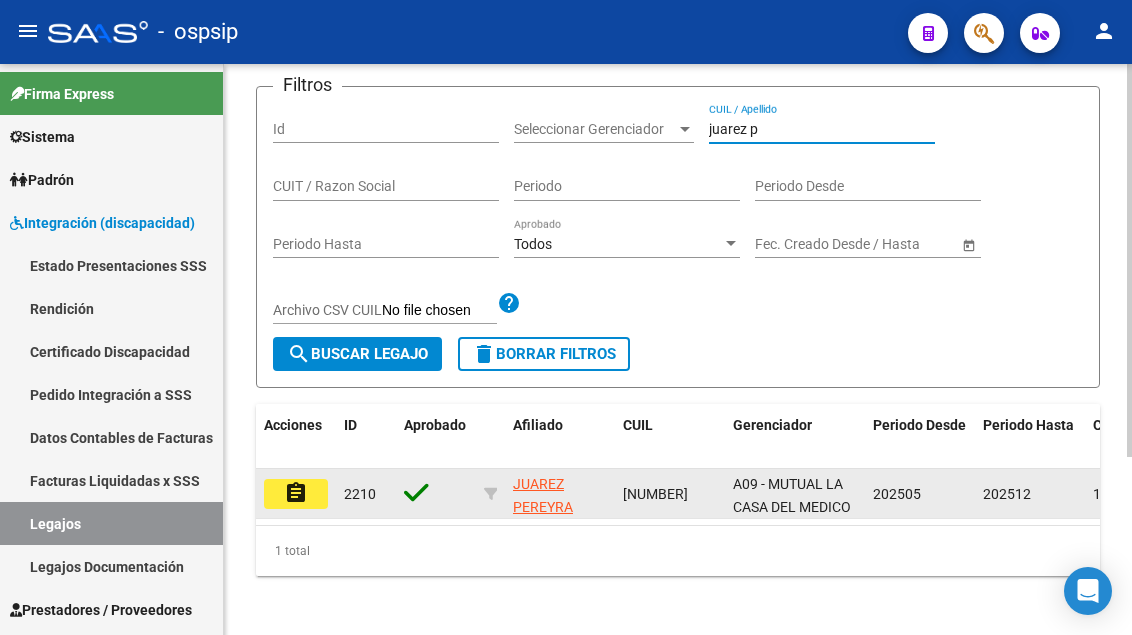 type on "juarez p" 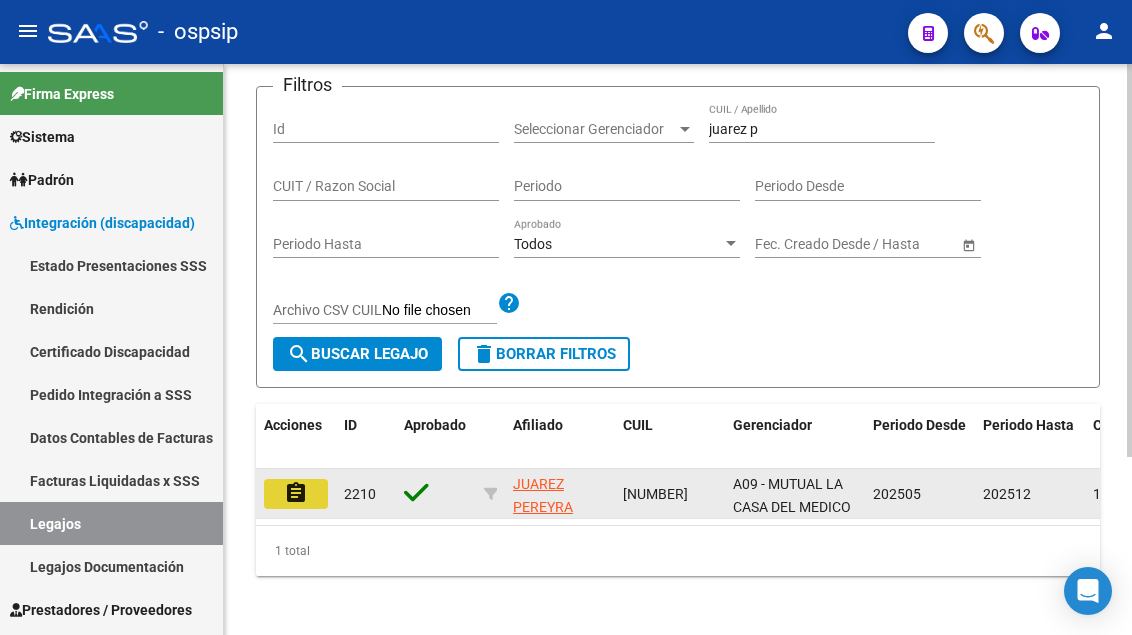 click on "assignment" 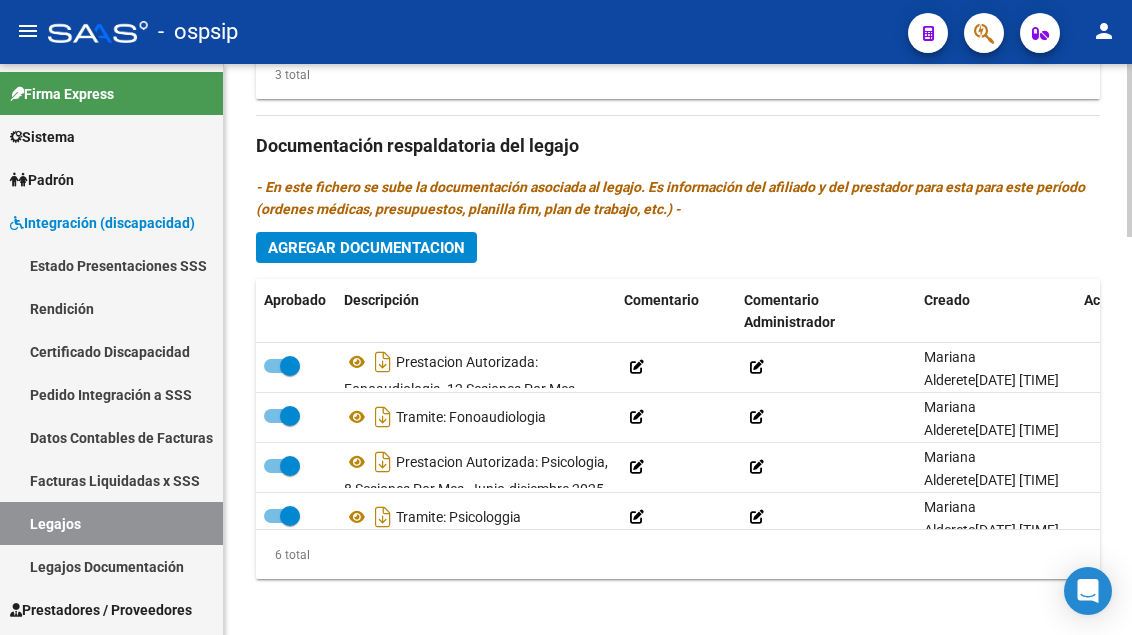 scroll, scrollTop: 1310, scrollLeft: 0, axis: vertical 